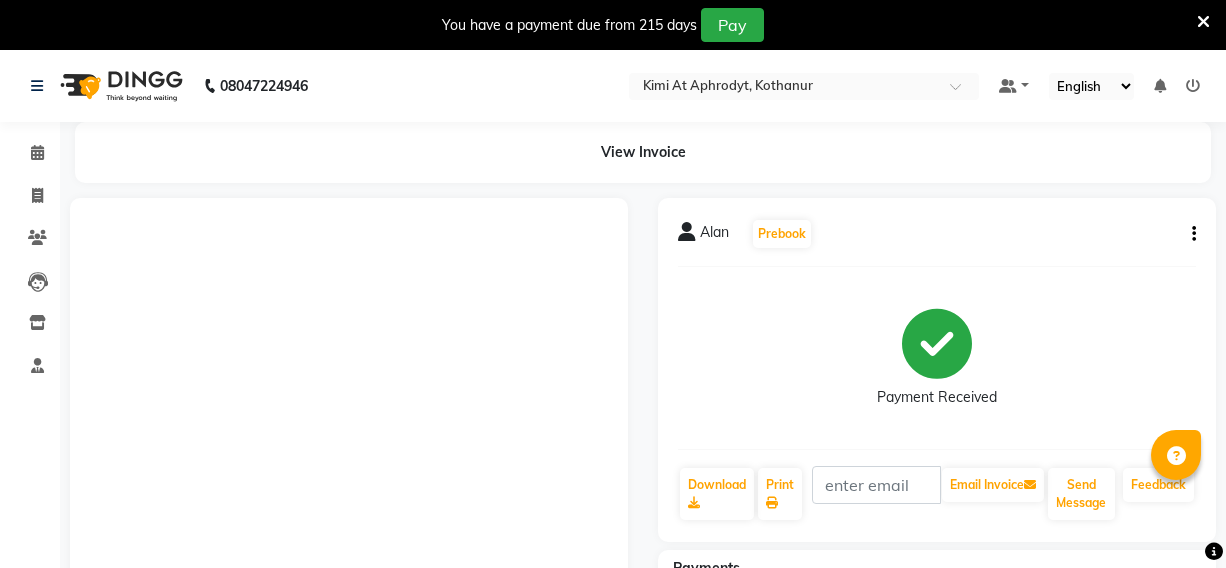 scroll, scrollTop: 230, scrollLeft: 0, axis: vertical 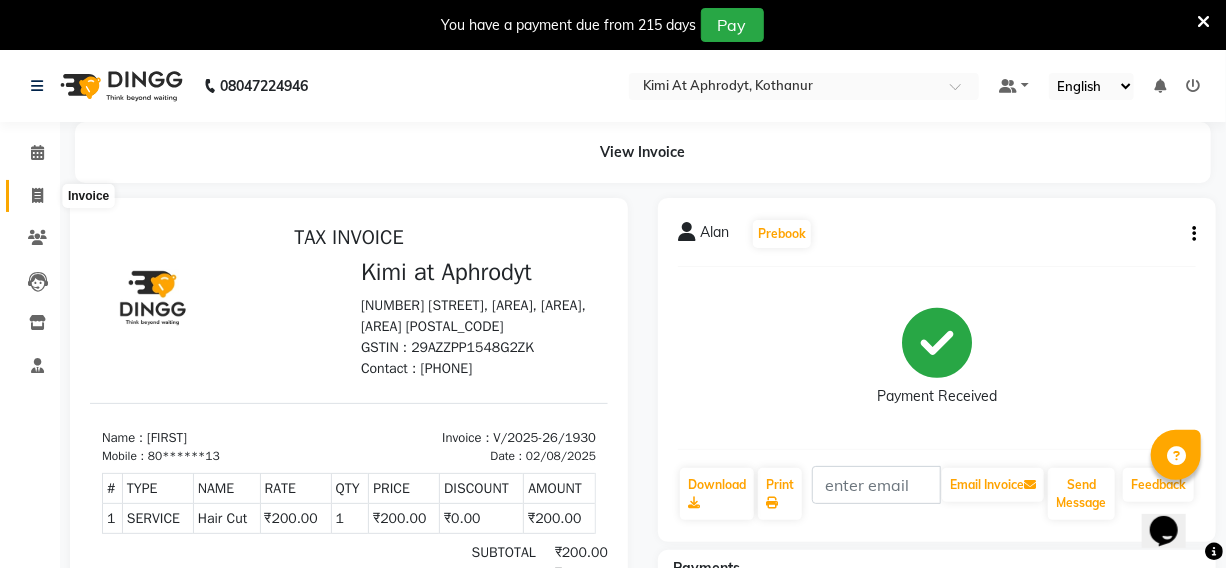 click 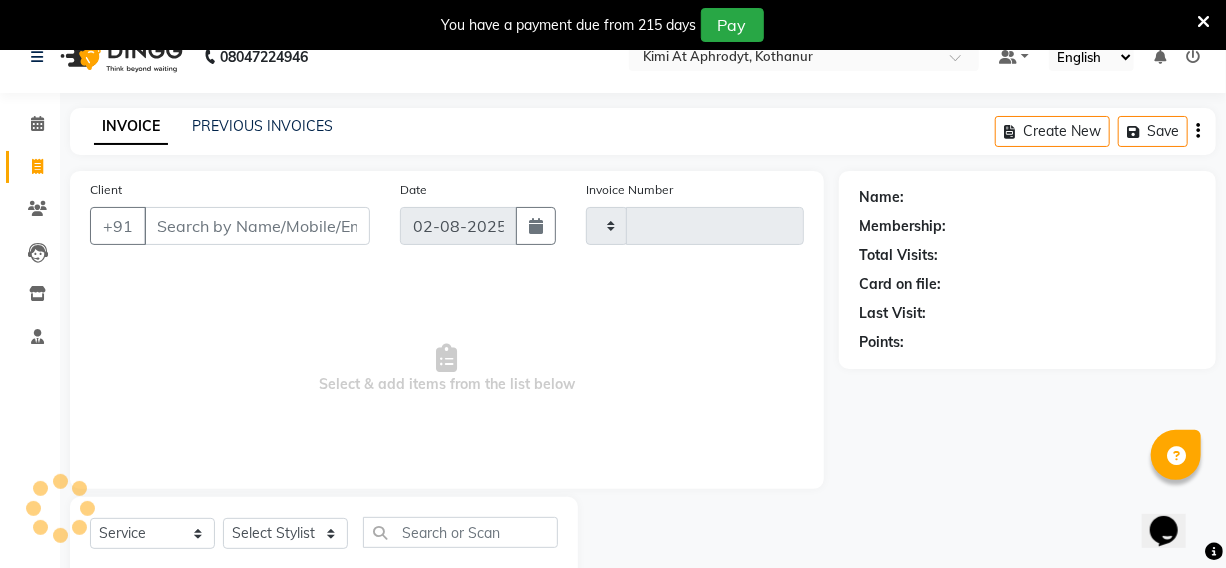 type on "1931" 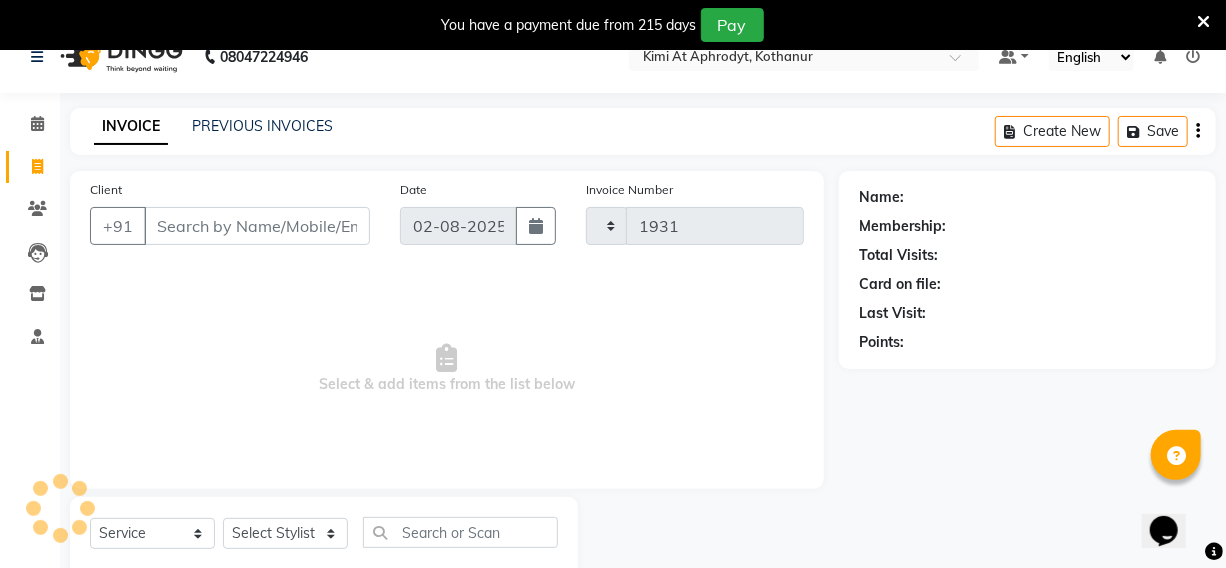 select on "7401" 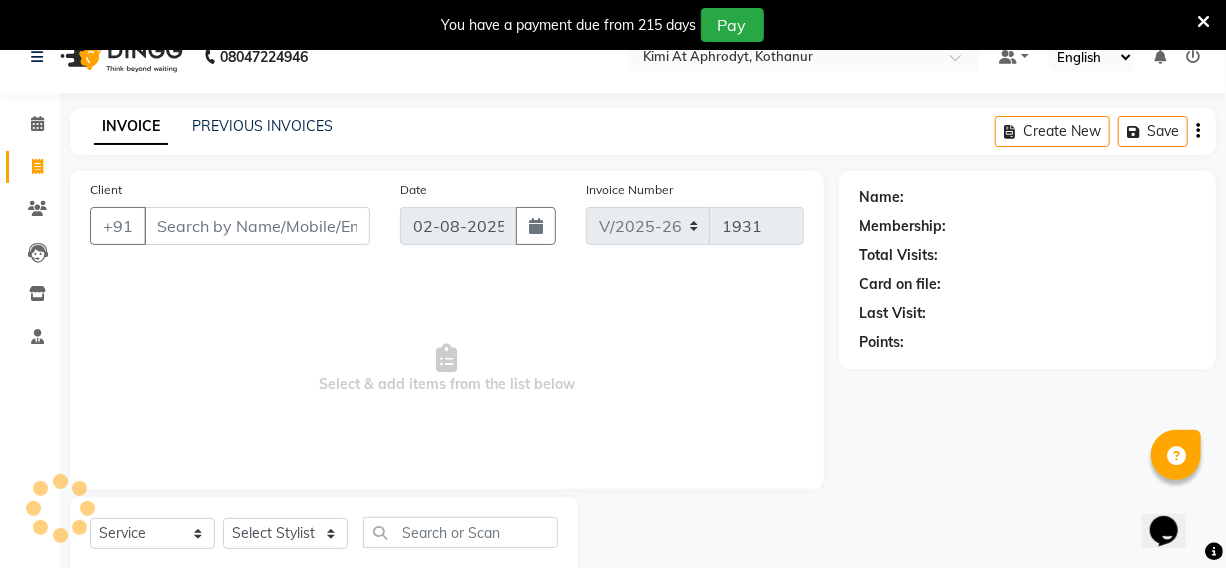 scroll, scrollTop: 83, scrollLeft: 0, axis: vertical 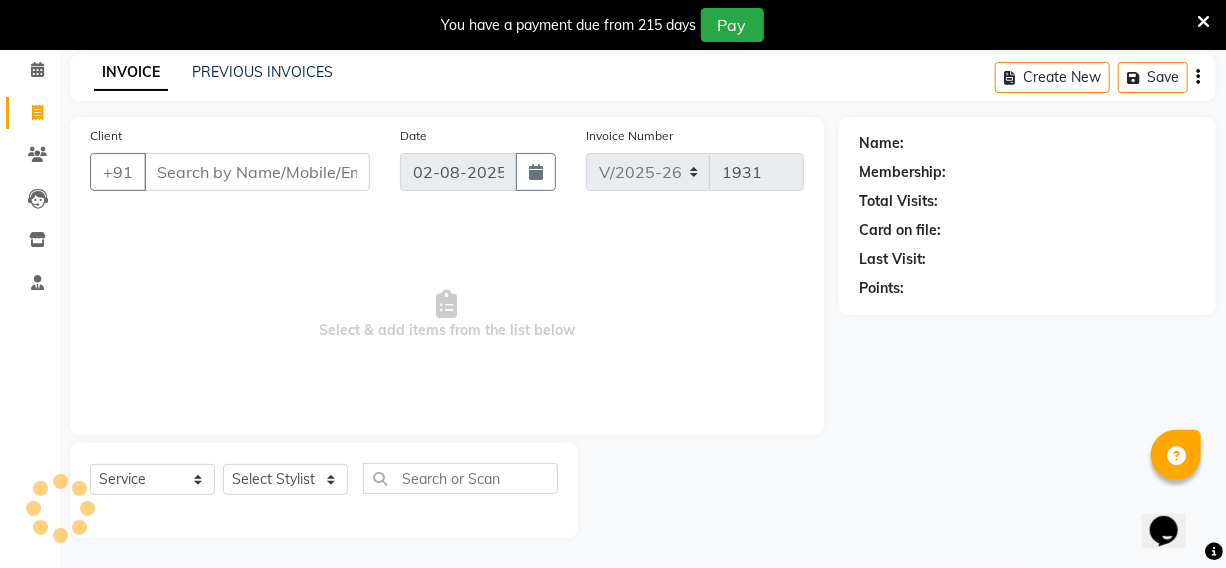 click on "Client" at bounding box center [257, 172] 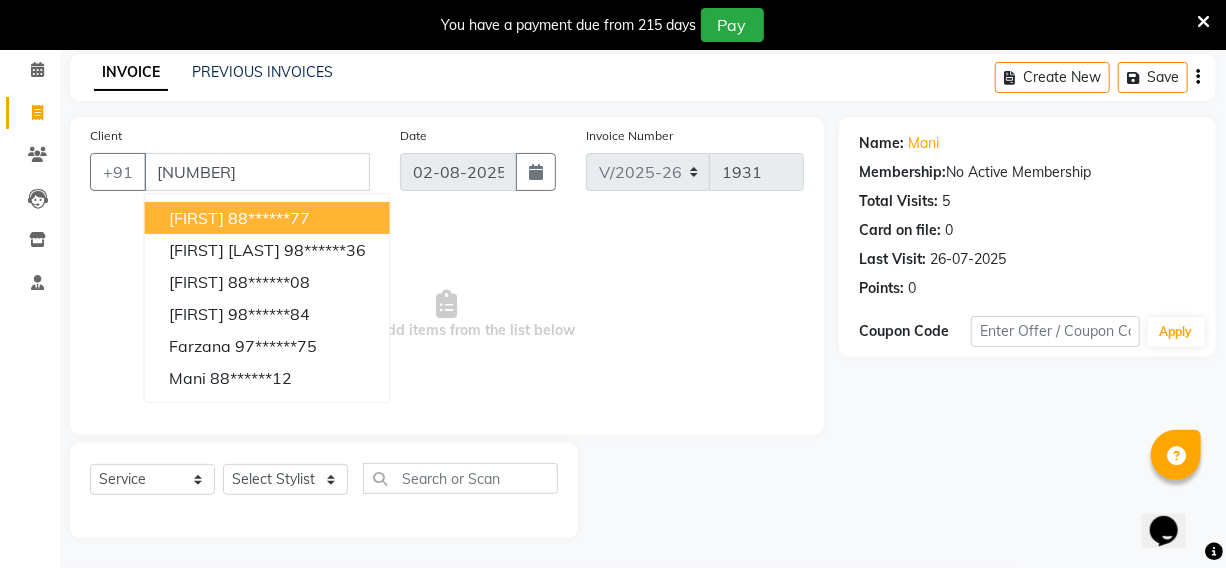 click on "88******77" at bounding box center (269, 218) 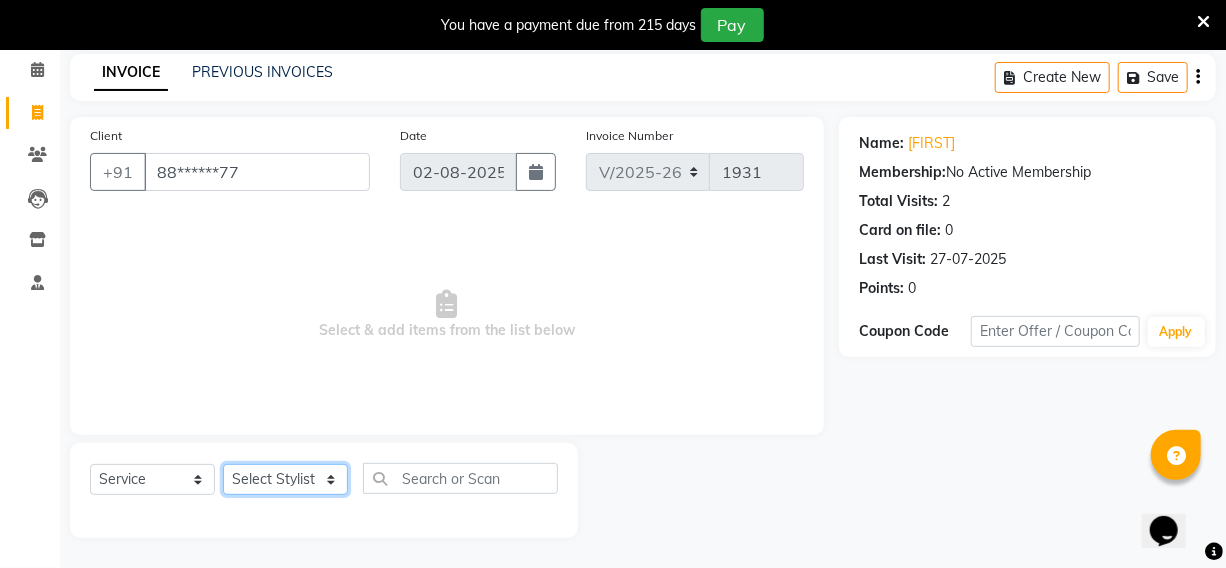 click on "Select Stylist Fardeen Hriatpuii Jeho Khup Kimi manager id Lydia Mani Mercy NCY Rehya Sathiya Zomuani Zovi" 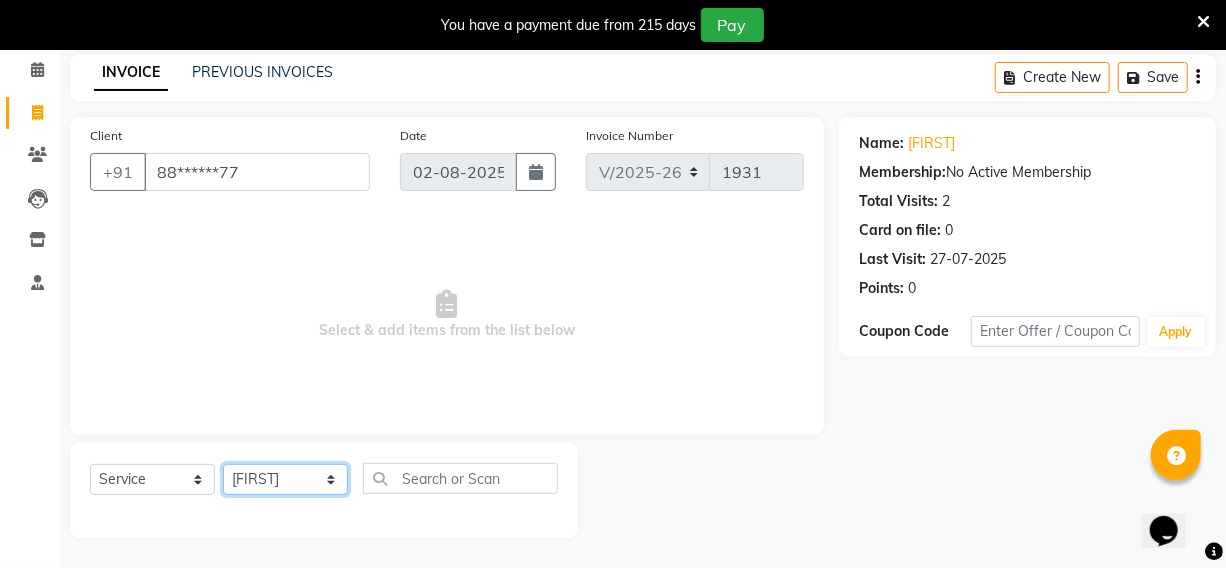 click on "Select Stylist Fardeen Hriatpuii Jeho Khup Kimi manager id Lydia Mani Mercy NCY Rehya Sathiya Zomuani Zovi" 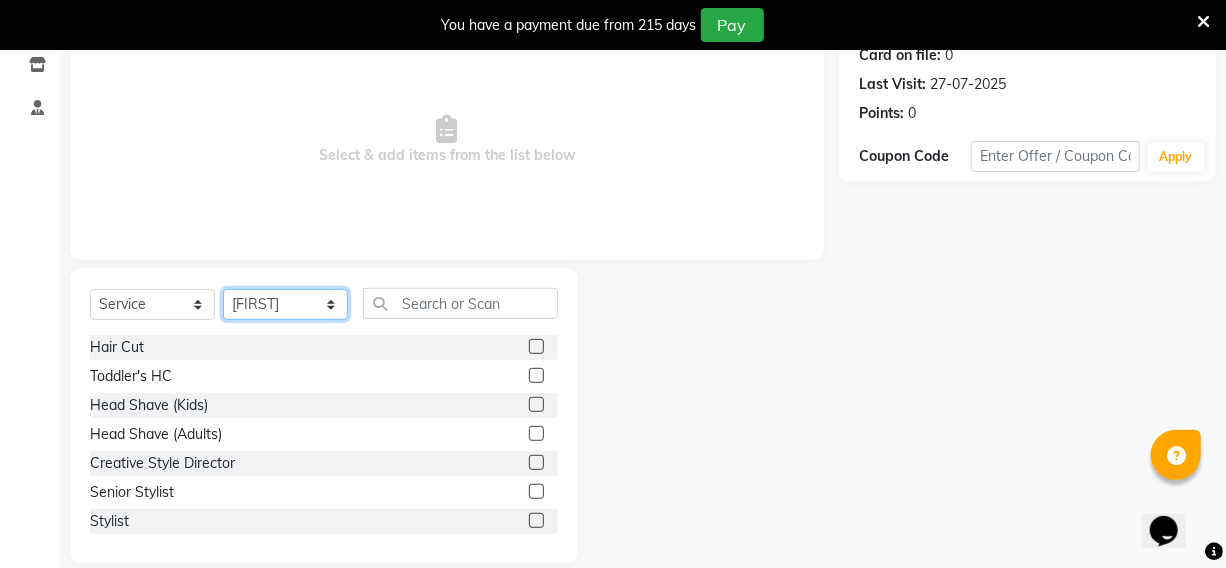 scroll, scrollTop: 265, scrollLeft: 0, axis: vertical 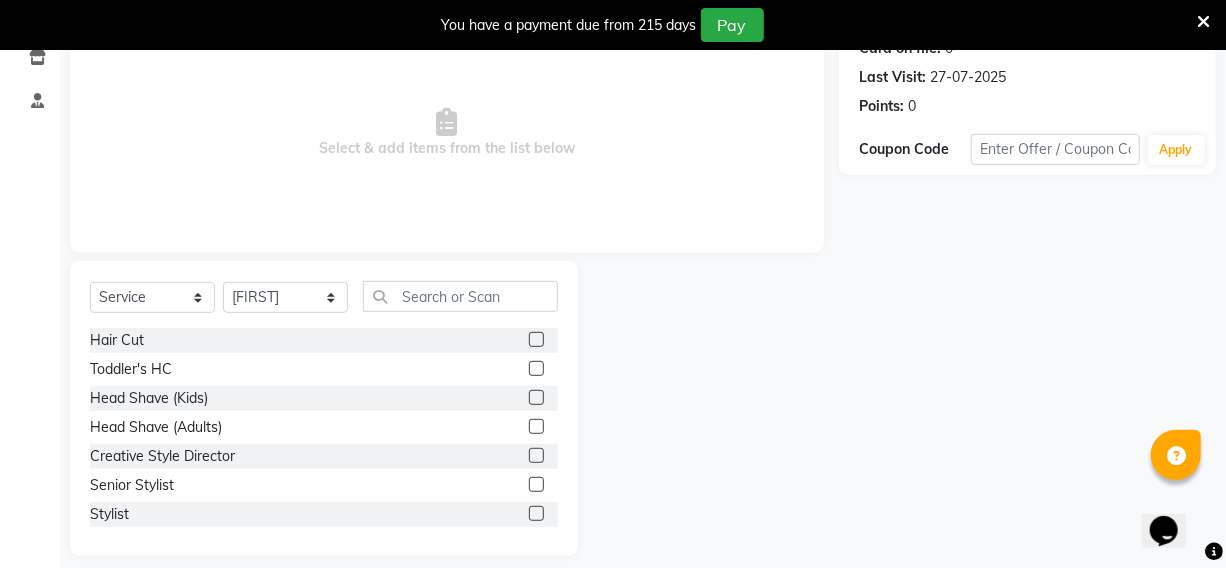 click 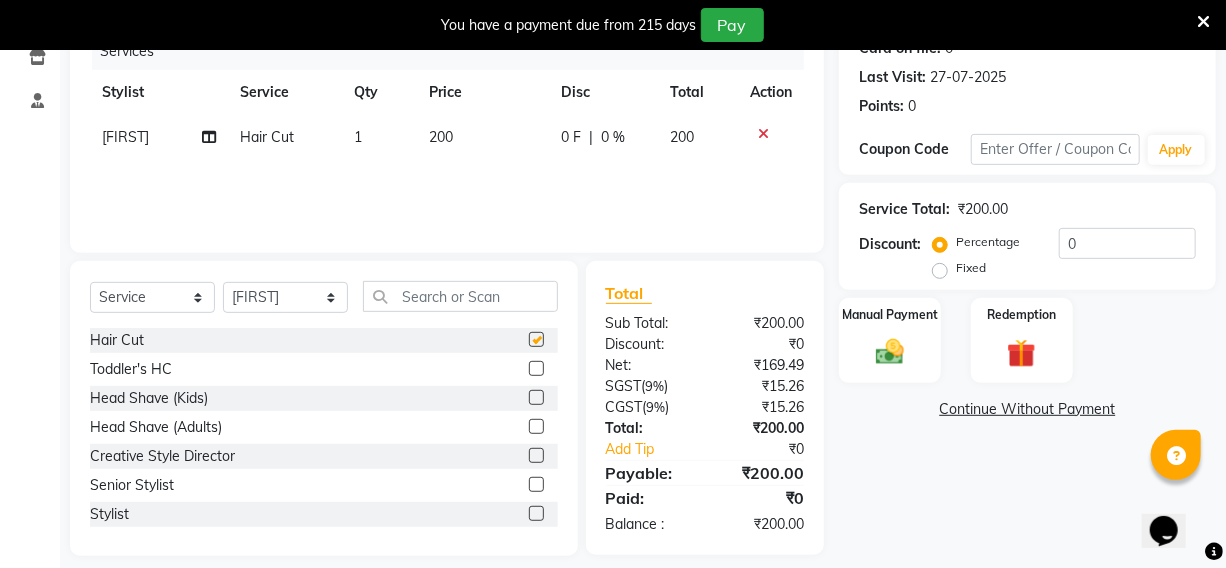 checkbox on "false" 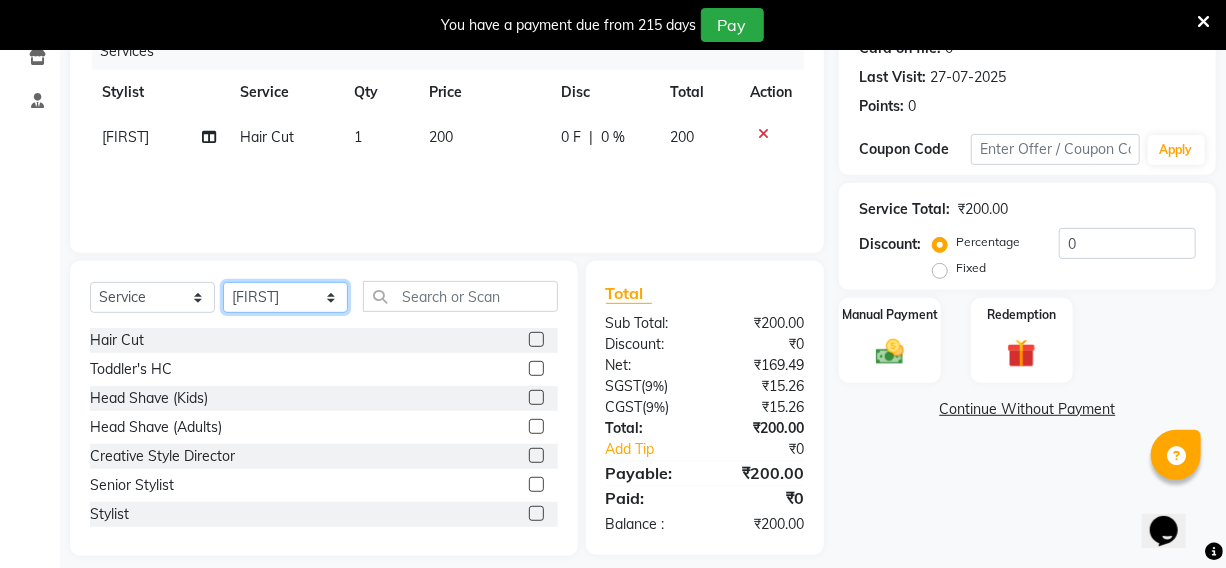 click on "Select Stylist Fardeen Hriatpuii Jeho Khup Kimi manager id Lydia Mani Mercy NCY Rehya Sathiya Zomuani Zovi" 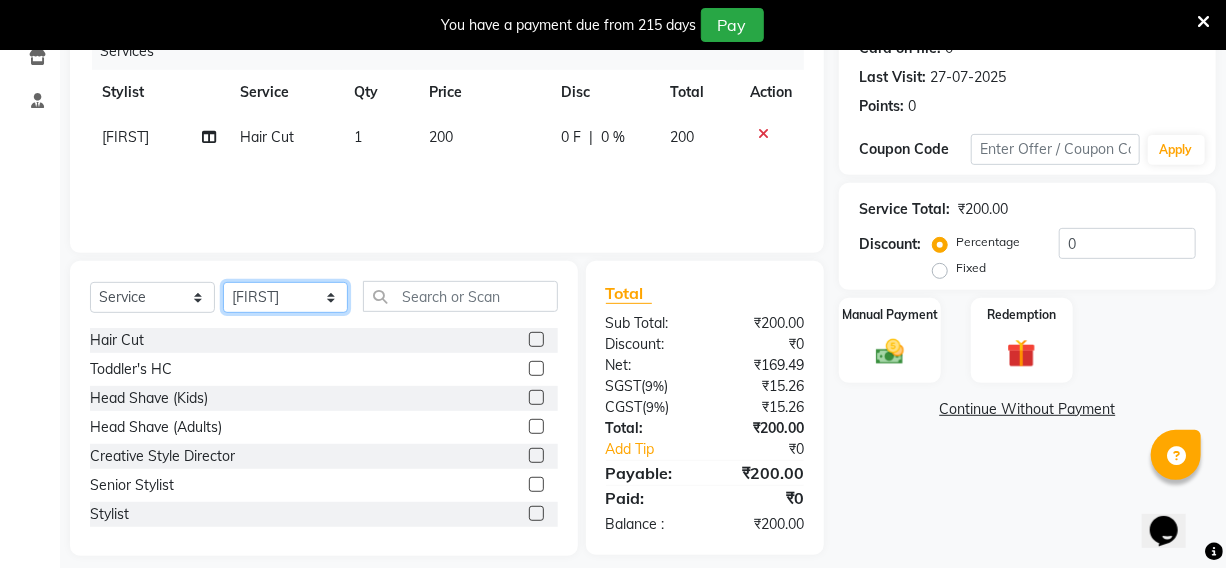 select on "69729" 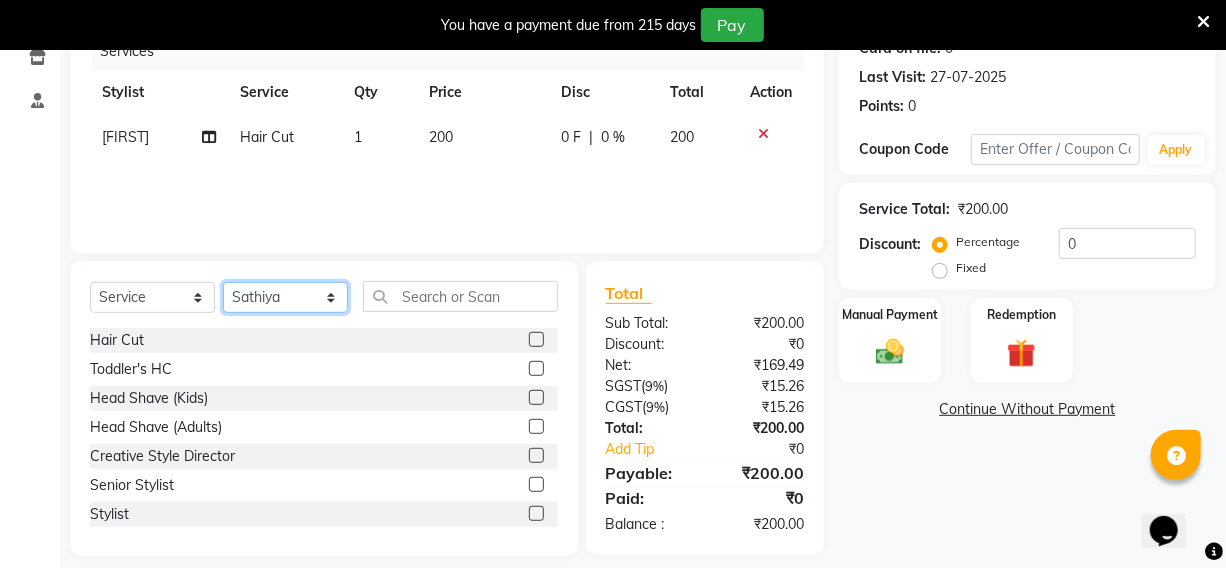 click on "Select Stylist Fardeen Hriatpuii Jeho Khup Kimi manager id Lydia Mani Mercy NCY Rehya Sathiya Zomuani Zovi" 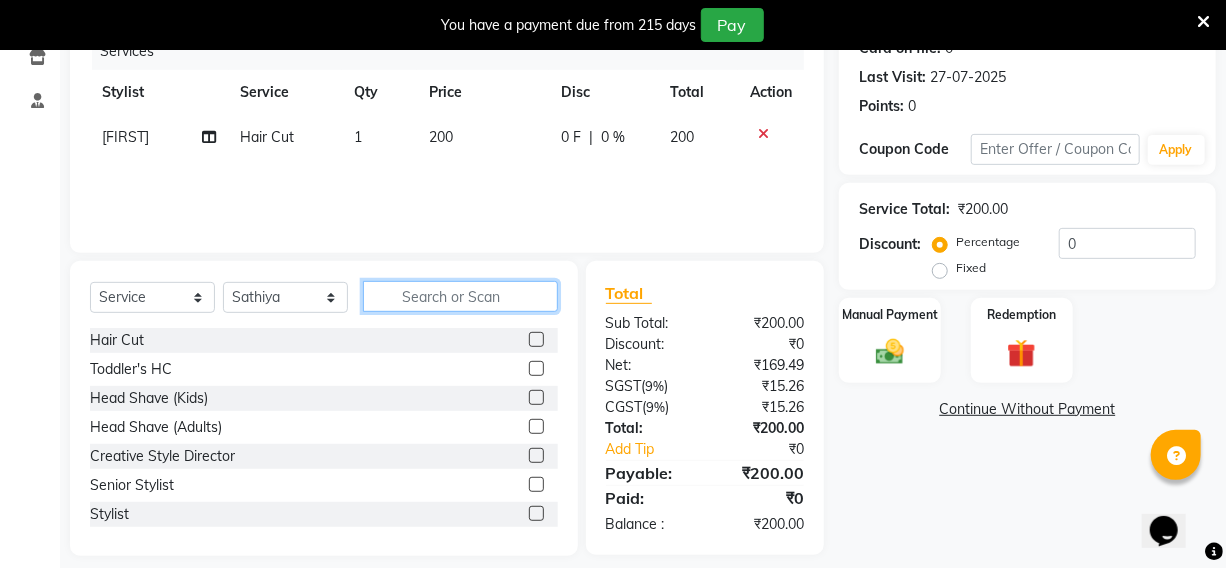click 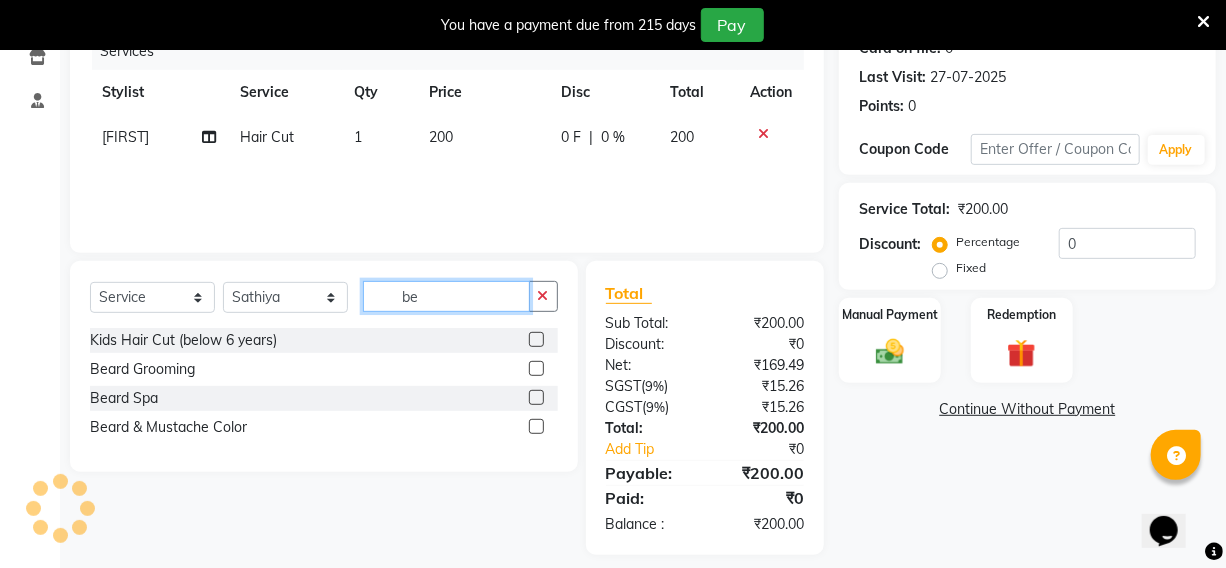 type on "be" 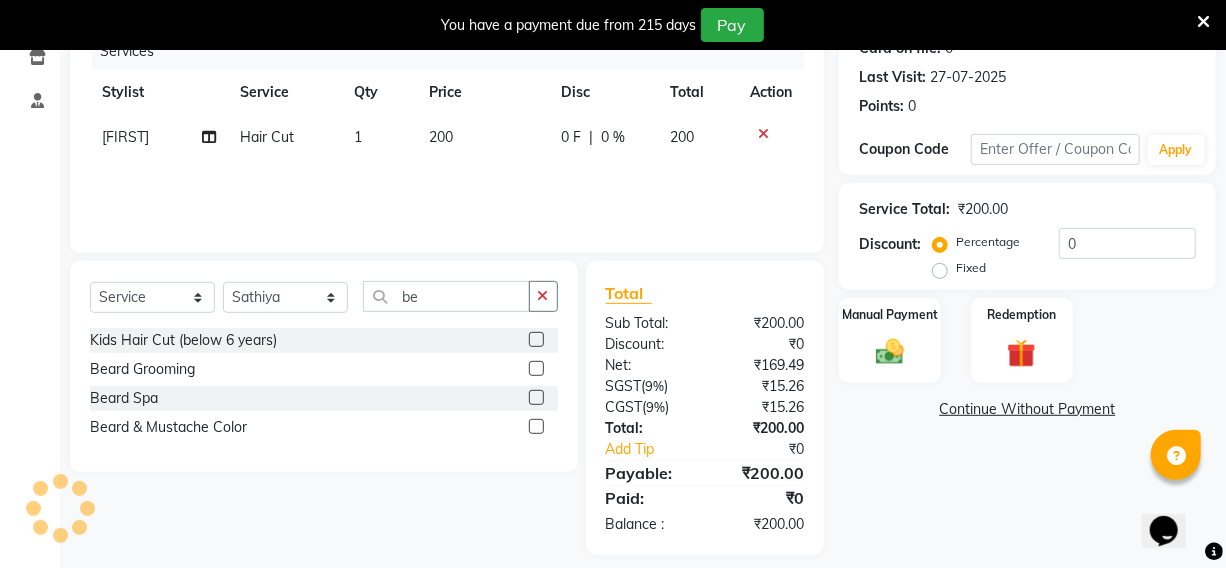 click 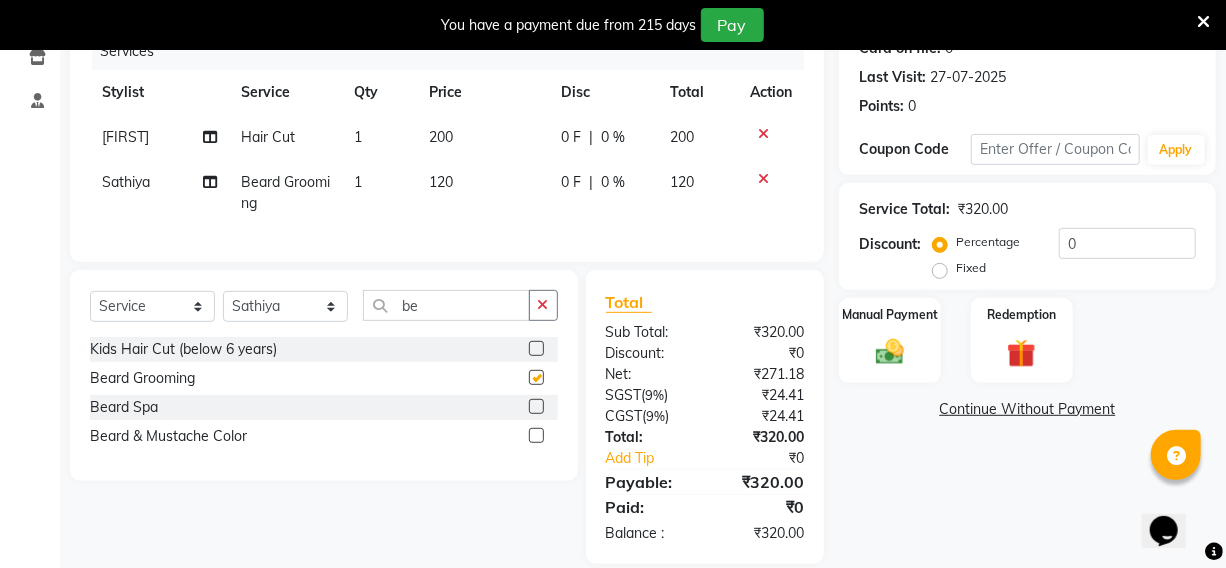 checkbox on "false" 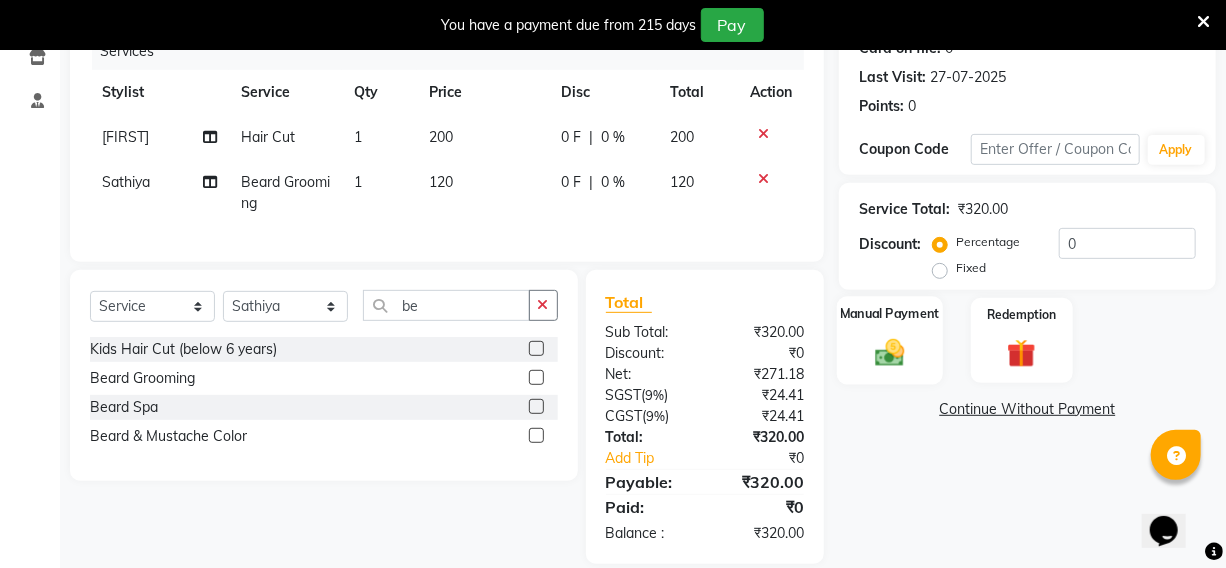 click 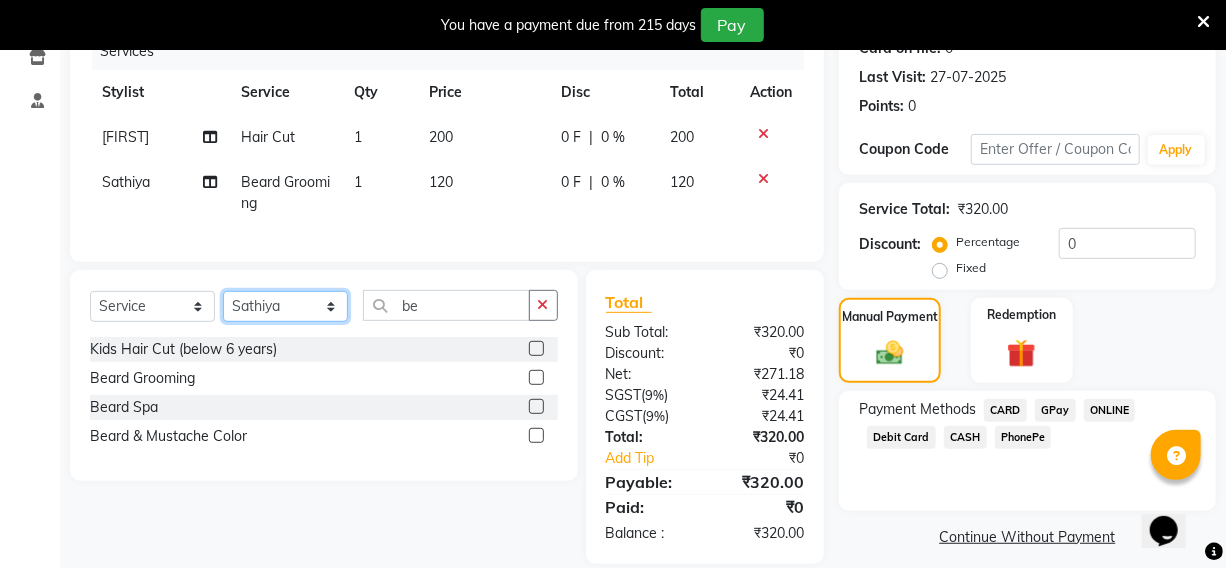 click on "Select Stylist Fardeen Hriatpuii Jeho Khup Kimi manager id Lydia Mani Mercy NCY Rehya Sathiya Zomuani Zovi" 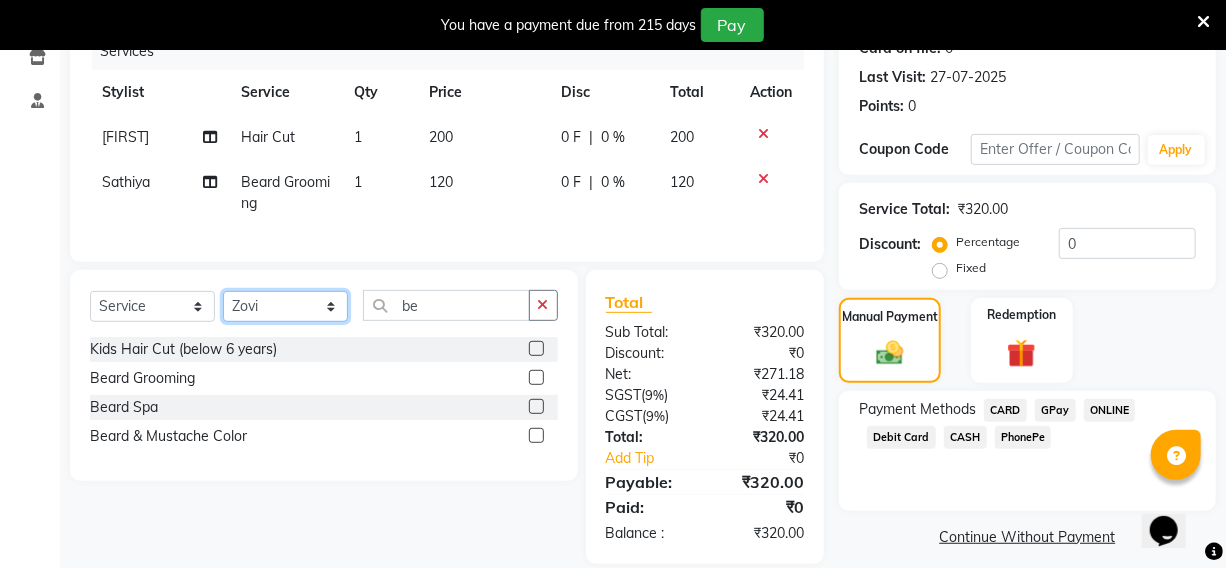 click on "Select Stylist Fardeen Hriatpuii Jeho Khup Kimi manager id Lydia Mani Mercy NCY Rehya Sathiya Zomuani Zovi" 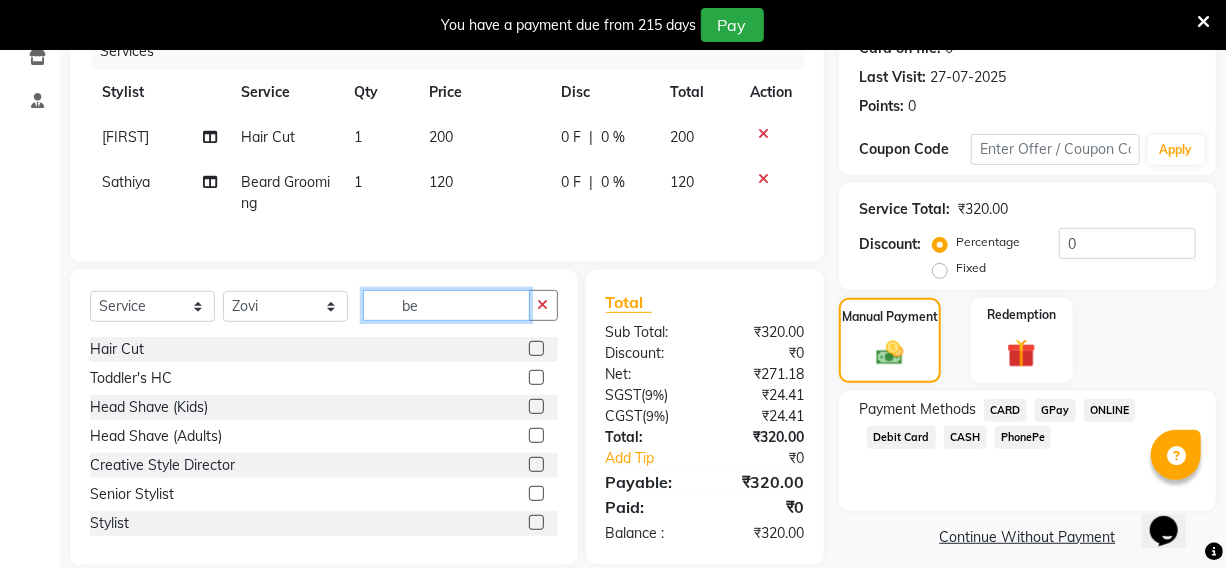 click on "be" 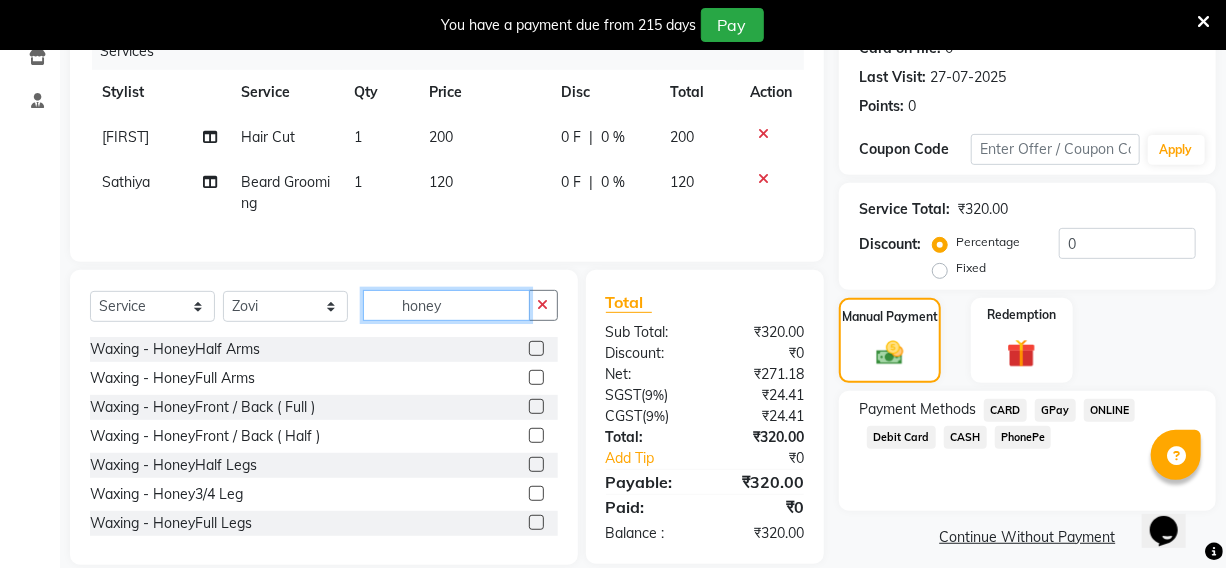 type on "honey" 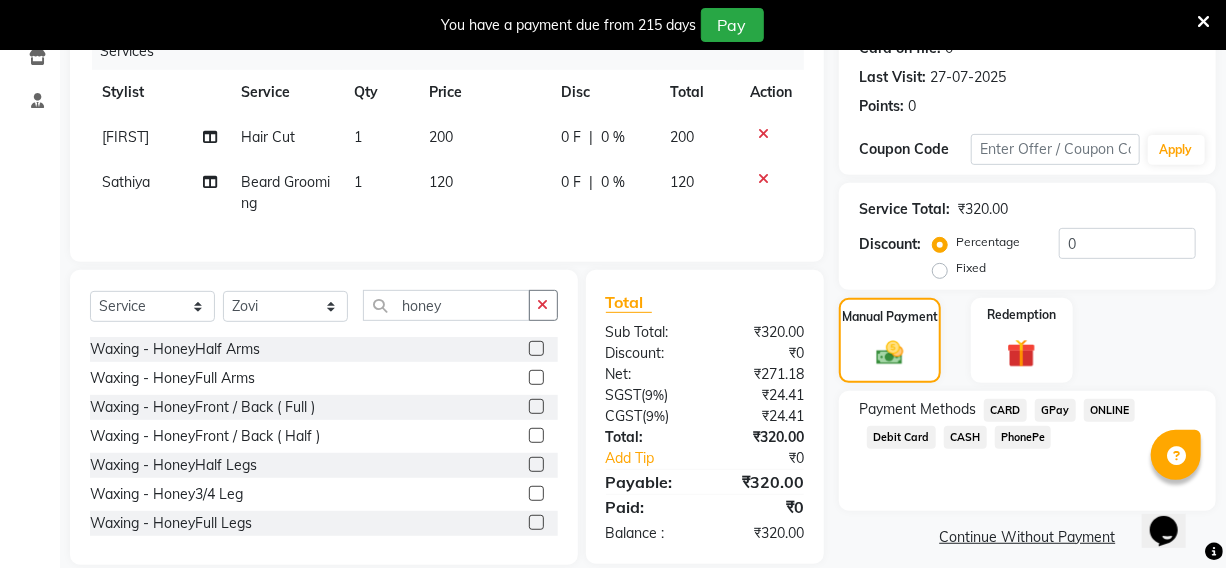 click 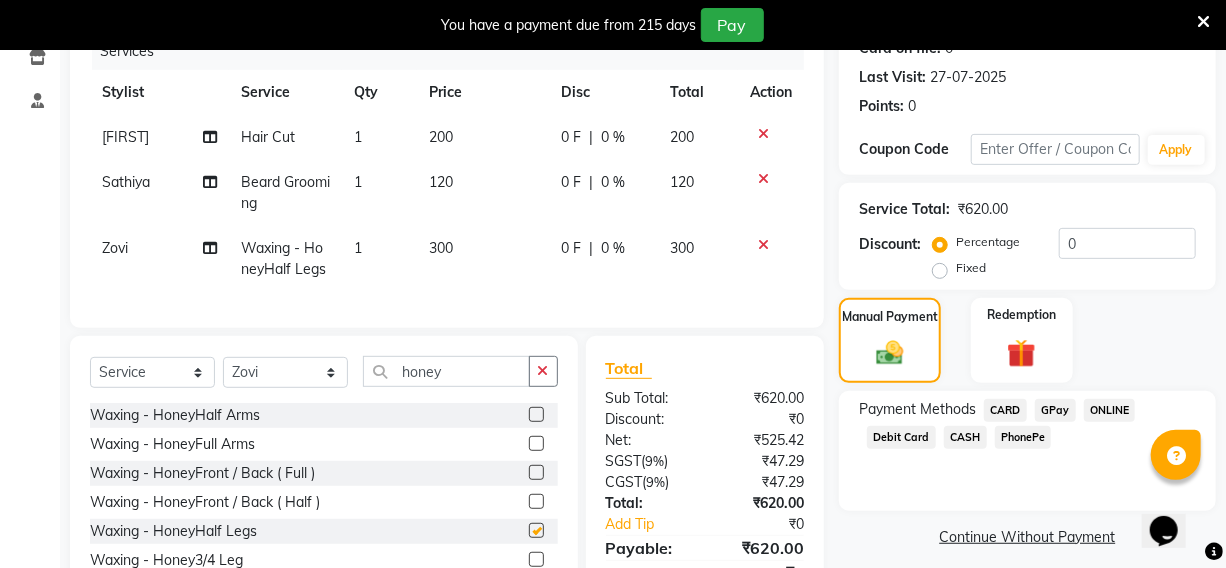 checkbox on "false" 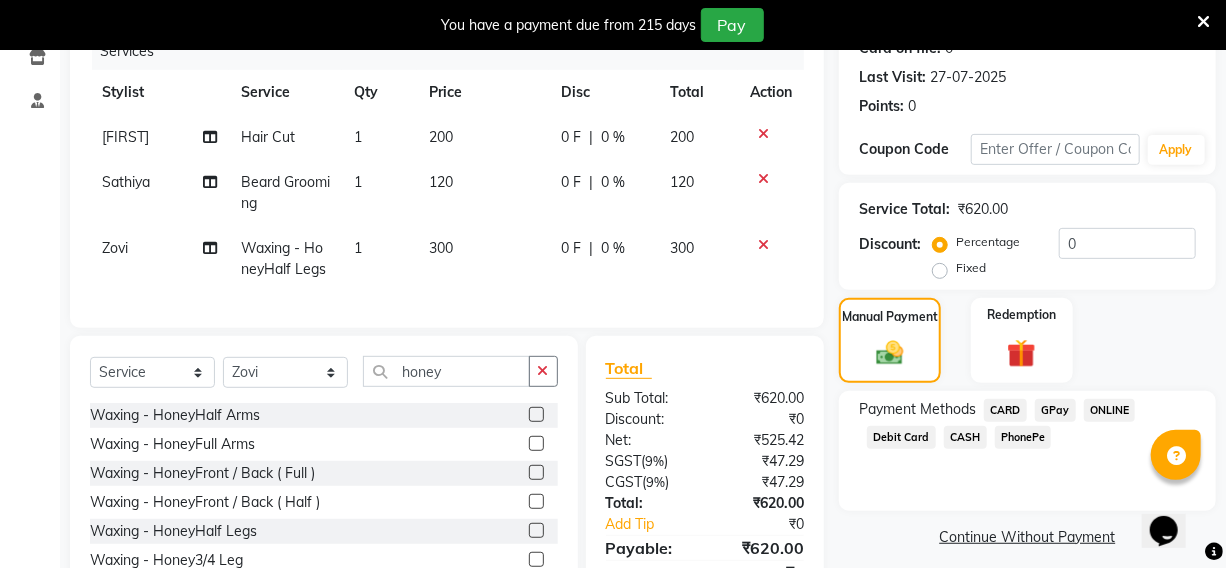 click 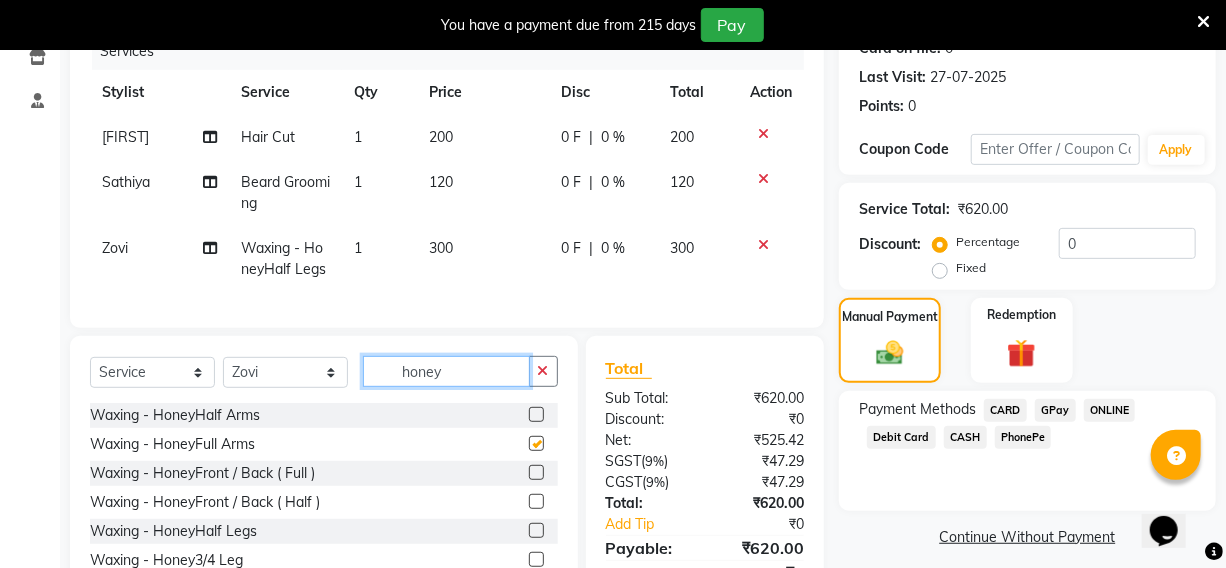 click on "honey" 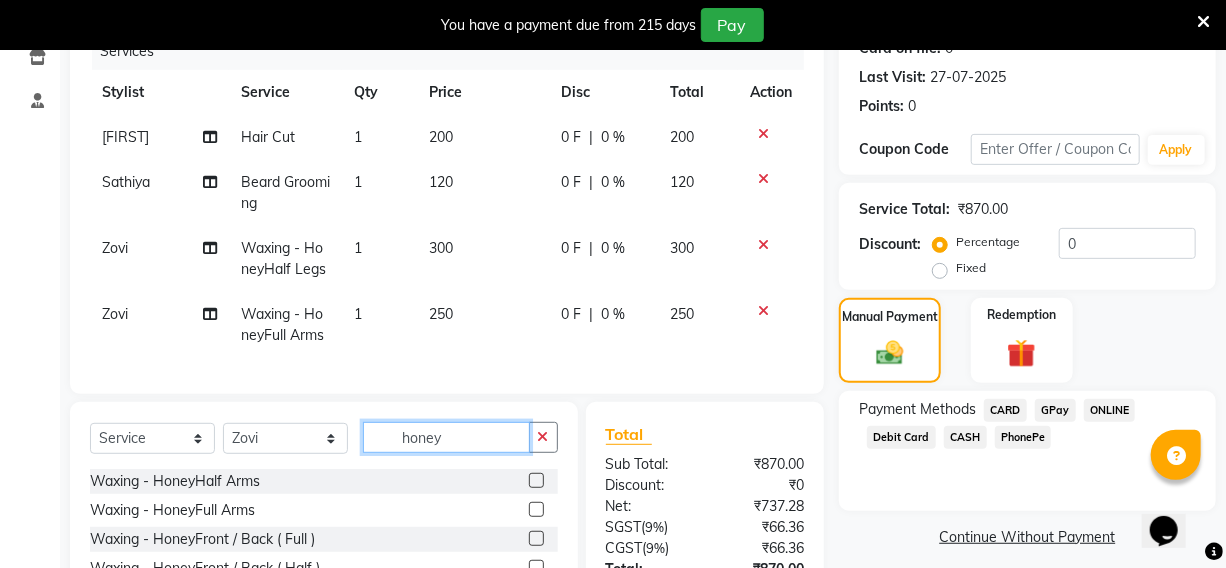 checkbox on "false" 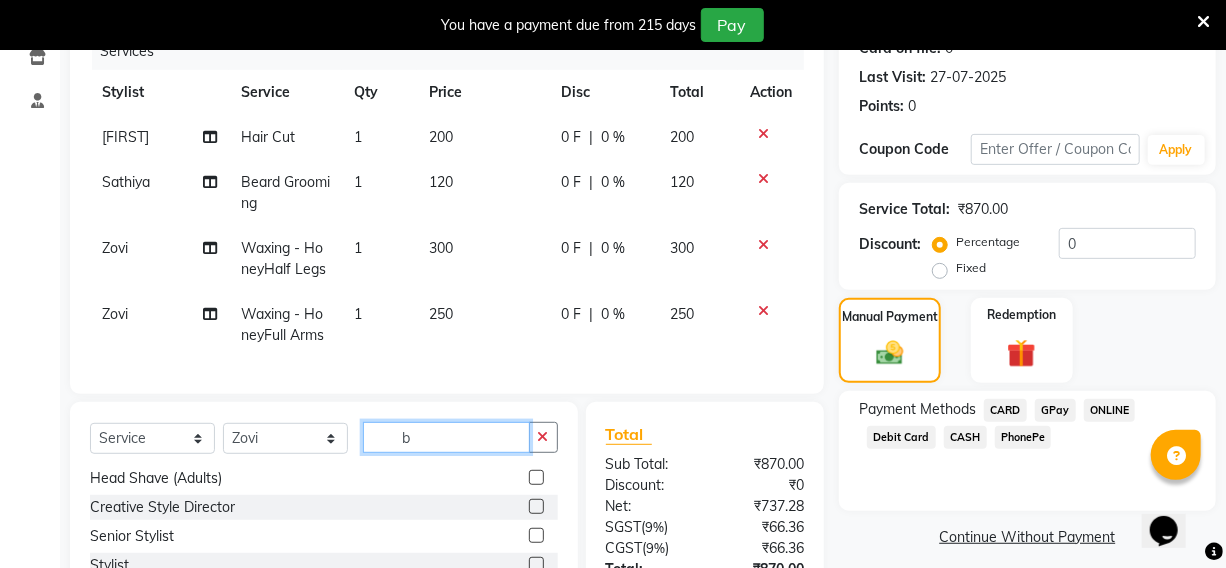 scroll, scrollTop: 0, scrollLeft: 0, axis: both 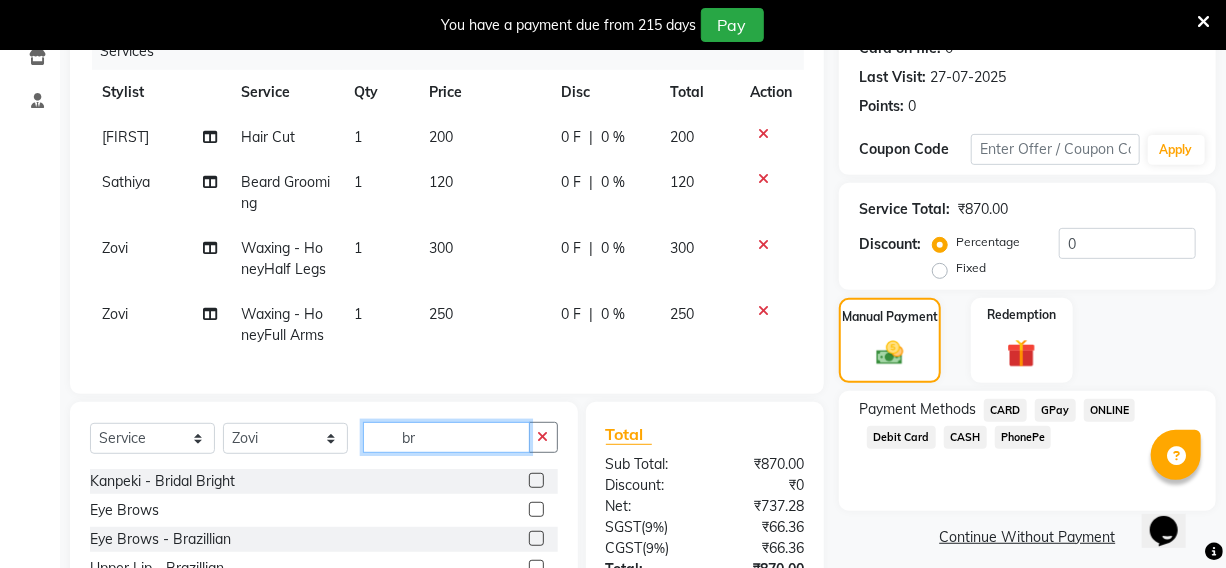 type on "br" 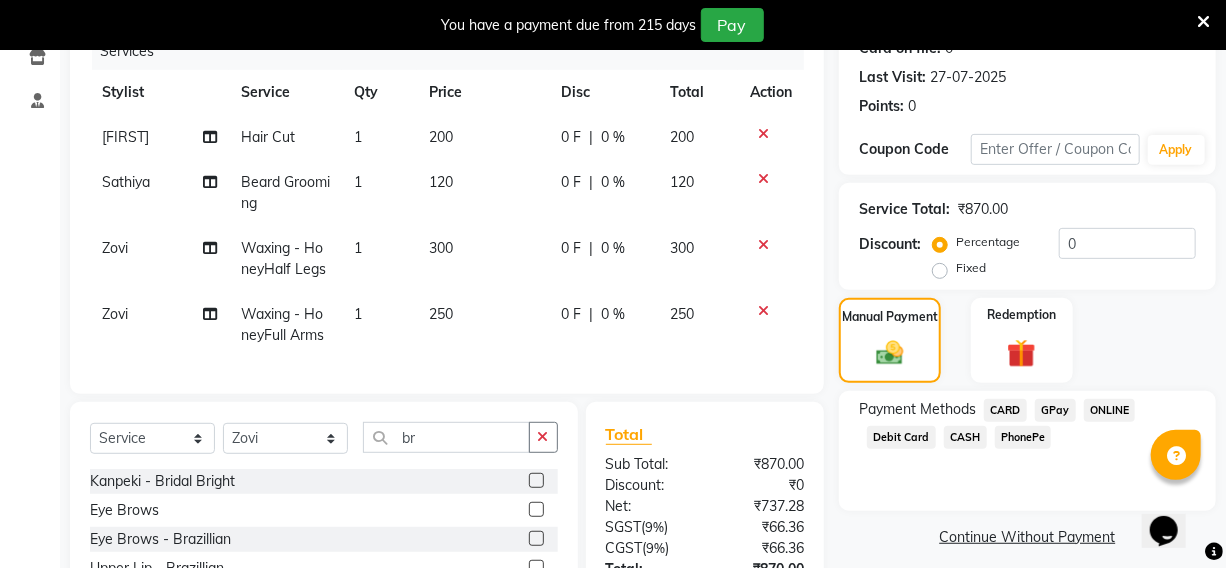click 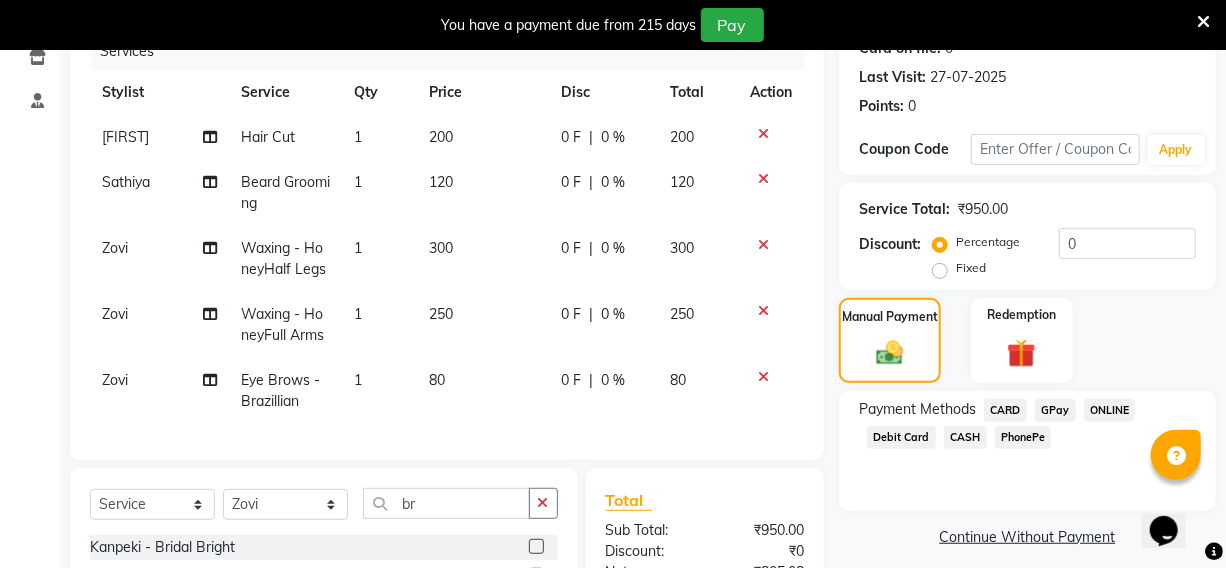 checkbox on "false" 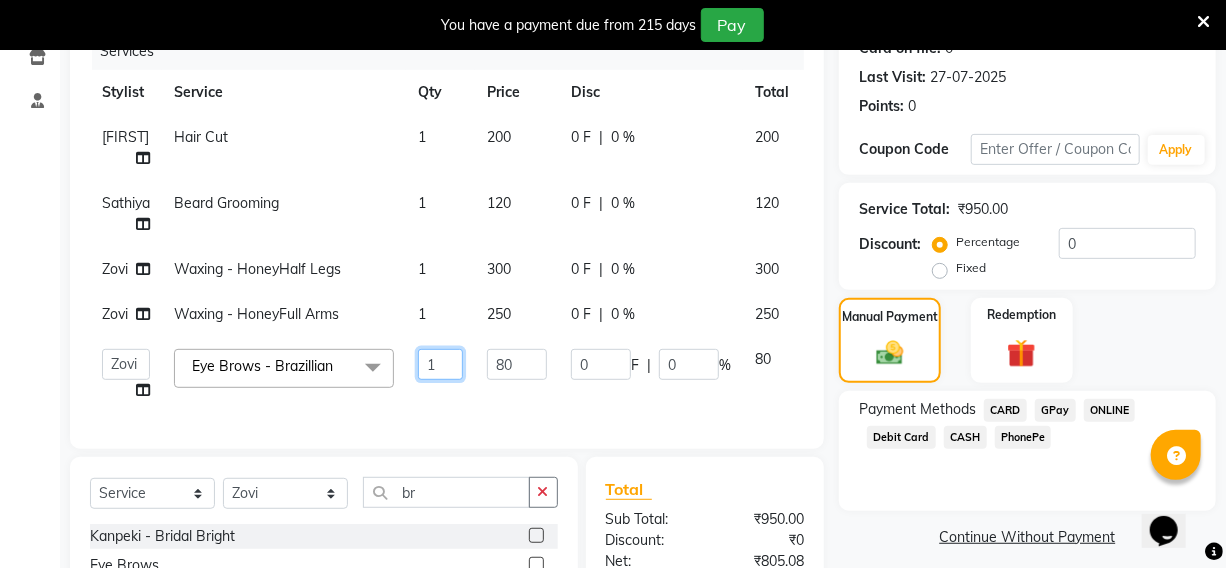 click on "1" 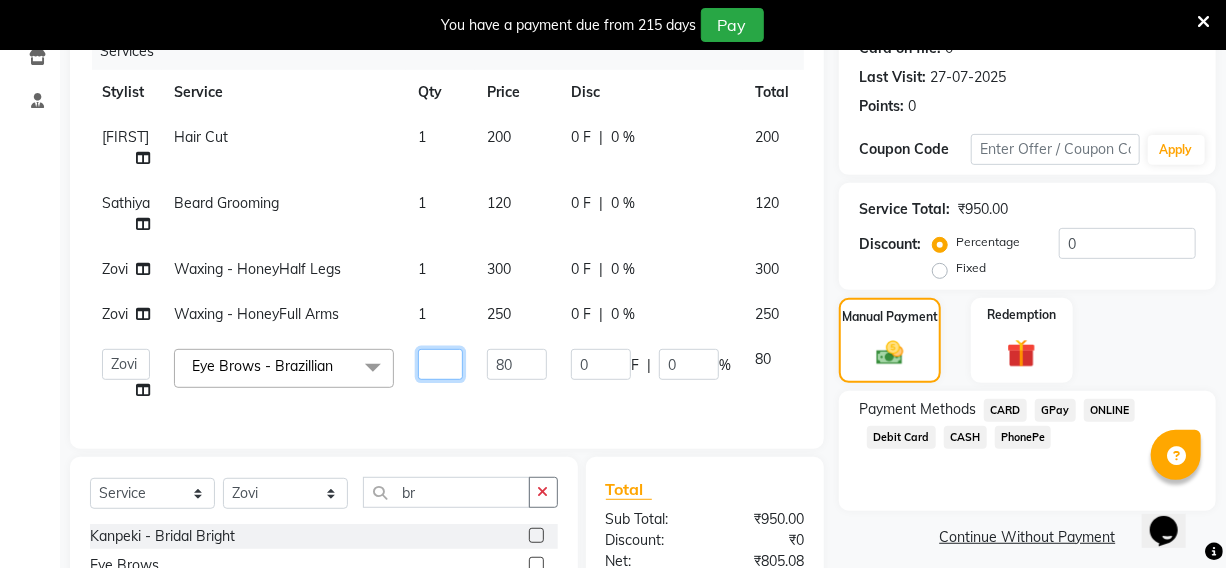 type on "2" 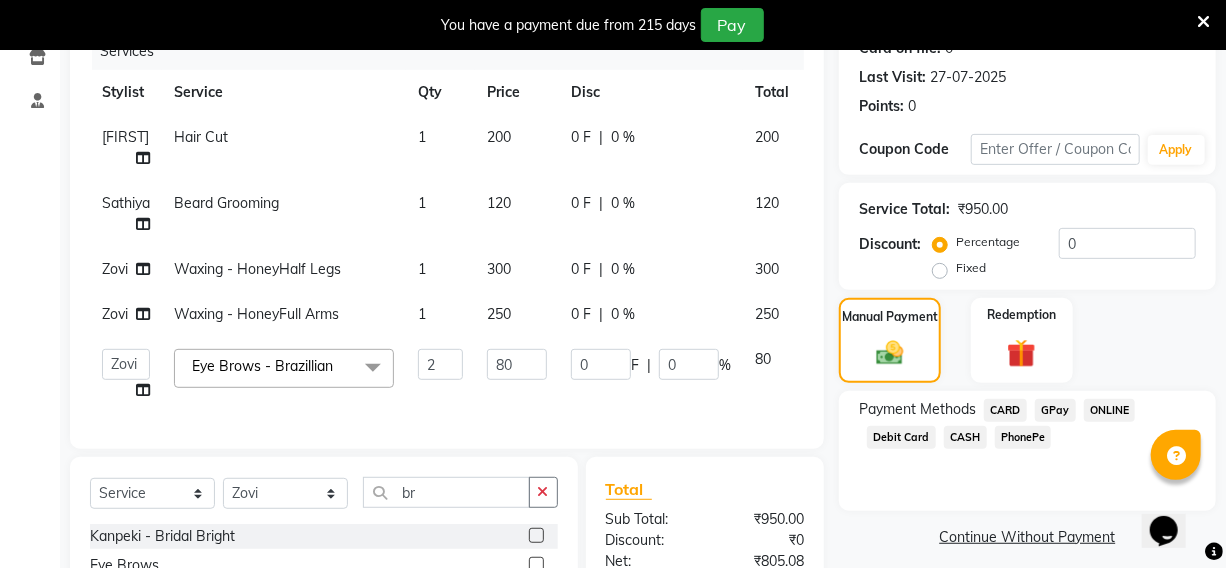 click on "Fardeen   Hriatpuii   Jeho   Khup   Kimi manager id   Lydia   Mani   Mercy   NCY   Rehya   Sathiya   Zomuani   Zovi  Eye Brows - Brazillian  x Hair Cut Toddler's HC Head Shave (Kids) Head Shave (Adults) Creative Style Director Senior Stylist Stylist Blunt Hair Cut Fringe Kids Hair Cut (below 6 years) Men's Hair wash & Hair Setting Shampoo & Conditioning Blow-dry Ironing Tong Curls Beard Grooming Beard Spa Beard & Mustache Color Root Touch-Up Ammonia Root Touch-Up Ammonia Free Root Touch-Up PPD Free Root Touch-Up Vegan Highlights Creative Hair Color Henna Hair Spa ( Loreal ) Hair Spa ( Wella Oil Reflection ) Hair Spa - Nourishing & Repair Hair Spa - Smooth & Shine Hair Spa ( Keratin Rich ) Hair Spa ( Wella Fusion ) Hair Spa ( Wella Elements ) Anti Hair Loss Anti-Dandruff Olaplex Hair Detox Spa ( Iluvia) Hair Spa - Shea Butter Hair Perming Hair Straightening/Smoothening Hair Keratin Hair Botox Essential Pearl Aloe Vera Instant Glow Gold Oxy-Life Oxy-Life - Oxy pro Youth Oxy-Life - Oxy pro Clear Cheryl's Chin" 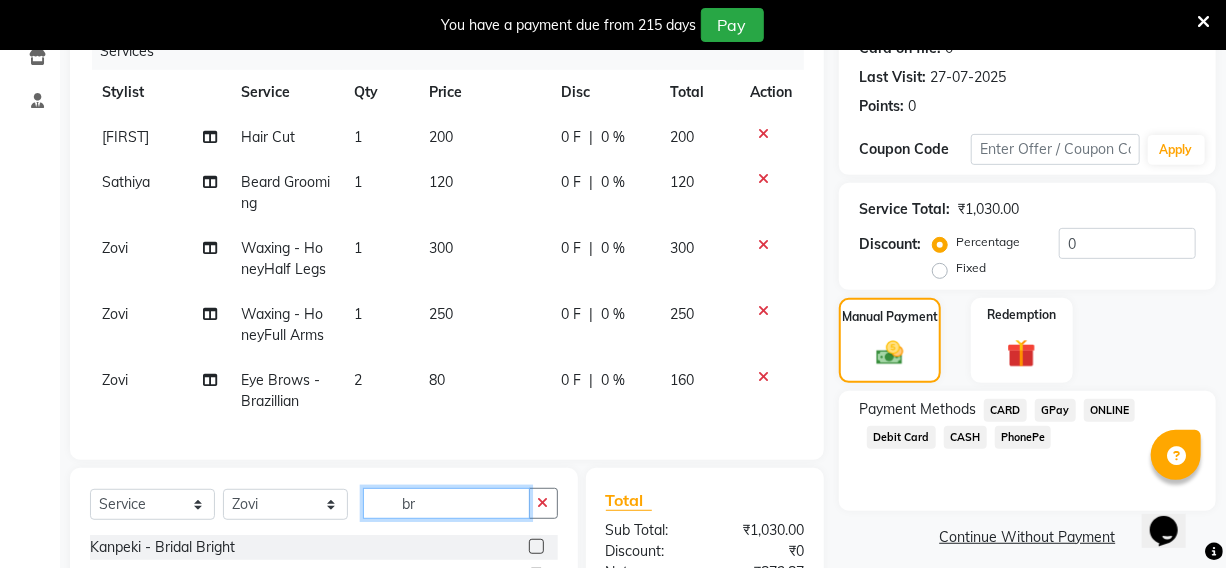 click on "br" 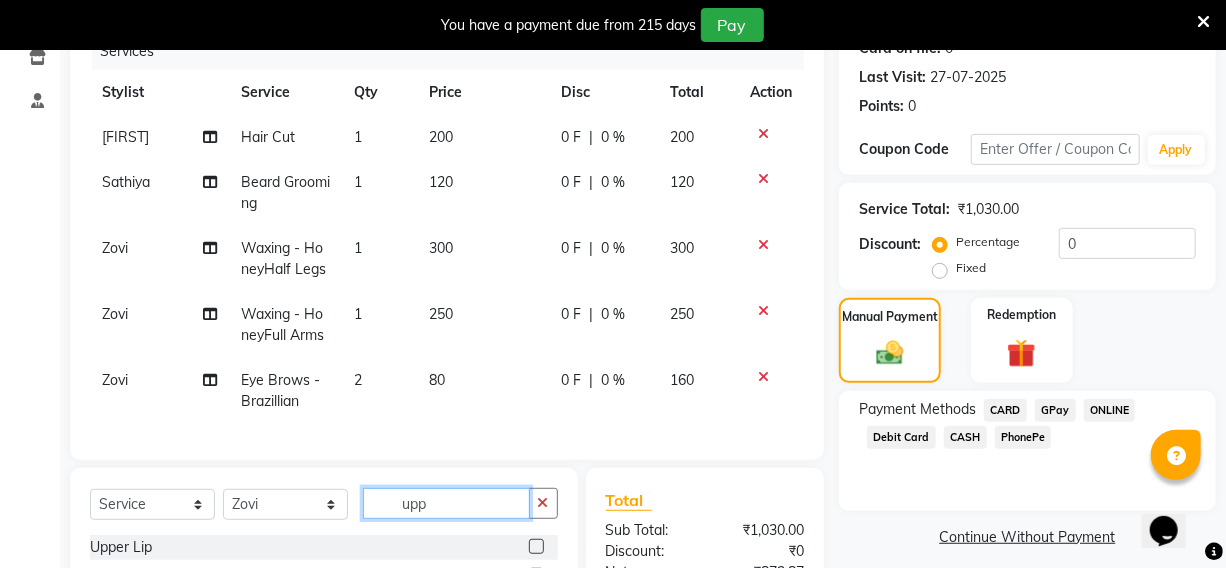 scroll, scrollTop: 447, scrollLeft: 0, axis: vertical 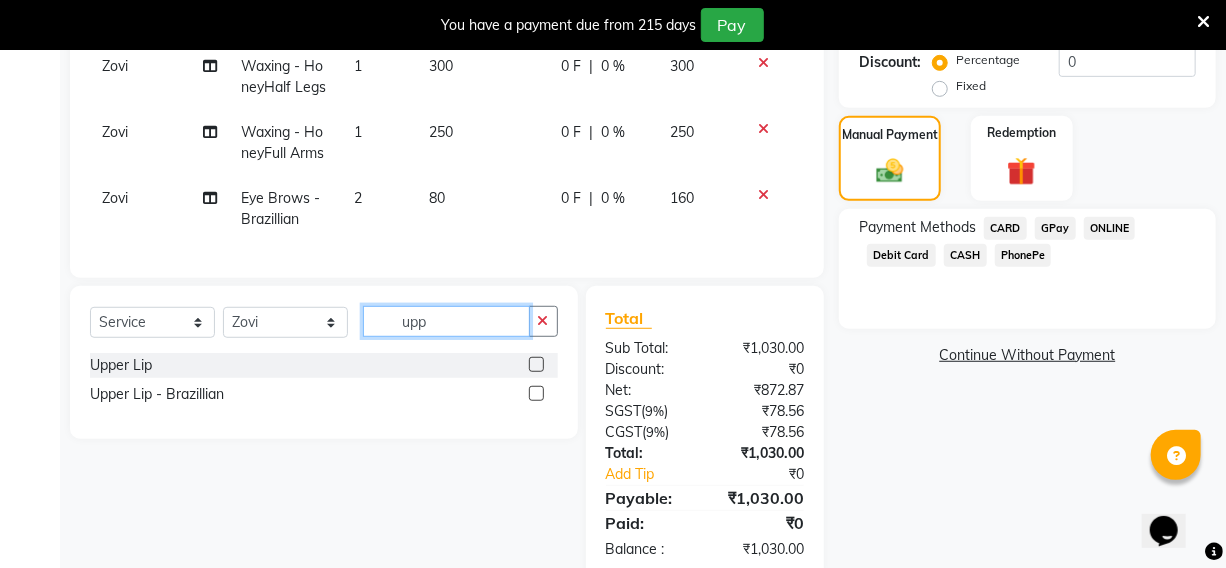 type on "upp" 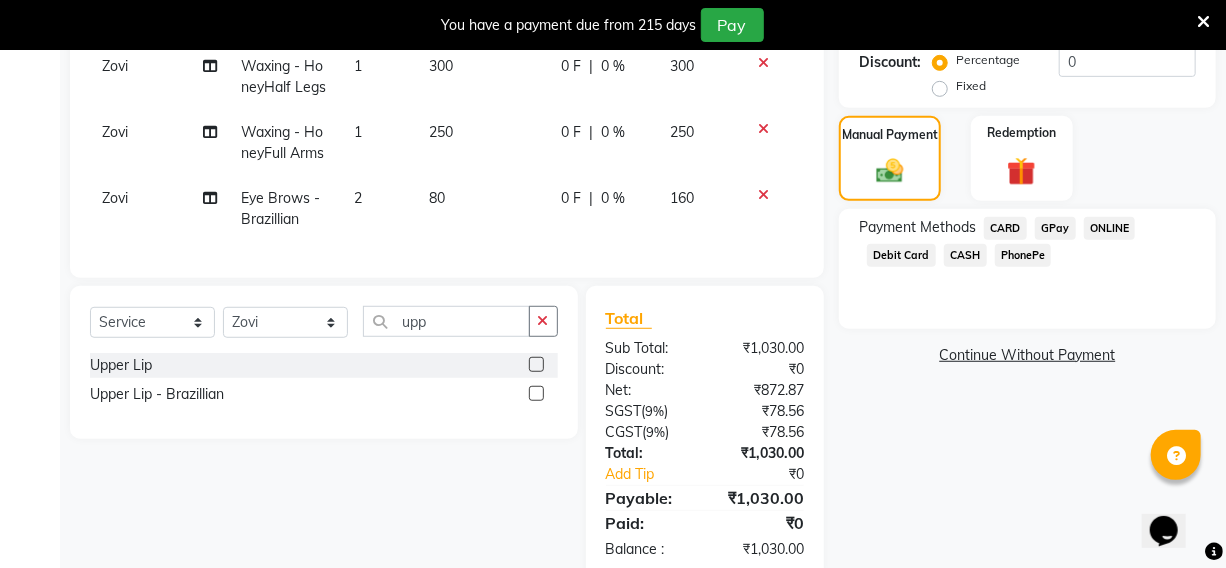 click 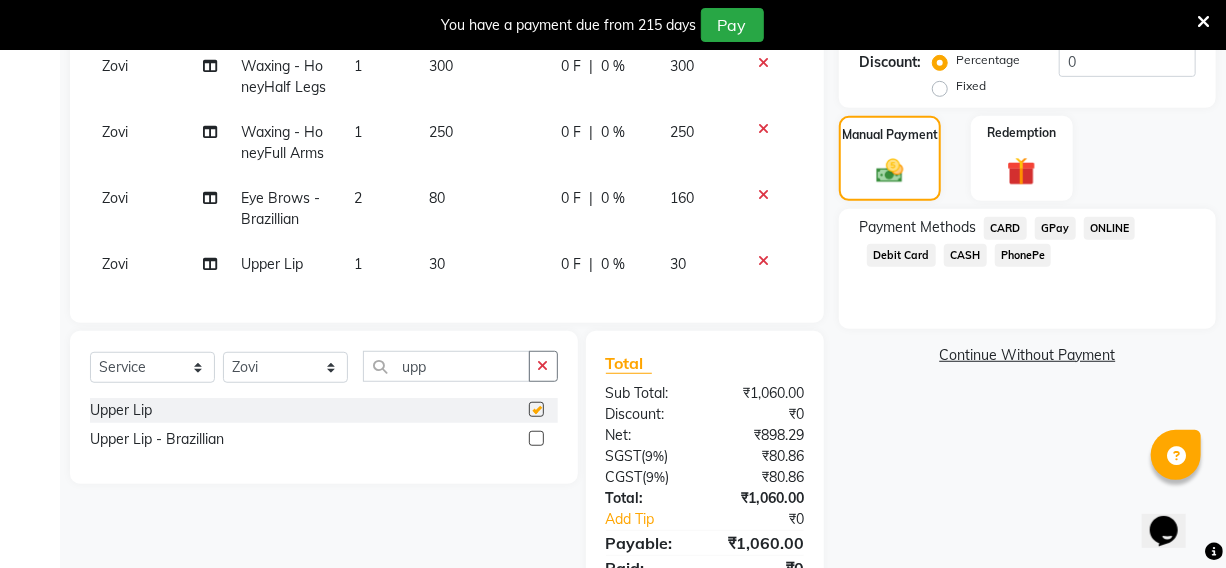 checkbox on "false" 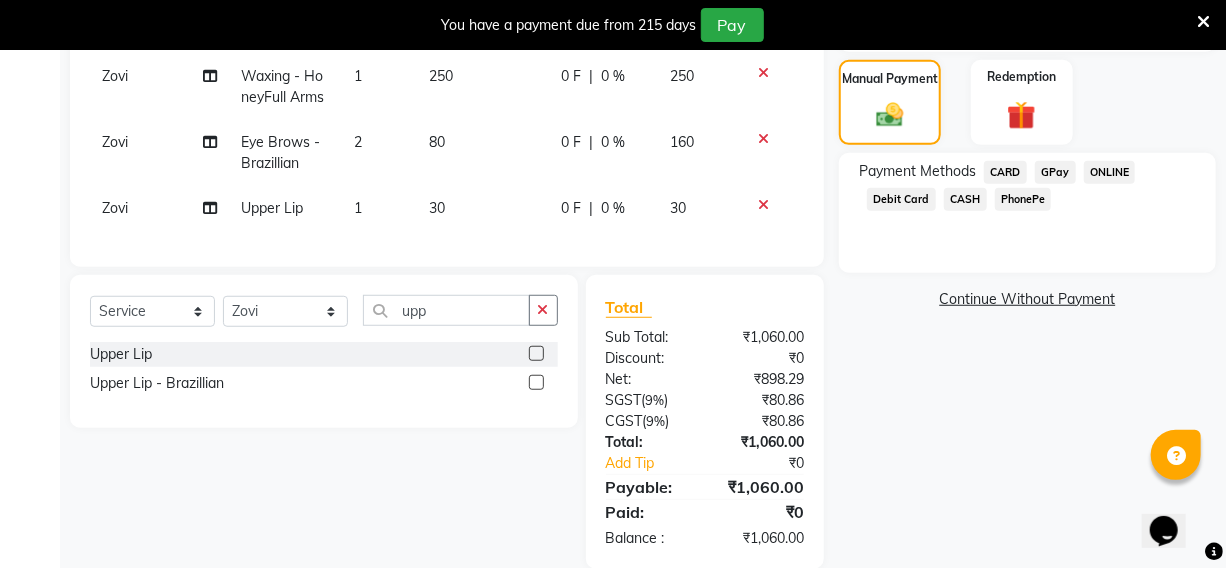 scroll, scrollTop: 550, scrollLeft: 0, axis: vertical 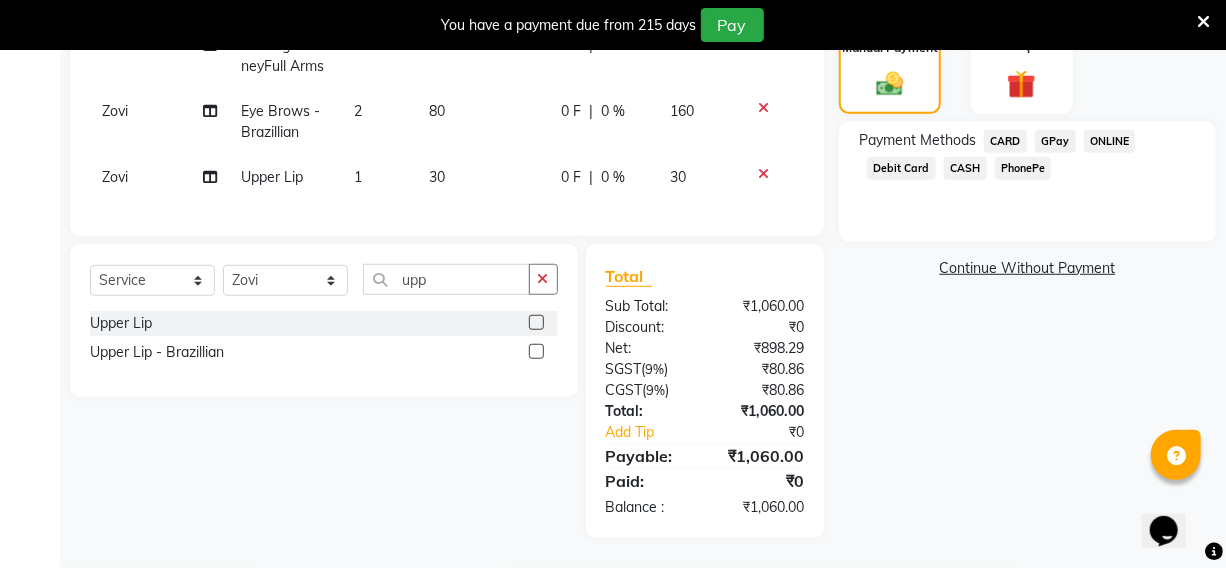click on "80" 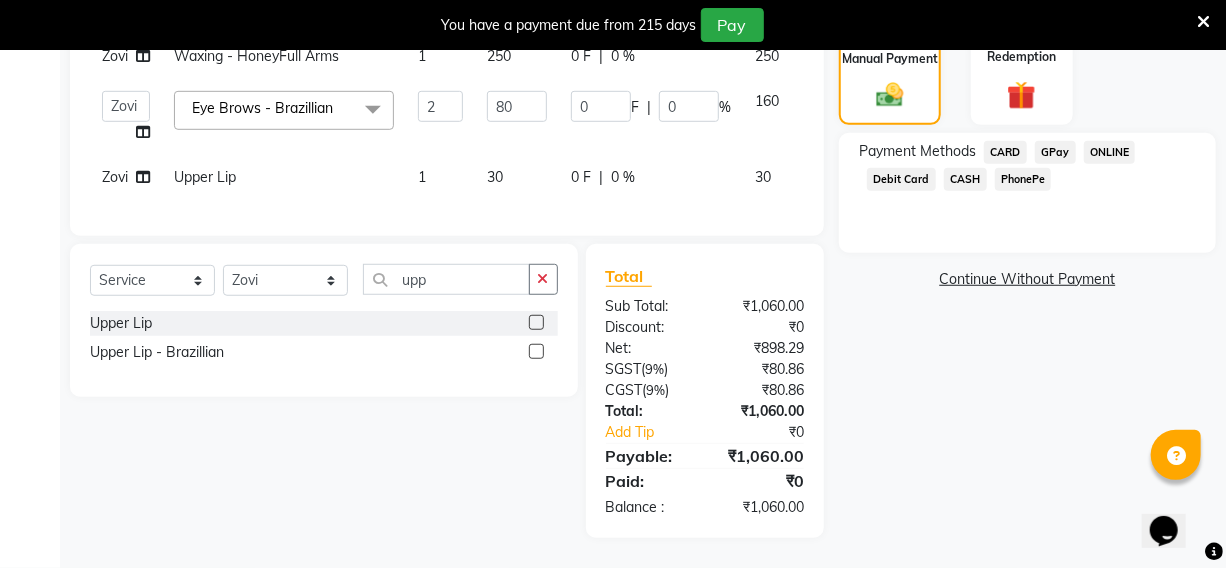 click on "30" 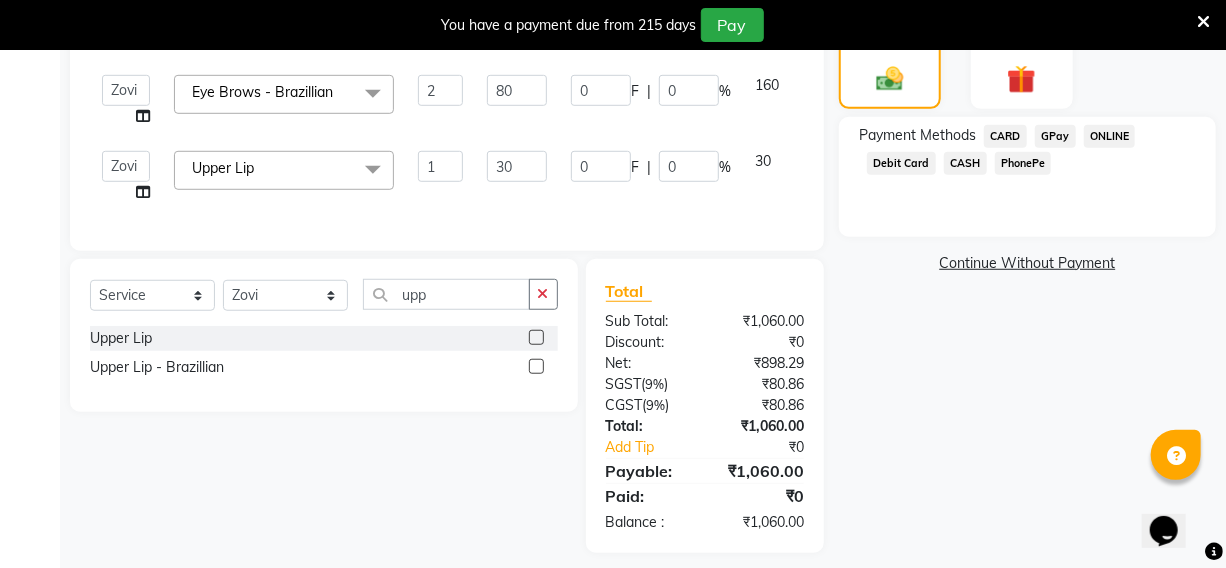scroll, scrollTop: 550, scrollLeft: 0, axis: vertical 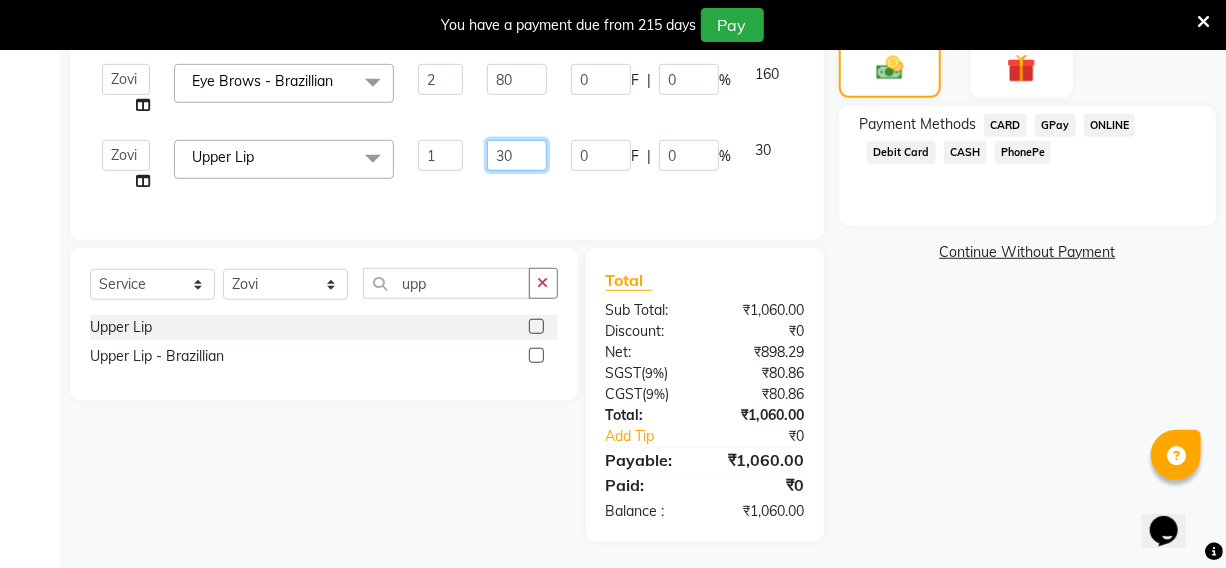 click on "30" 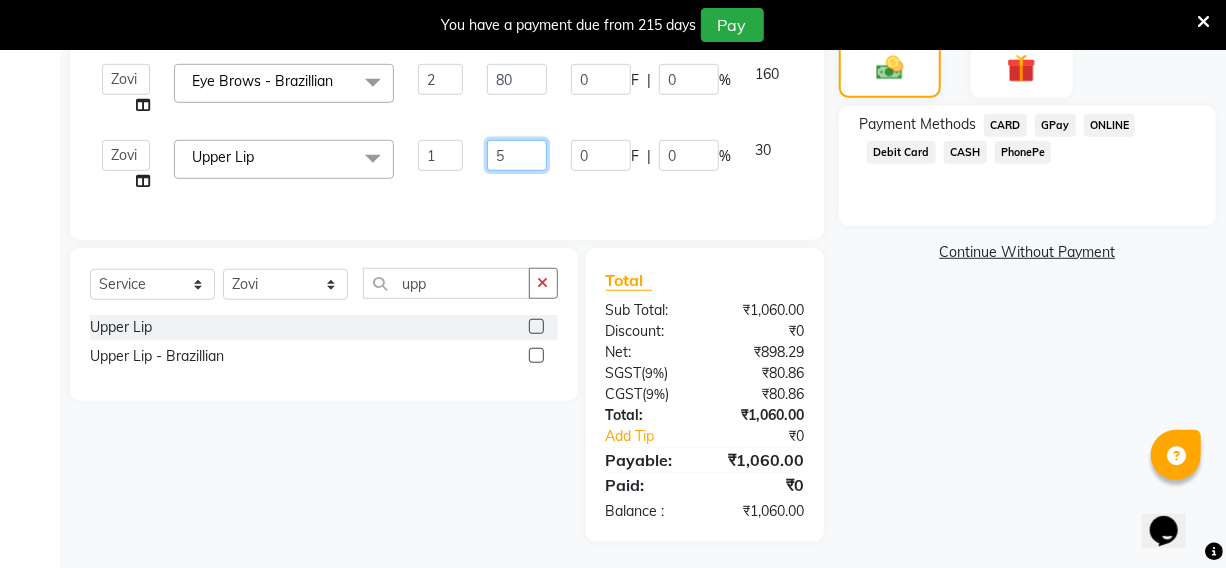 type on "50" 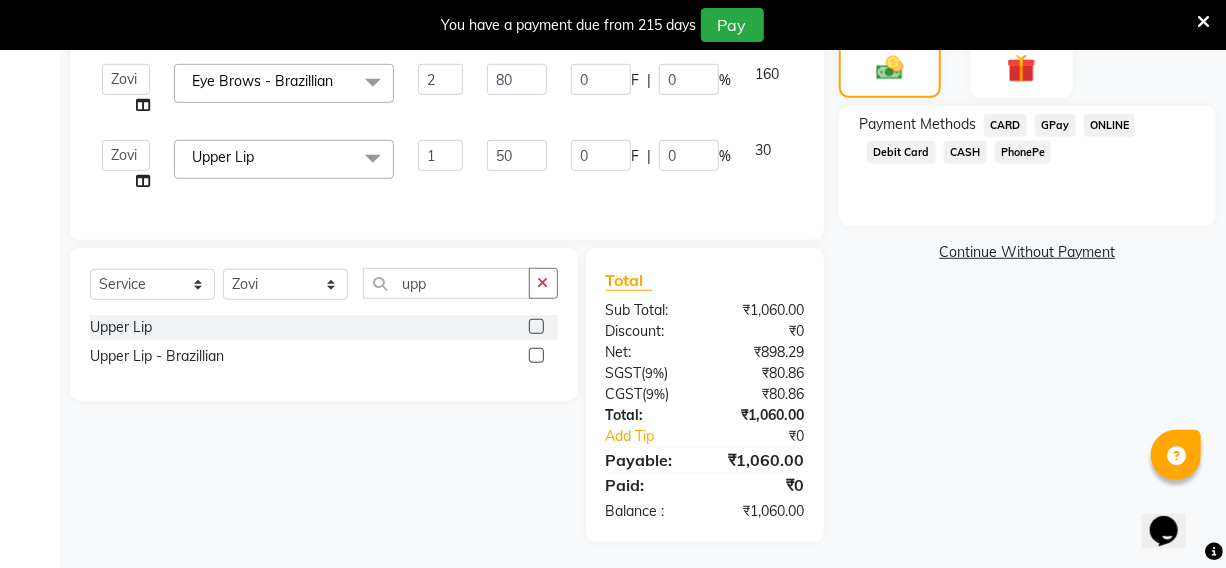 click on "Services Stylist Service Qty Price Disc Total Action Fardeen Hair Cut 1 200 0 F | 0 % 200 Sathiya Beard Grooming 1 120 0 F | 0 % 120 Zovi Waxing - HoneyHalf Legs 1 300 0 F | 0 % 300 Zovi Waxing - HoneyFull Arms 1 250 0 F | 0 % 250  Fardeen   Hriatpuii   Jeho   Khup   Kimi manager id   Lydia   Mani   Mercy   NCY   Rehya   Sathiya   Zomuani   Zovi  Eye Brows - Brazillian  x Hair Cut Toddler's HC Head Shave (Kids) Head Shave (Adults) Creative Style Director Senior Stylist Stylist Blunt Hair Cut Fringe Kids Hair Cut (below 6 years) Men's Hair wash & Hair Setting Shampoo & Conditioning Blow-dry Ironing Tong Curls Beard Grooming Beard Spa Beard & Mustache Color Root Touch-Up Ammonia Root Touch-Up Ammonia Free Root Touch-Up PPD Free Root Touch-Up Vegan Highlights Creative Hair Color Henna Hair Spa ( Loreal ) Hair Spa ( Wella Oil Reflection ) Hair Spa - Nourishing & Repair Hair Spa - Smooth & Shine Hair Spa ( Keratin Rich ) Hair Spa ( Wella Fusion ) Hair Spa ( Wella Elements ) Anti Hair Loss Anti-Dandruff Olaplex 2" 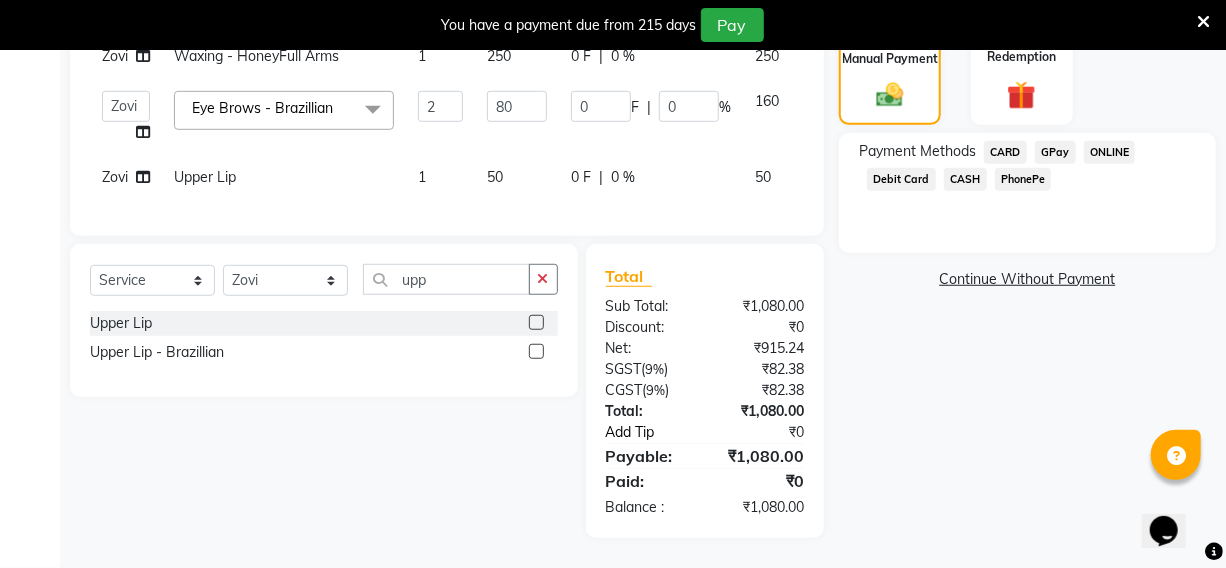 click on "Add Tip" 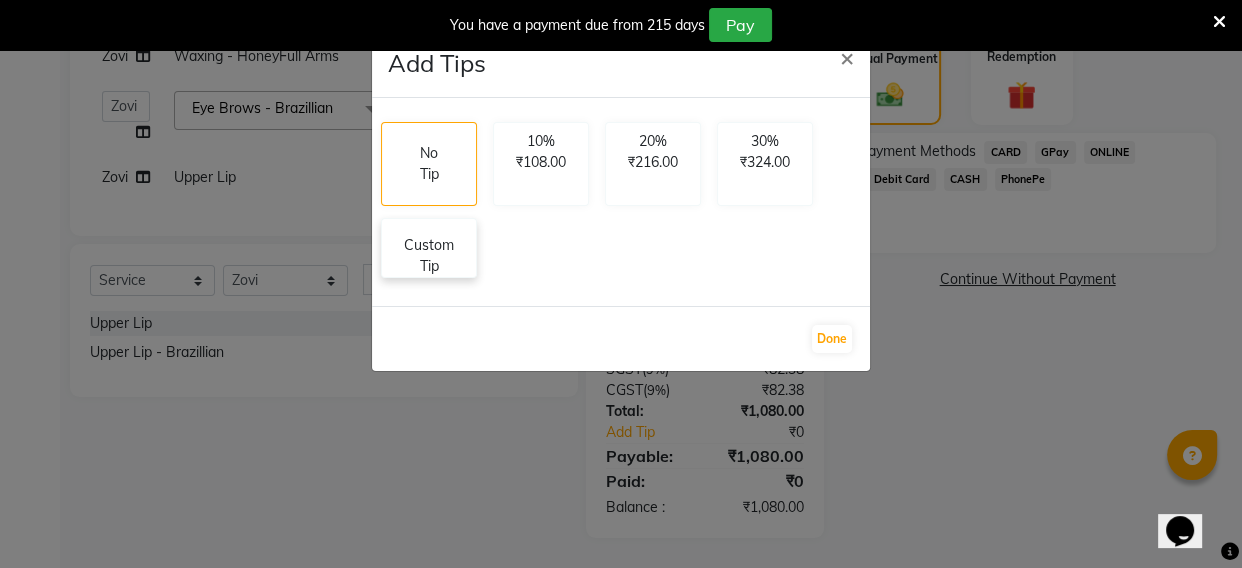 click on "Custom Tip" 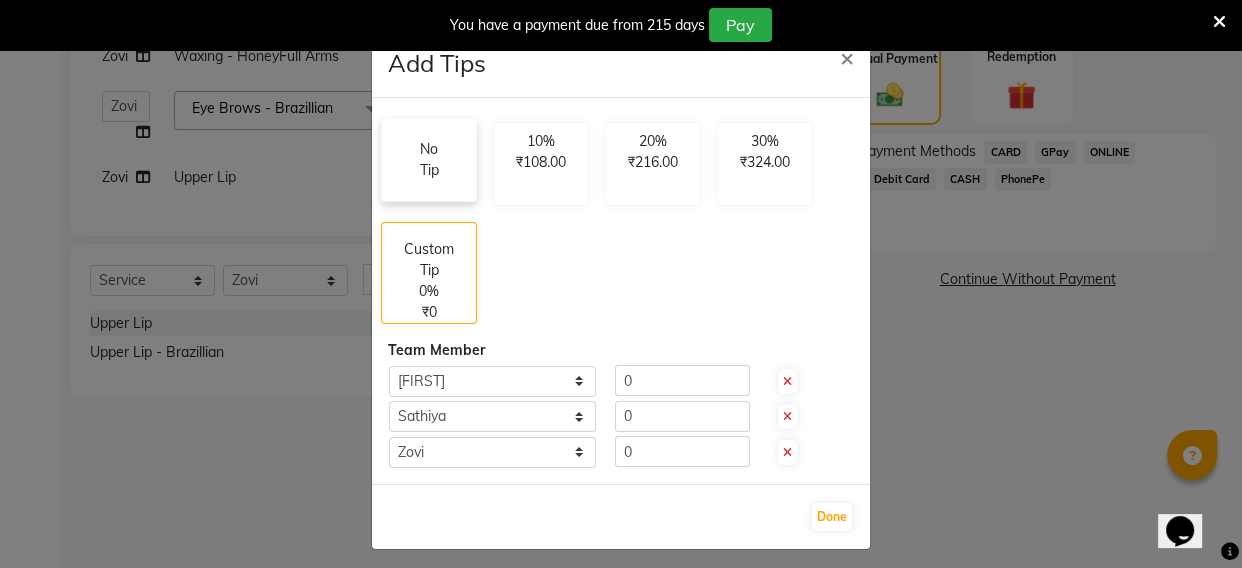 click on "No Tip" 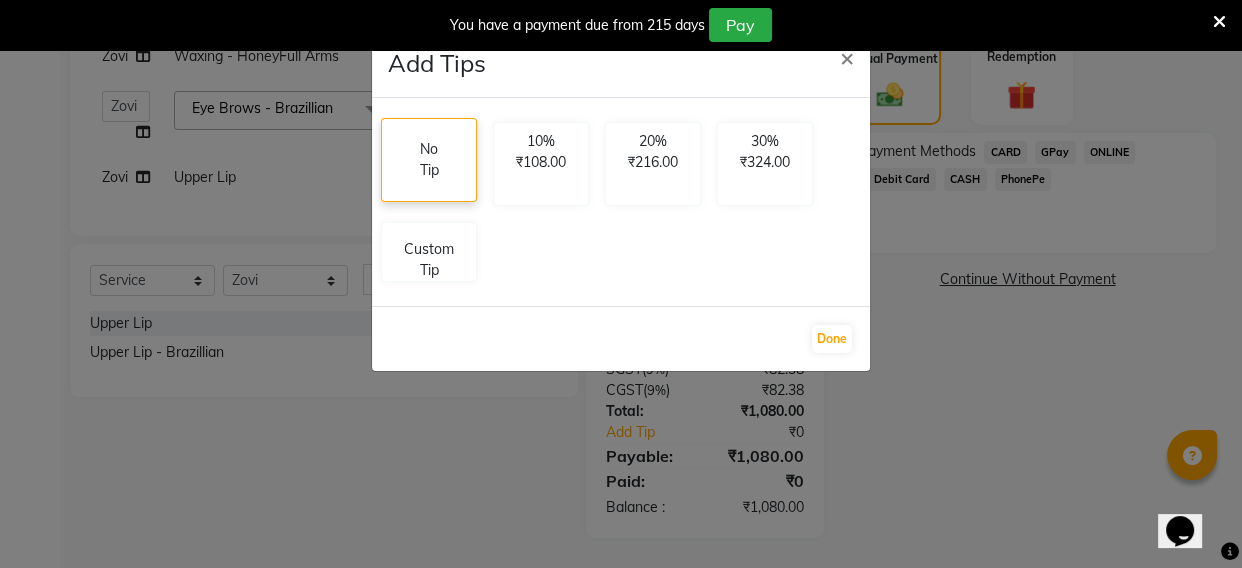 click on "No Tip" 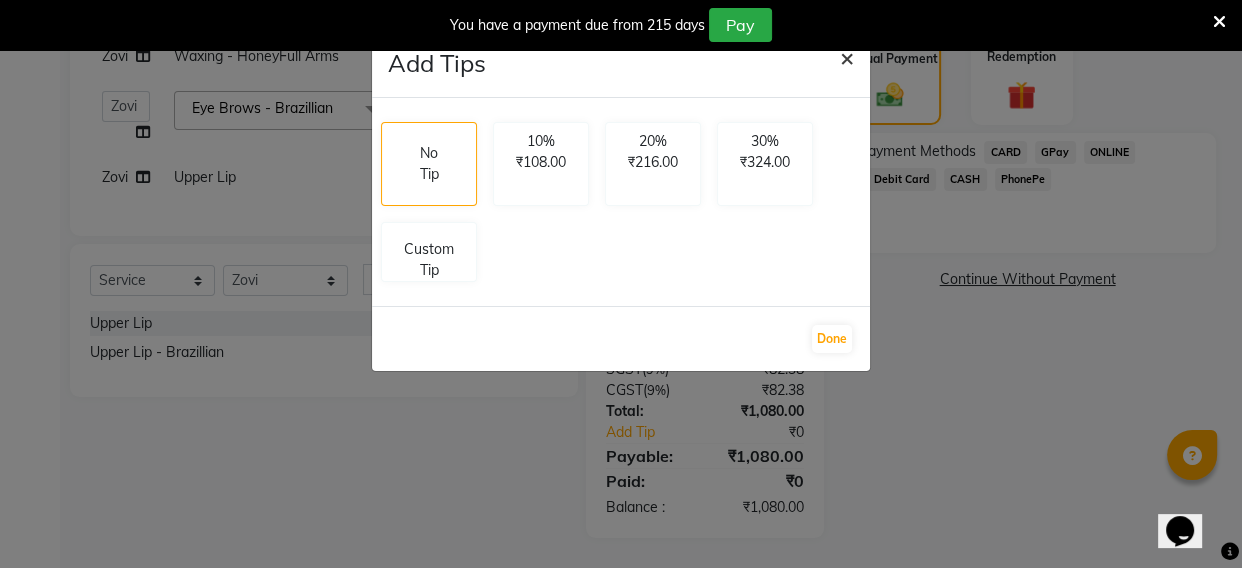click on "×" 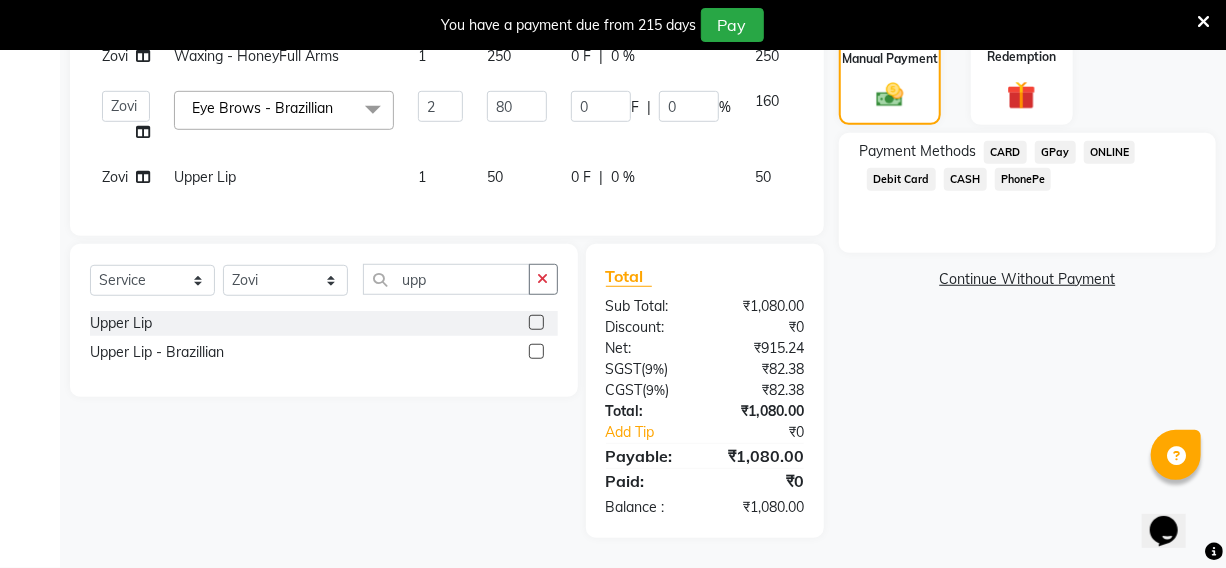 scroll, scrollTop: 266, scrollLeft: 0, axis: vertical 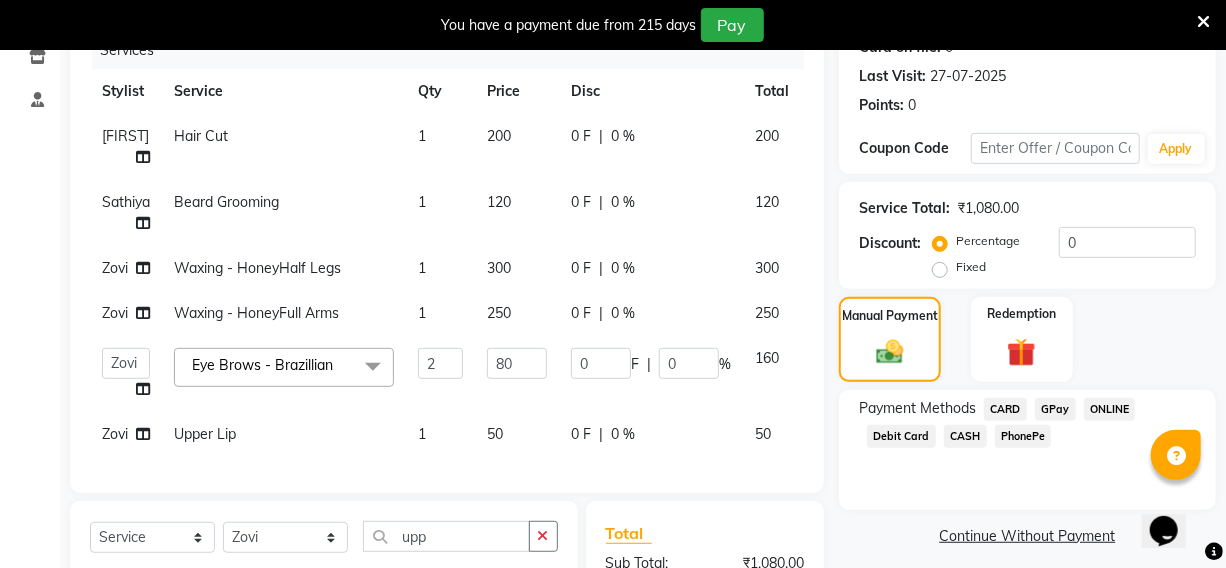 click on "CARD" 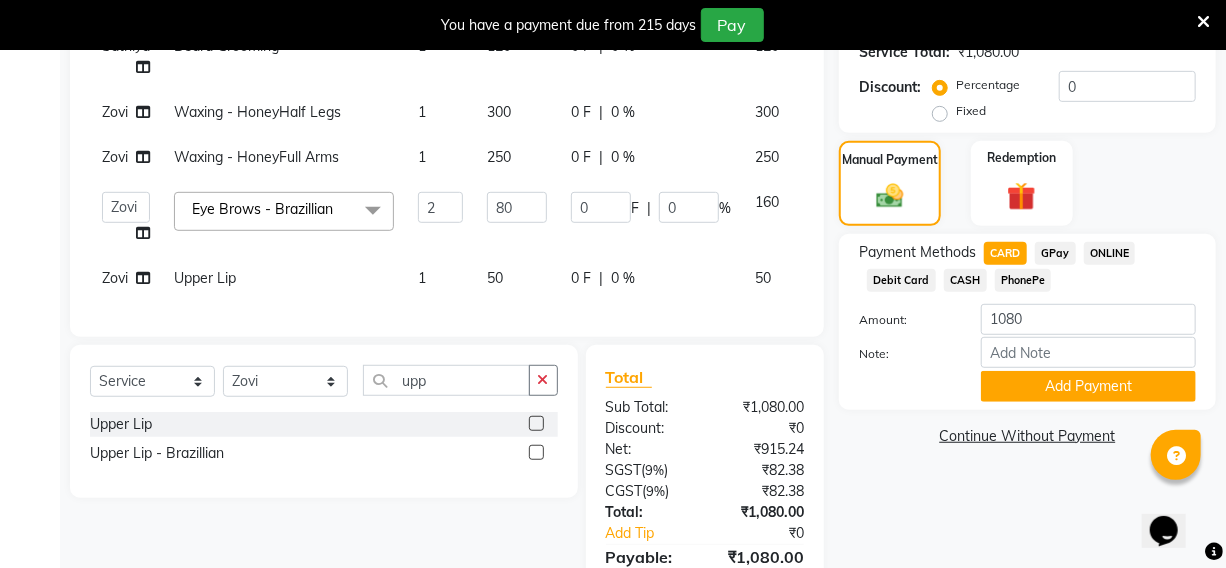 scroll, scrollTop: 448, scrollLeft: 0, axis: vertical 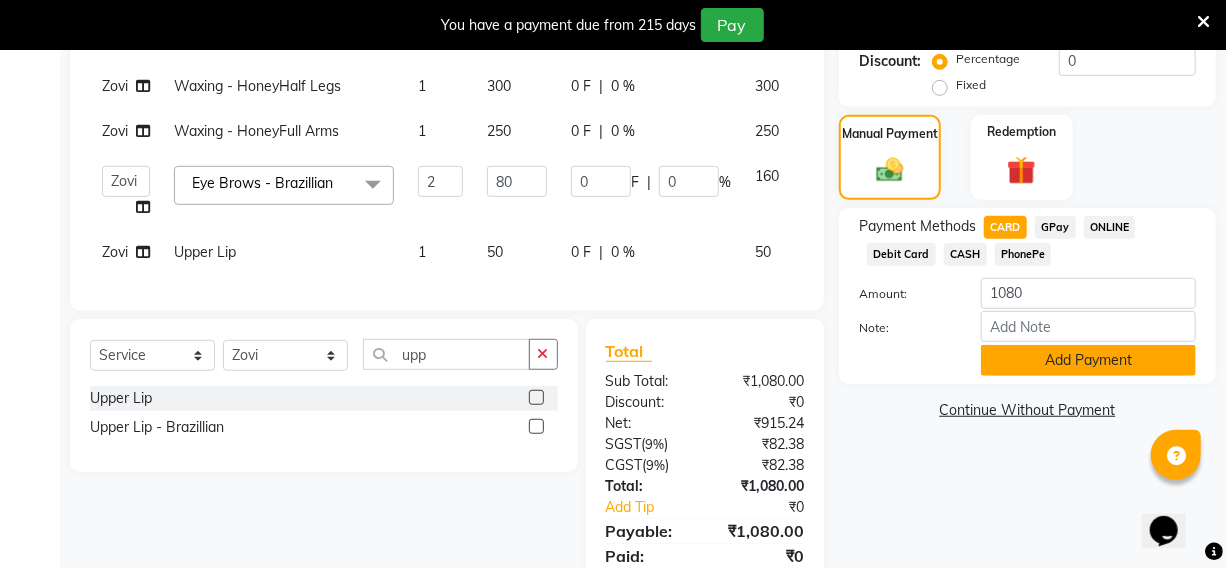 click on "Add Payment" 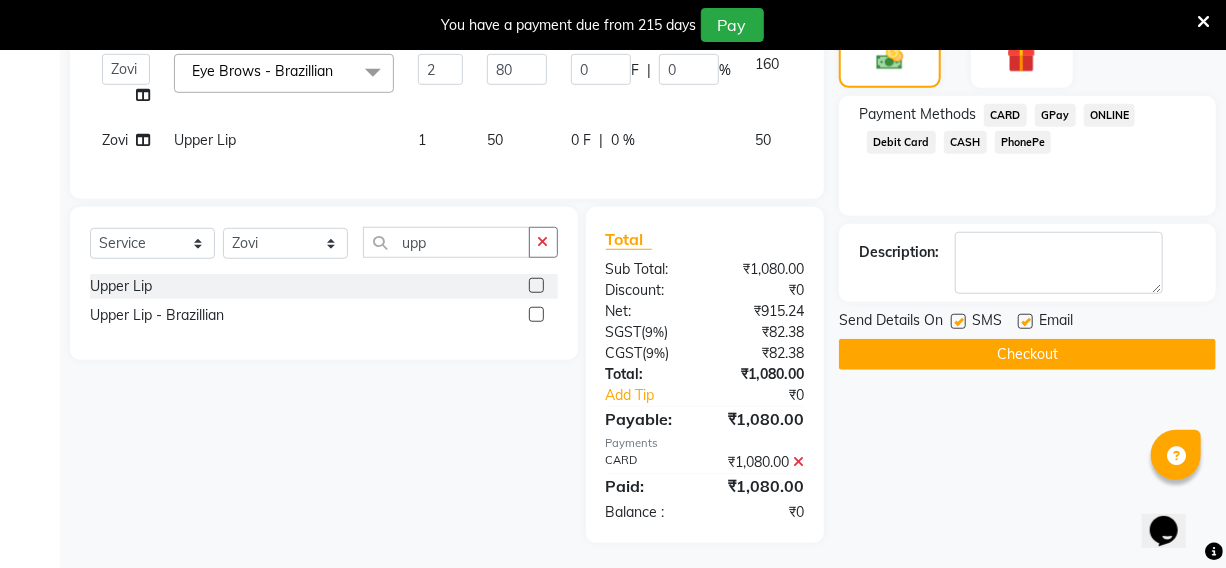 scroll, scrollTop: 580, scrollLeft: 0, axis: vertical 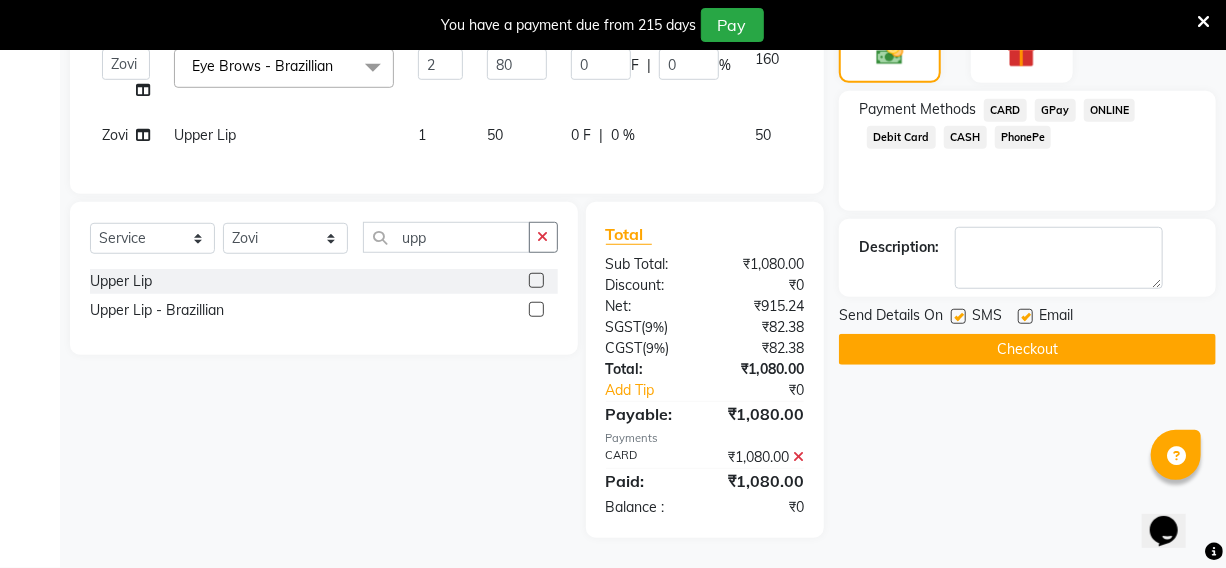click on "Checkout" 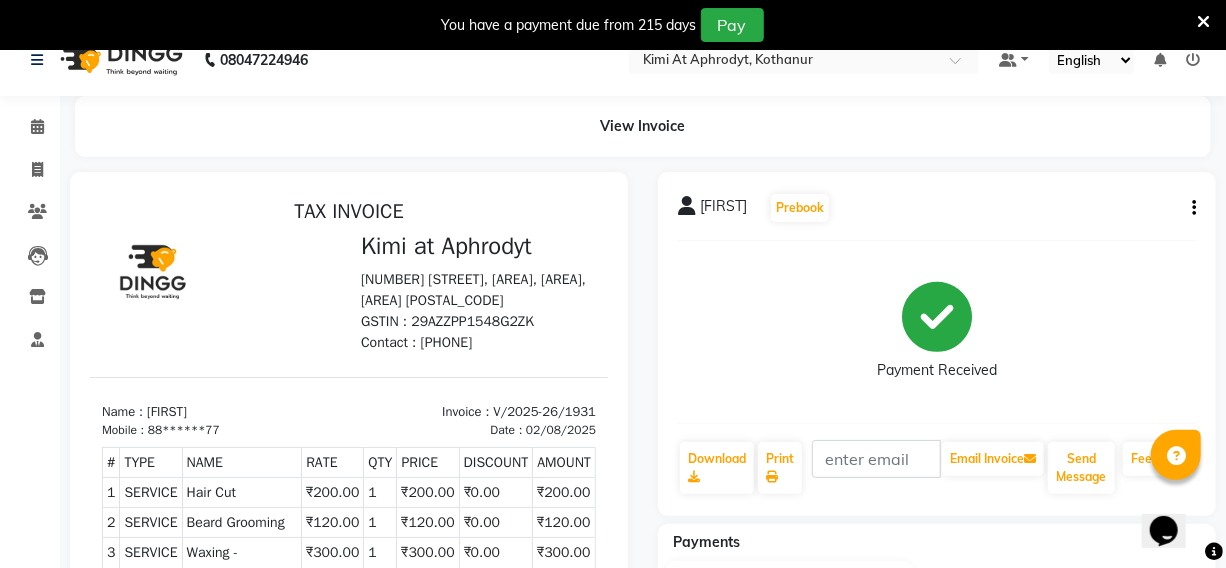 scroll, scrollTop: 0, scrollLeft: 0, axis: both 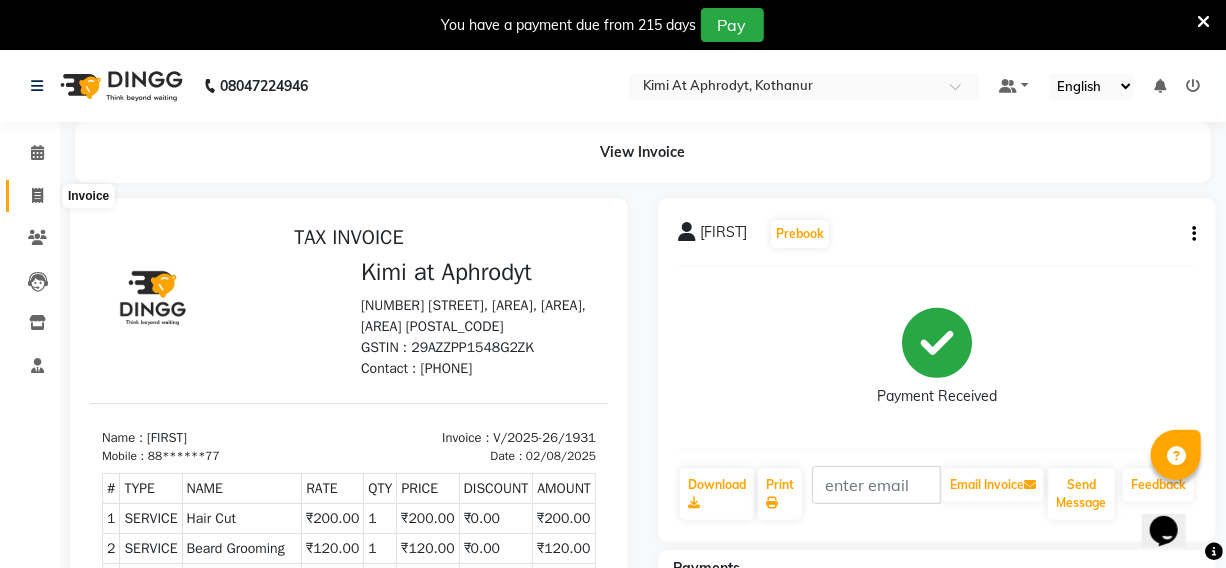 click 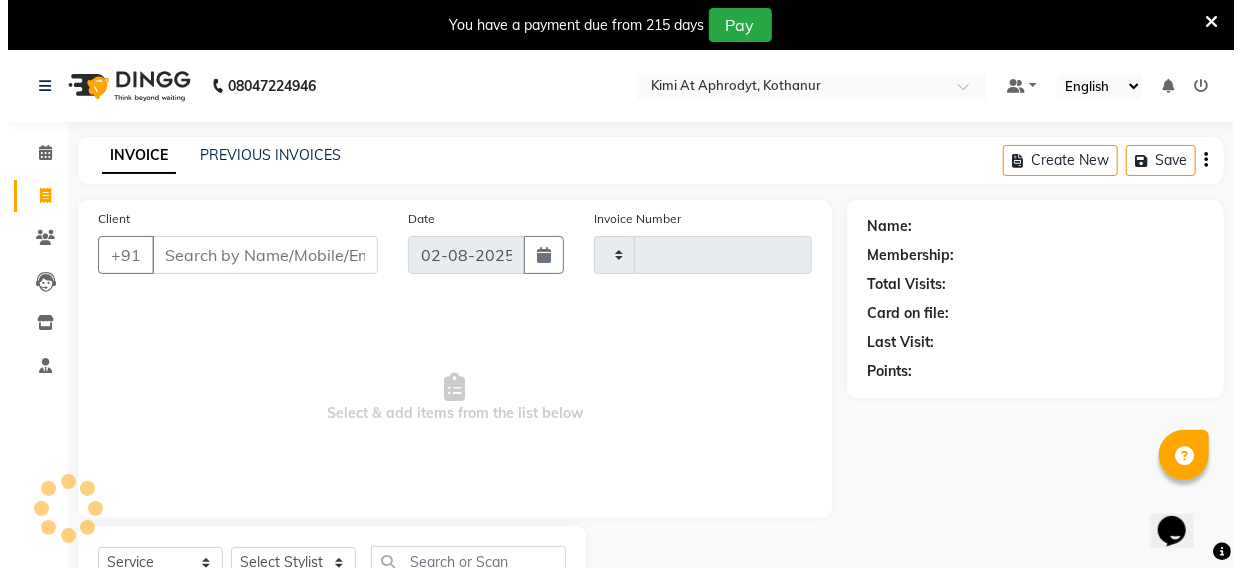 scroll, scrollTop: 83, scrollLeft: 0, axis: vertical 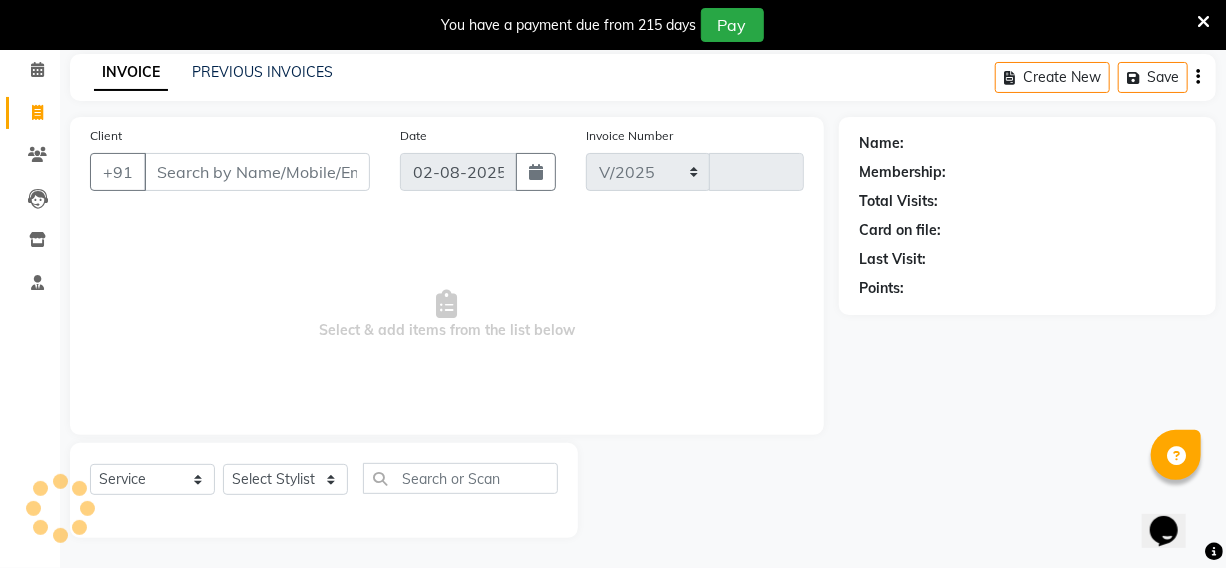select on "7401" 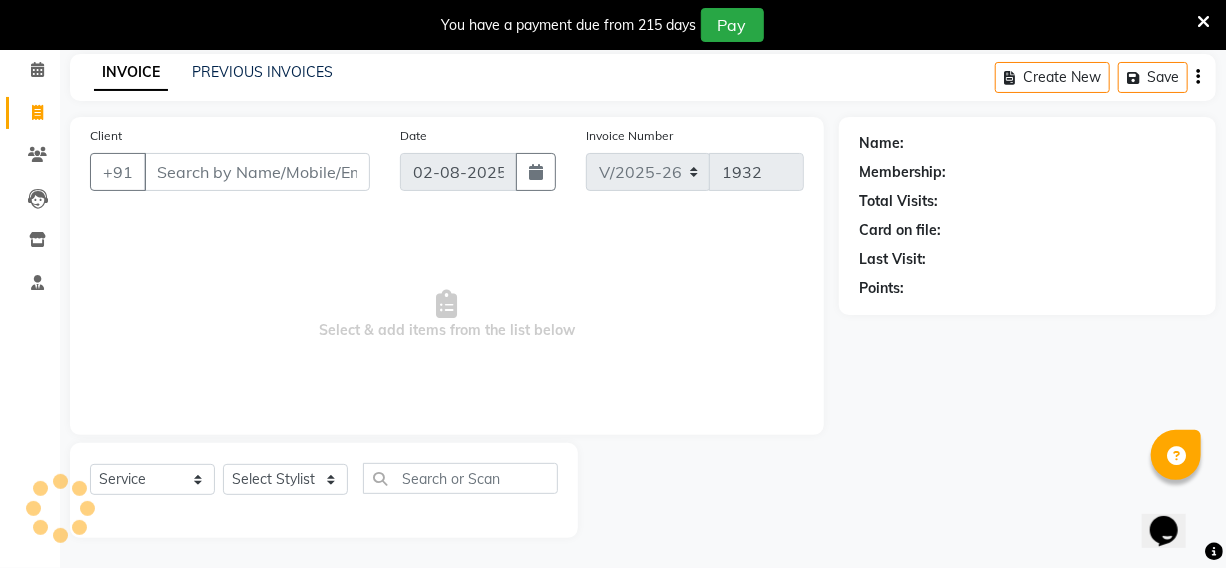click on "Client" at bounding box center [257, 172] 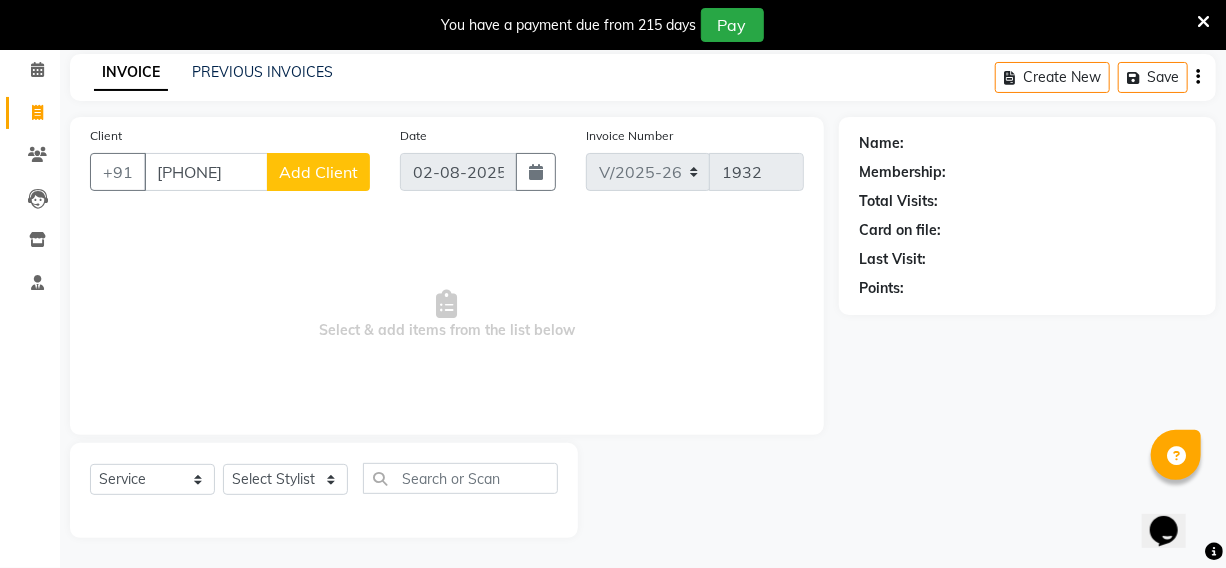 type on "[PHONE]" 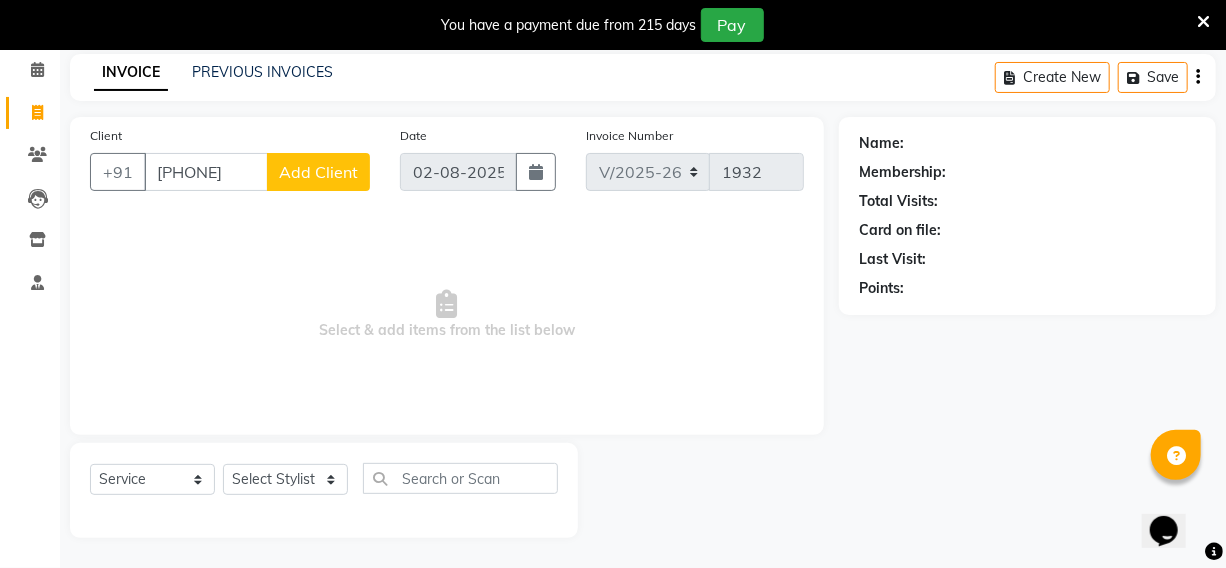 click on "Add Client" 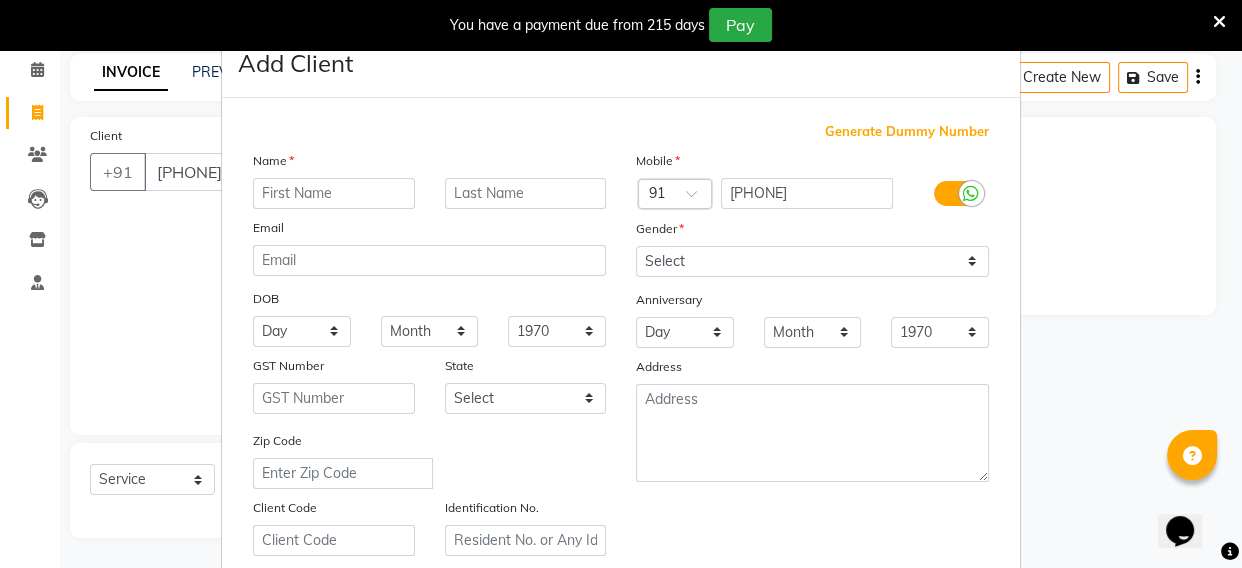 click on "Add Client Generate Dummy Number Name Email DOB Day 01 02 03 04 05 06 07 08 09 10 11 12 13 14 15 16 17 18 19 20 21 22 23 24 25 26 27 28 29 30 31 Month January February March April May June July August September October November December 1940 1941 1942 1943 1944 1945 1946 1947 1948 1949 1950 1951 1952 1953 1954 1955 1956 1957 1958 1959 1960 1961 1962 1963 1964 1965 1966 1967 1968 1969 1970 1971 1972 1973 1974 1975 1976 1977 1978 1979 1980 1981 1982 1983 1984 1985 1986 1987 1988 1989 1990 1991 1992 1993 1994 1995 1996 1997 1998 1999 2000 2001 2002 2003 2004 2005 2006 2007 2008 2009 2010 2011 2012 2013 2014 2015 2016 2017 2018 2019 2020 2021 2022 2023 2024 GST Number State Select Andaman and Nicobar Islands Andhra Pradesh Arunachal Pradesh Assam Bihar Chandigarh Chhattisgarh Dadra and Nagar Haveli Daman and Diu Delhi Goa Gujarat Haryana Himachal Pradesh Jammu and Kashmir Jharkhand Karnataka Kerala Lakshadweep Madhya Pradesh Maharashtra Manipur Meghalaya Mizoram Nagaland Odisha Pondicherry Punjab Rajasthan Sikkim" at bounding box center (621, 284) 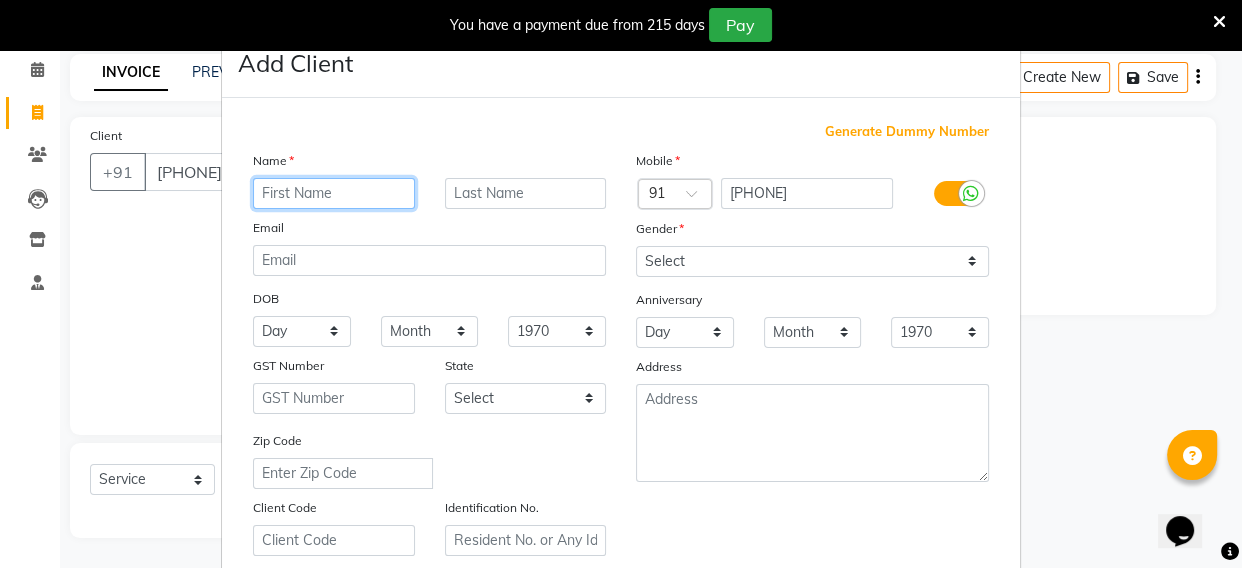 click at bounding box center (334, 193) 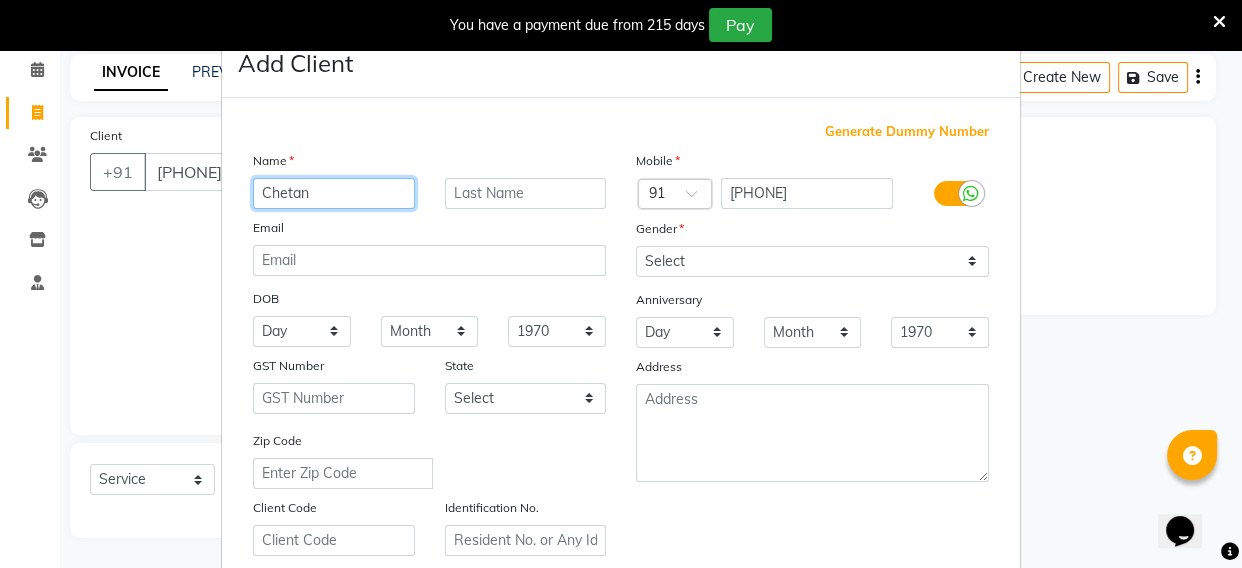 type on "Chetan" 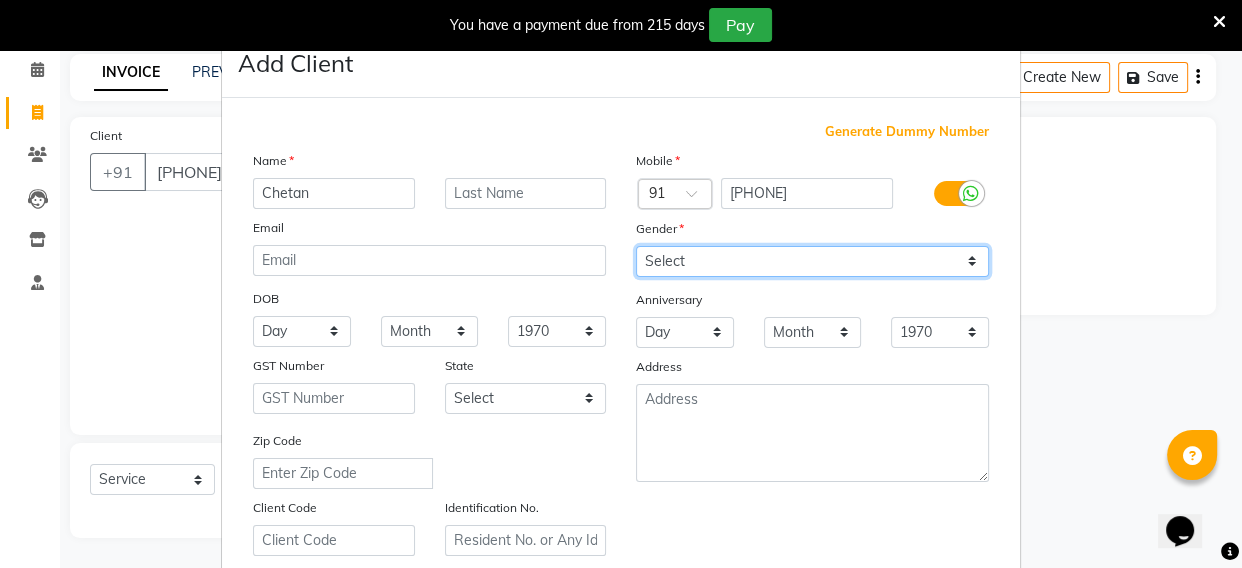 click on "Select Male Female Other Prefer Not To Say" at bounding box center (812, 261) 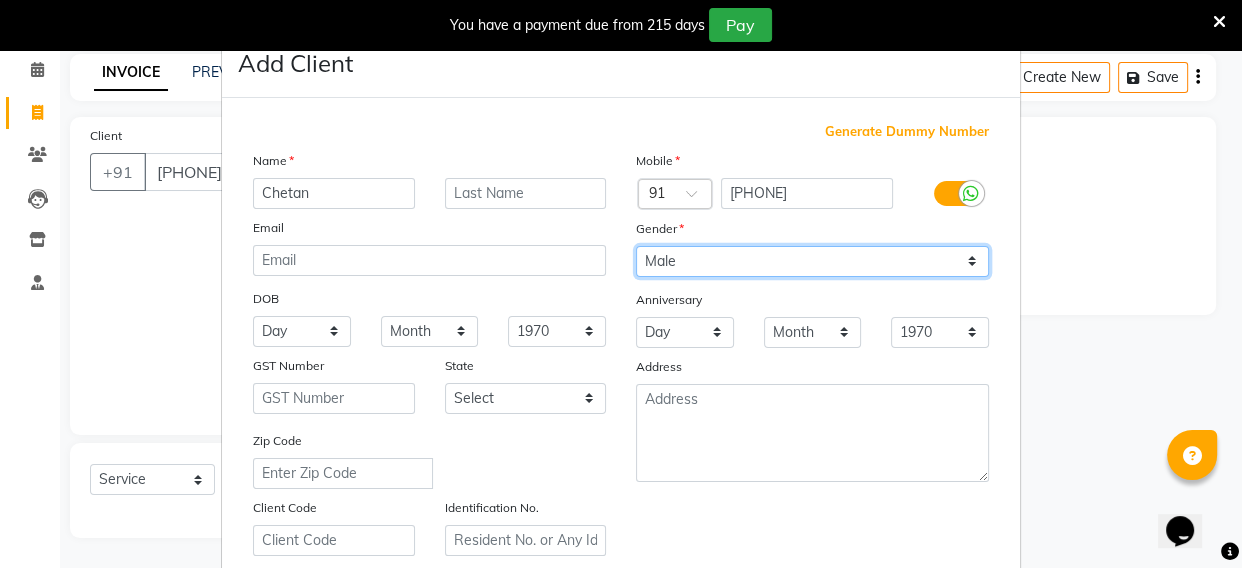 click on "Select Male Female Other Prefer Not To Say" at bounding box center (812, 261) 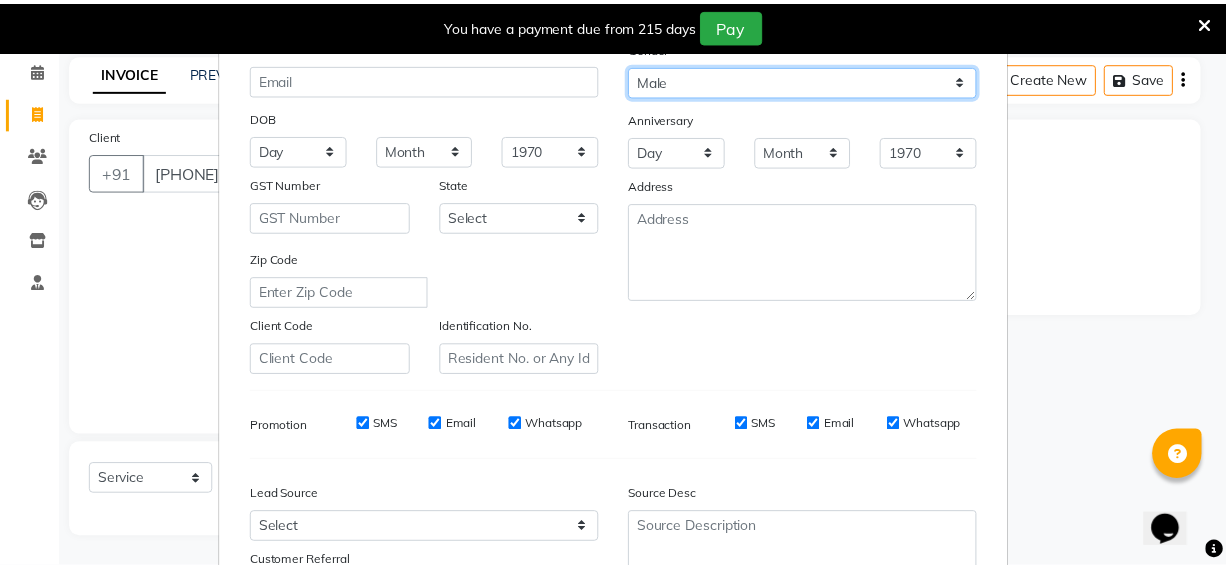 scroll, scrollTop: 360, scrollLeft: 0, axis: vertical 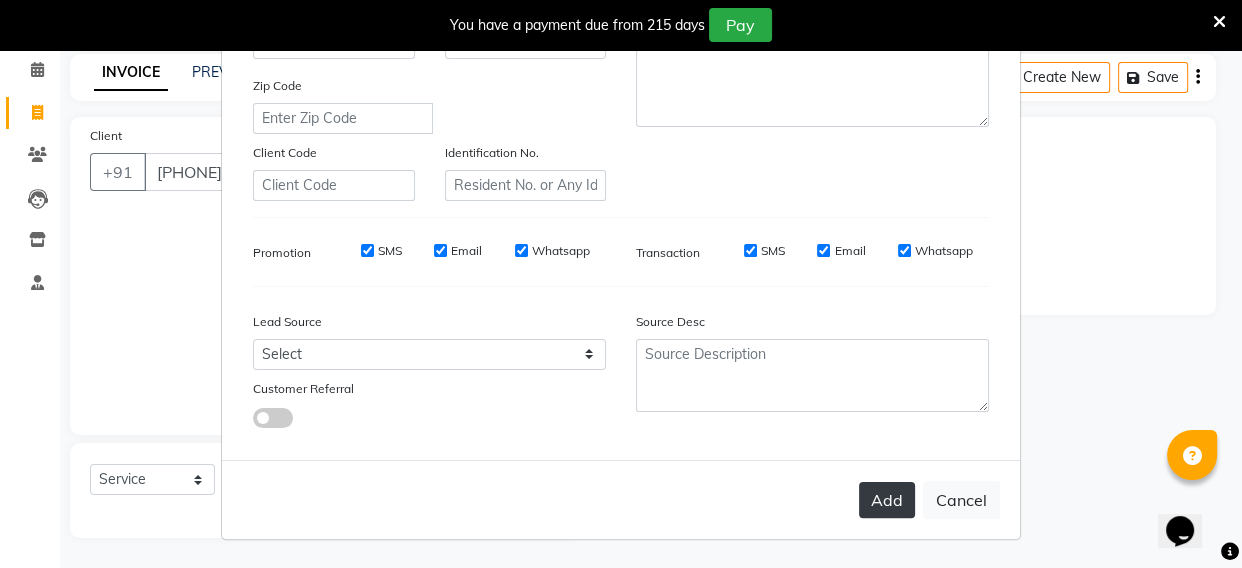 click on "Add" at bounding box center (887, 500) 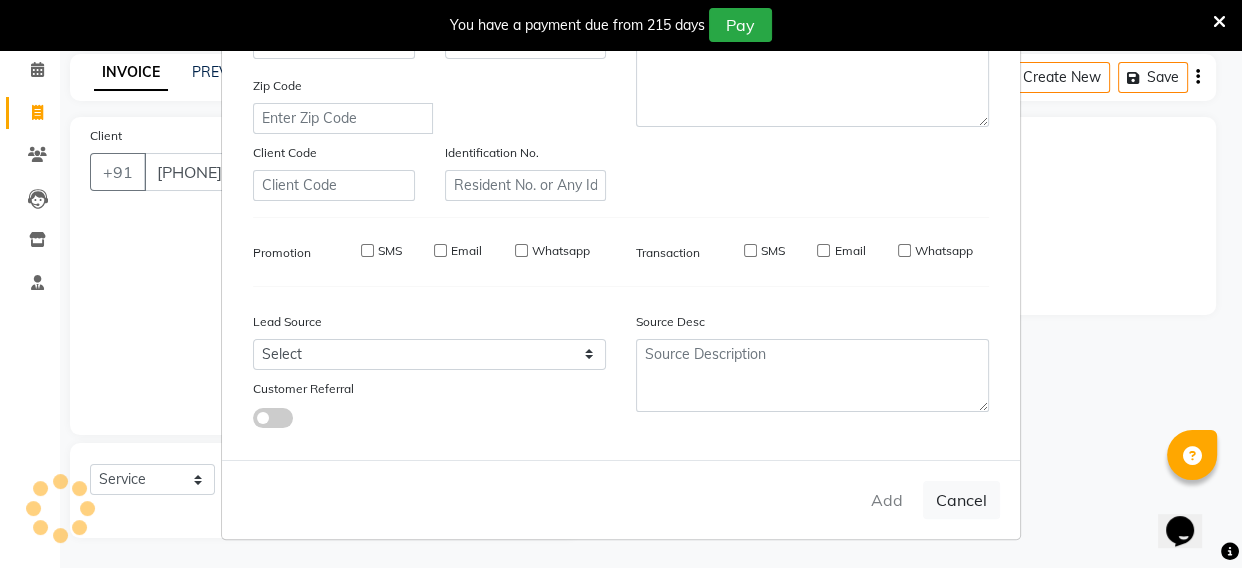 type on "95******72" 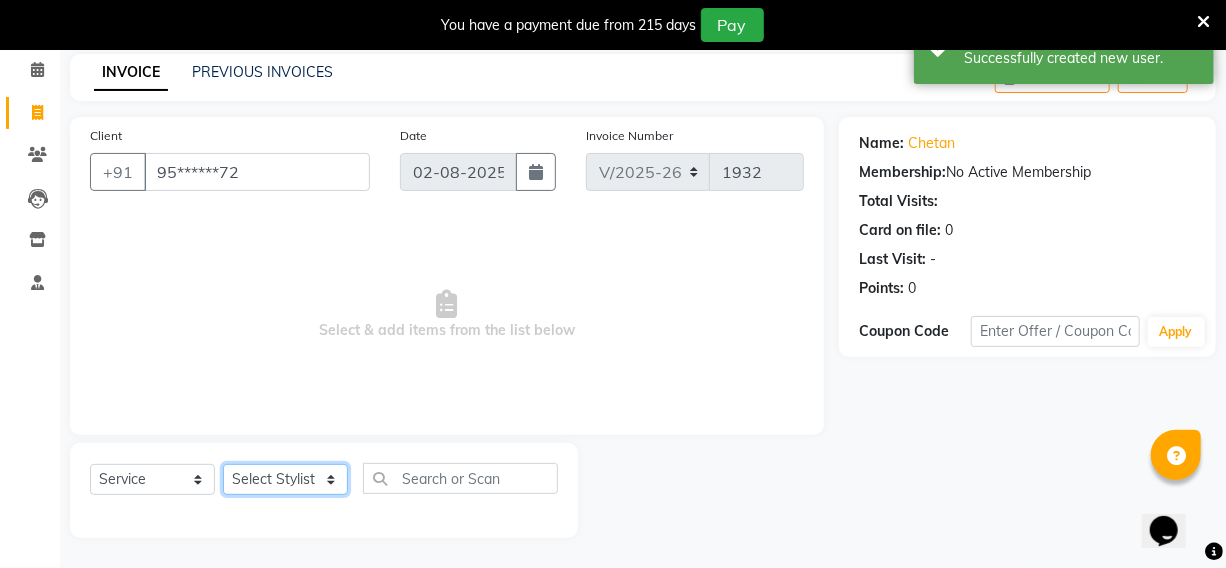 click on "Select Stylist Fardeen Hriatpuii Jeho Khup Kimi manager id Lydia Mani Mercy NCY Rehya Sathiya Zomuani Zovi" 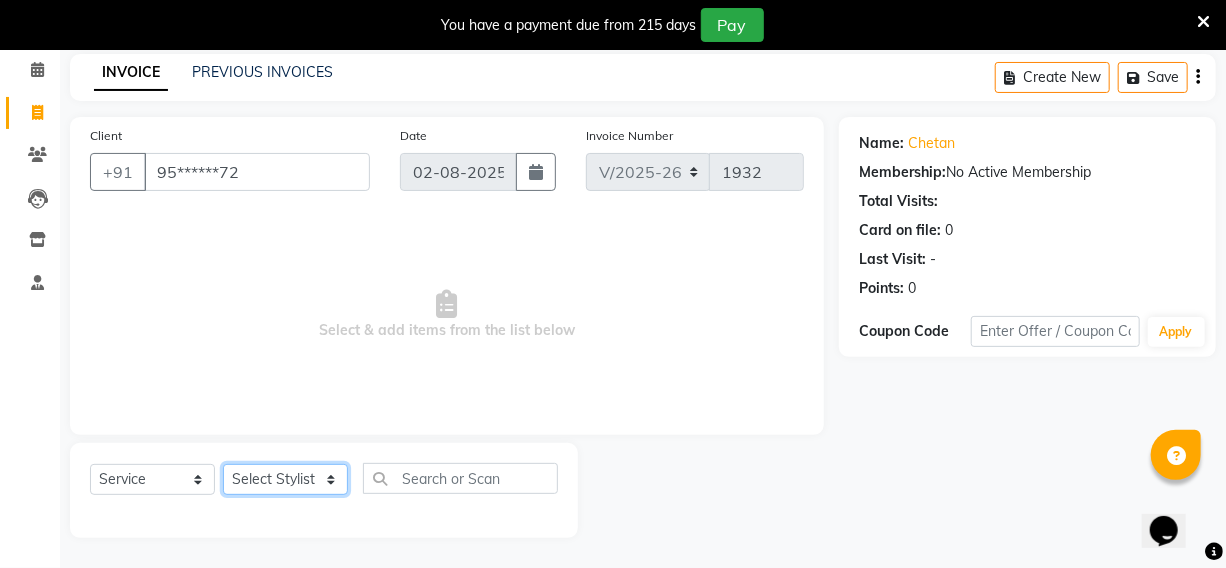 select on "77797" 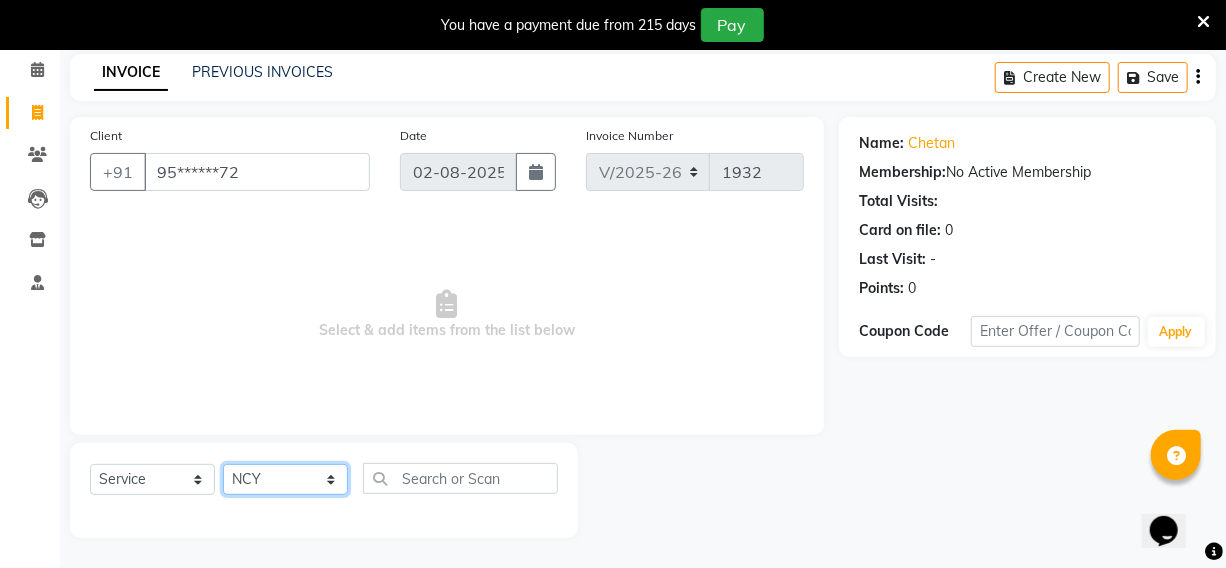 click on "Select Stylist Fardeen Hriatpuii Jeho Khup Kimi manager id Lydia Mani Mercy NCY Rehya Sathiya Zomuani Zovi" 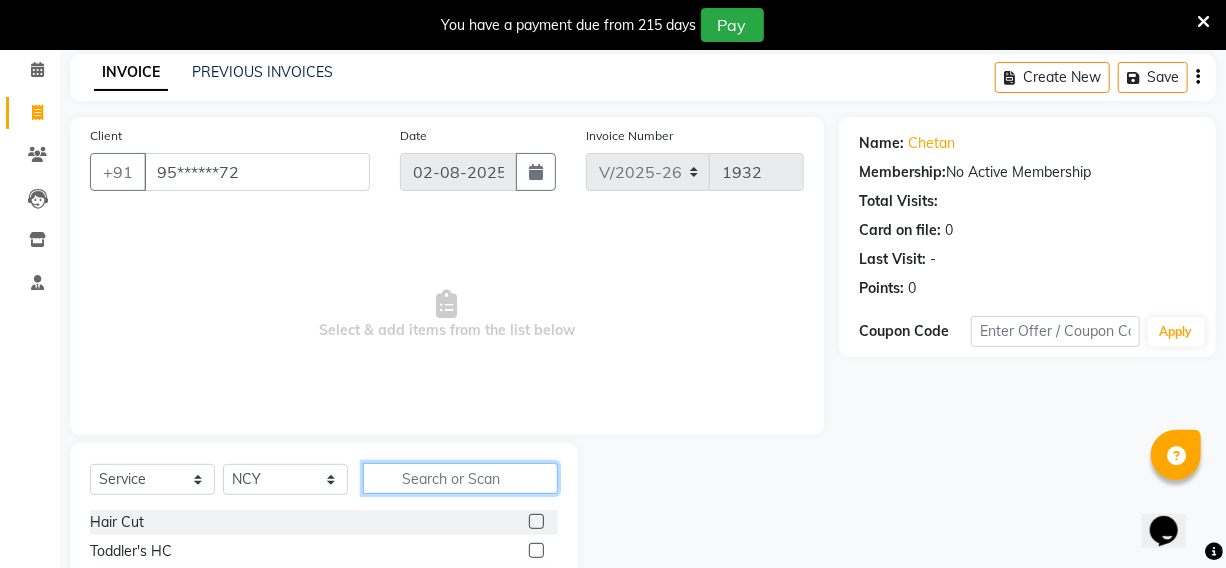 click 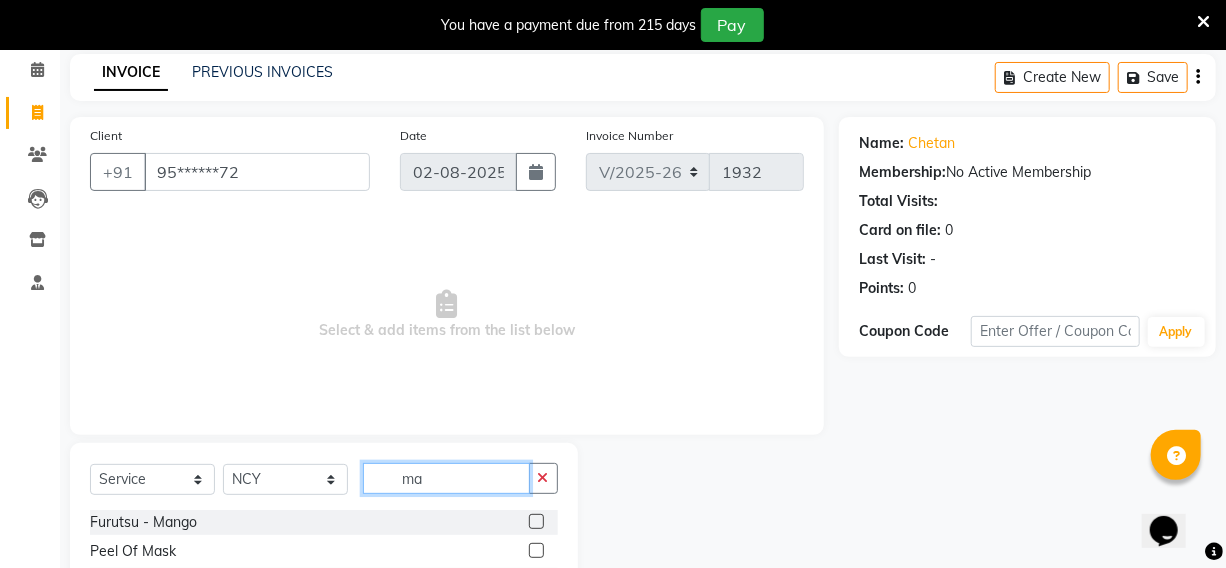 type on "m" 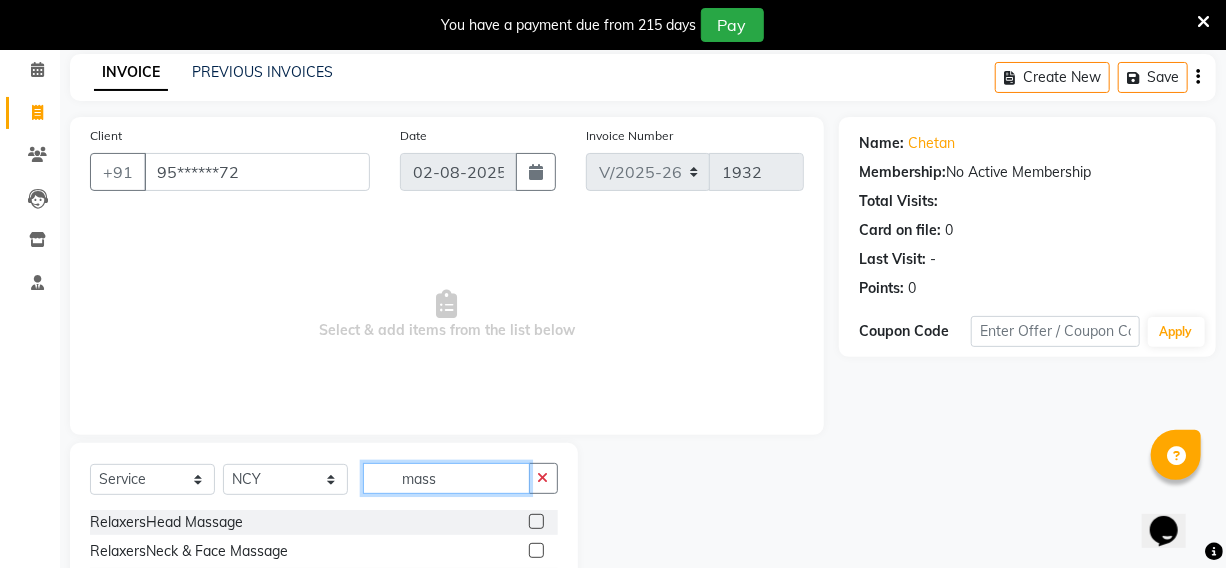 type on "mass" 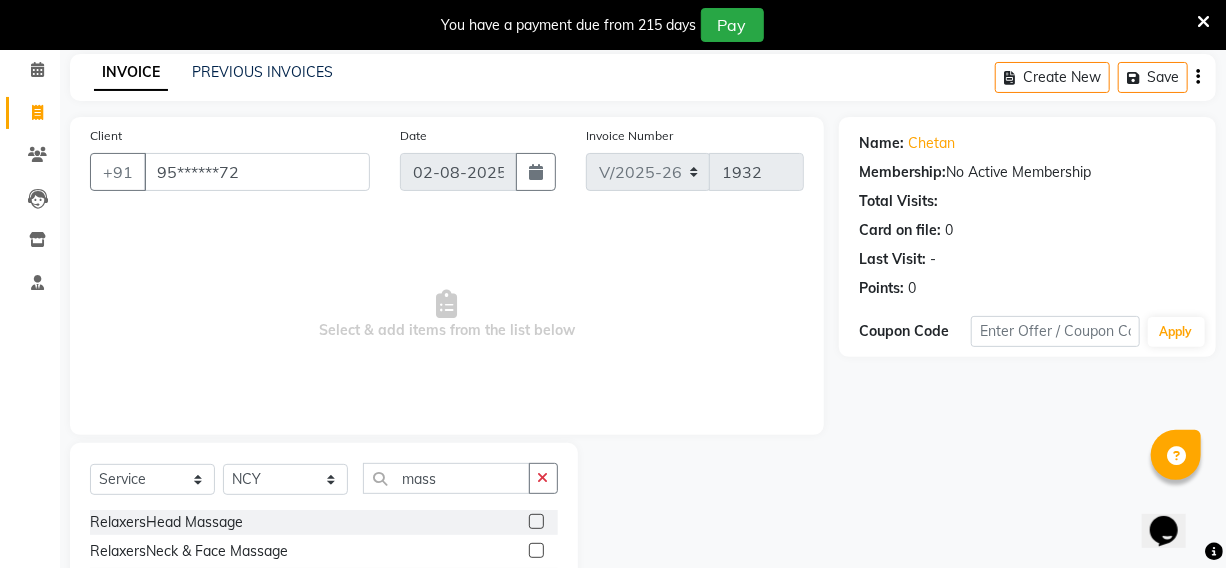 click 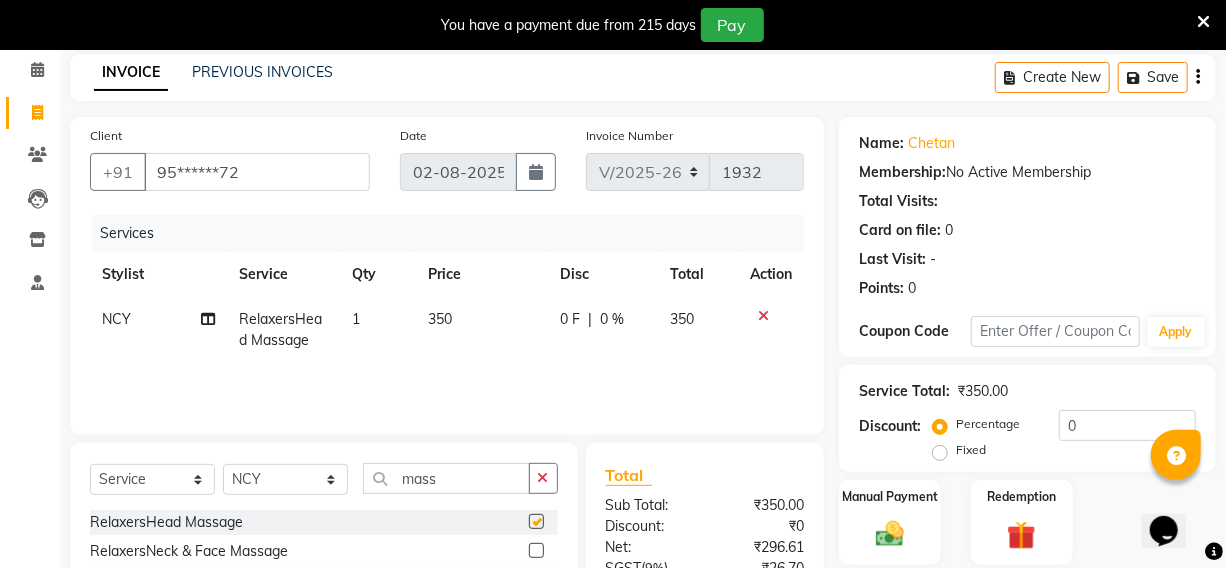 checkbox on "false" 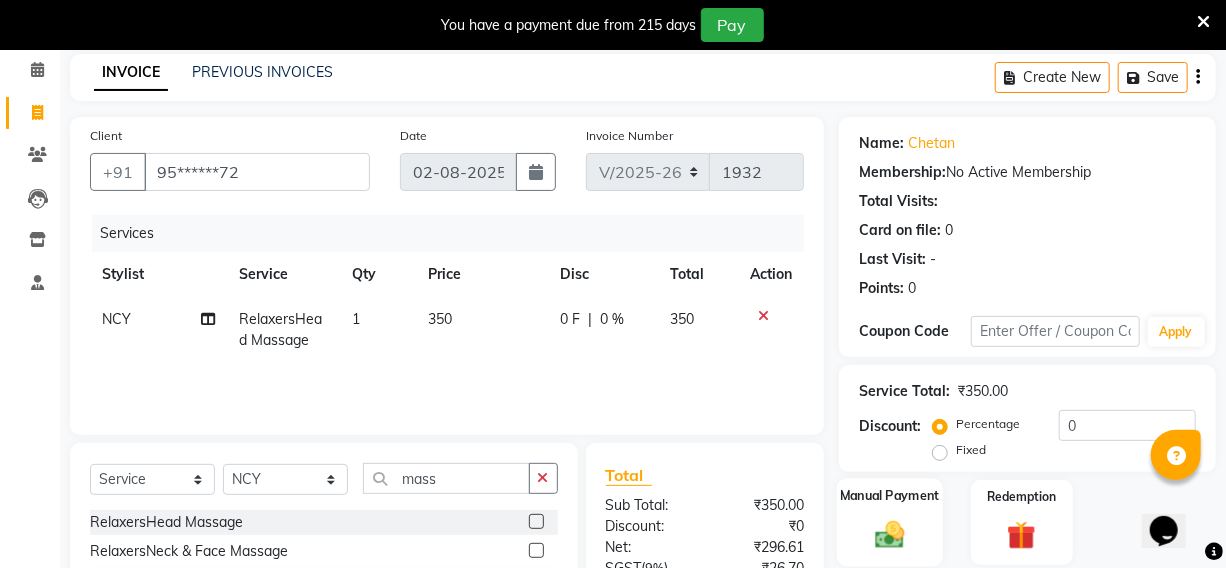 click 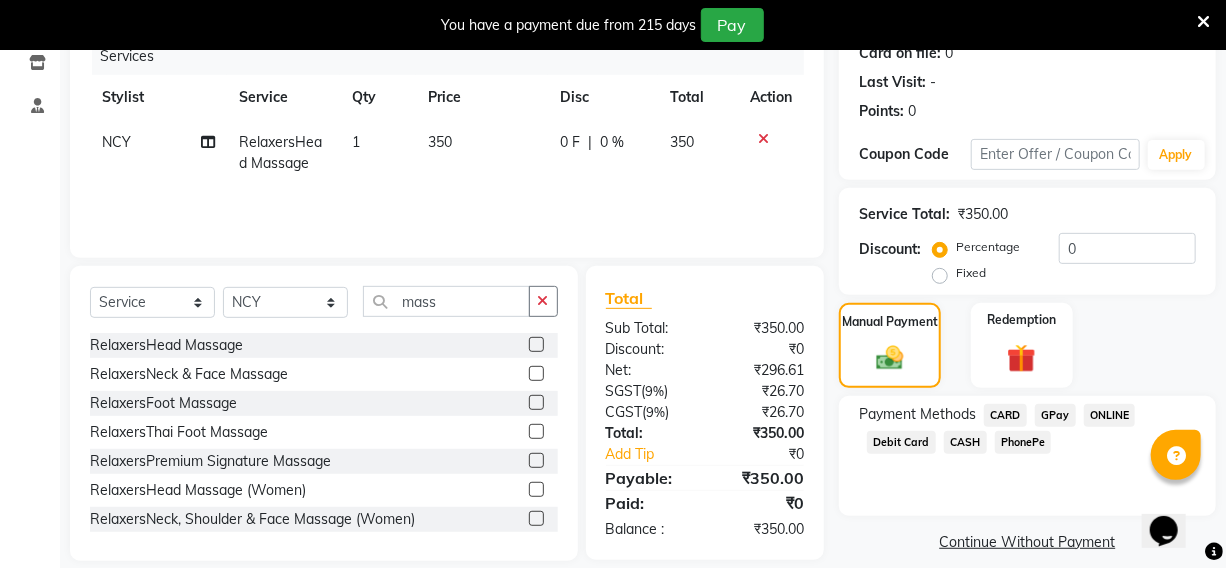 scroll, scrollTop: 283, scrollLeft: 0, axis: vertical 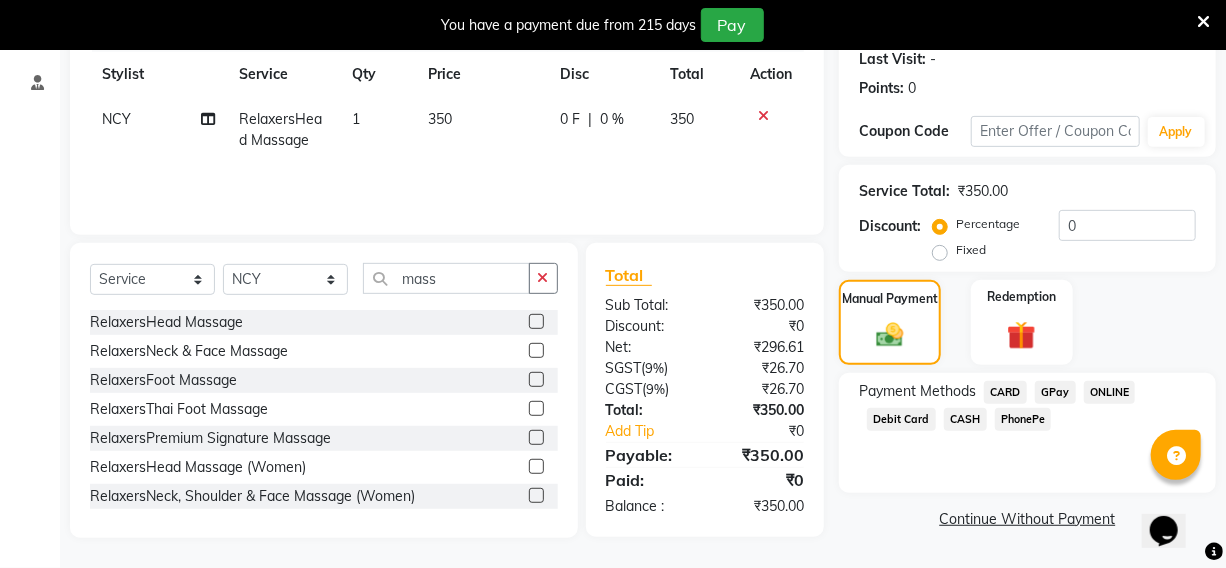 click on "CASH" 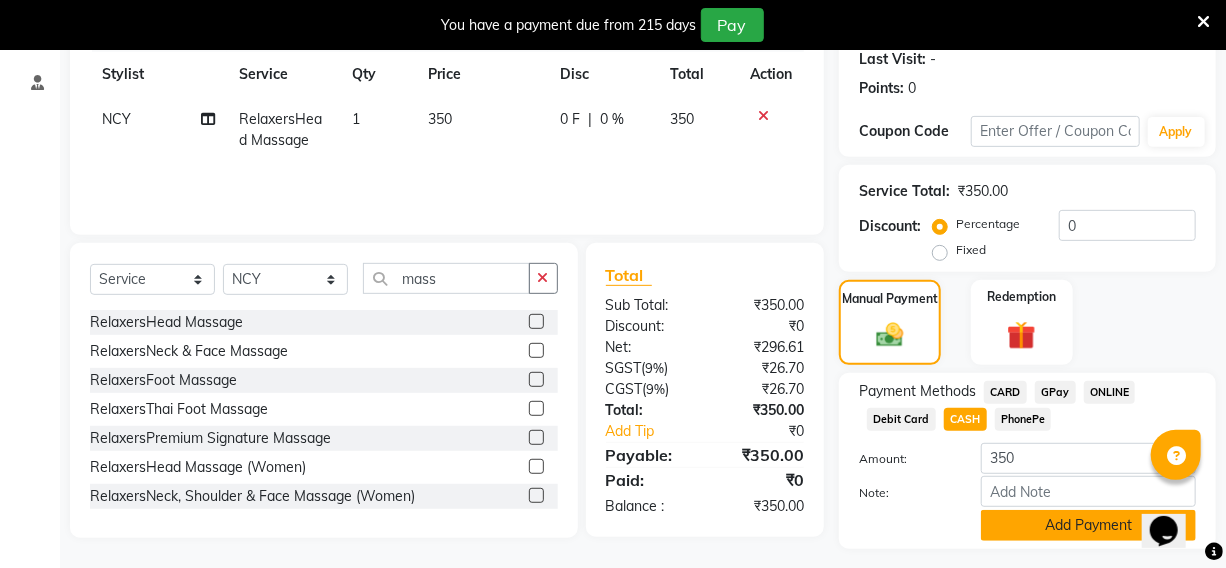 click on "Add Payment" 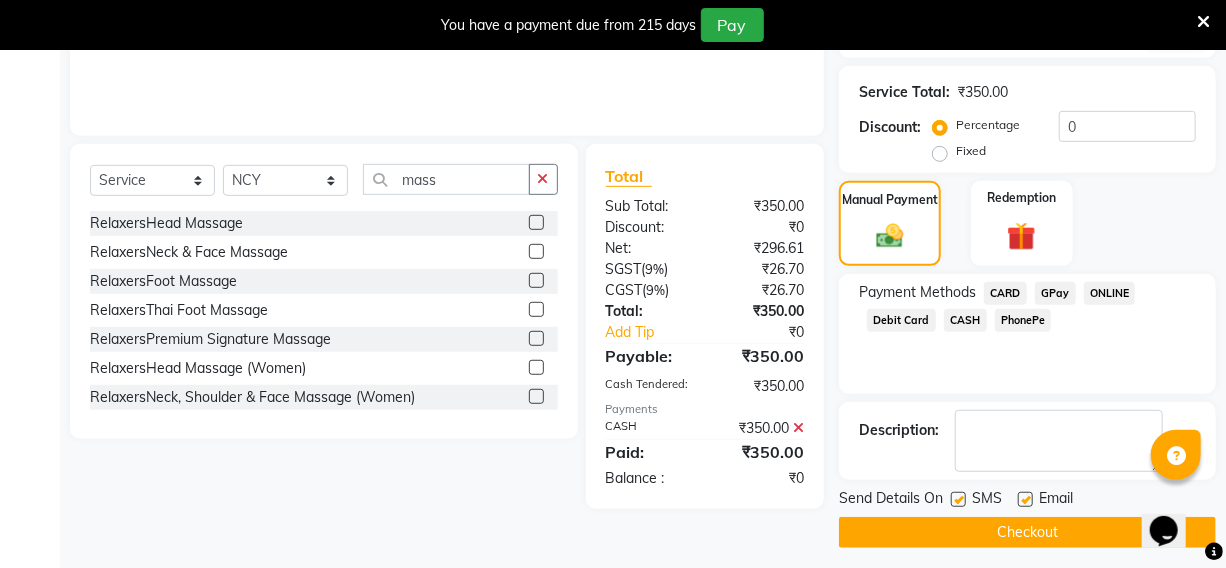 scroll, scrollTop: 390, scrollLeft: 0, axis: vertical 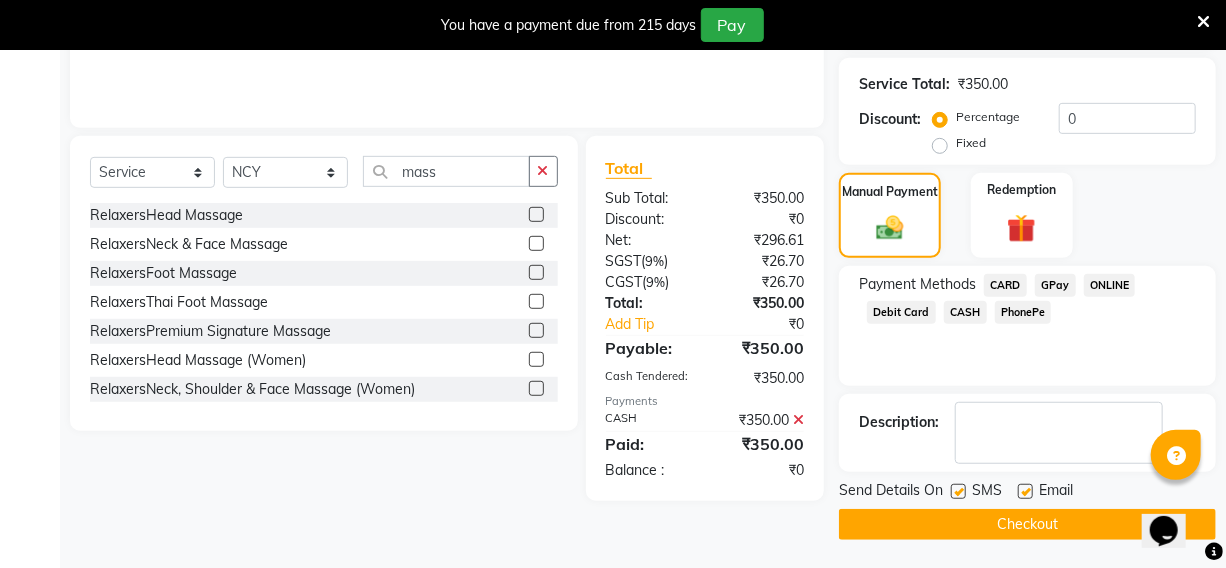 click on "Checkout" 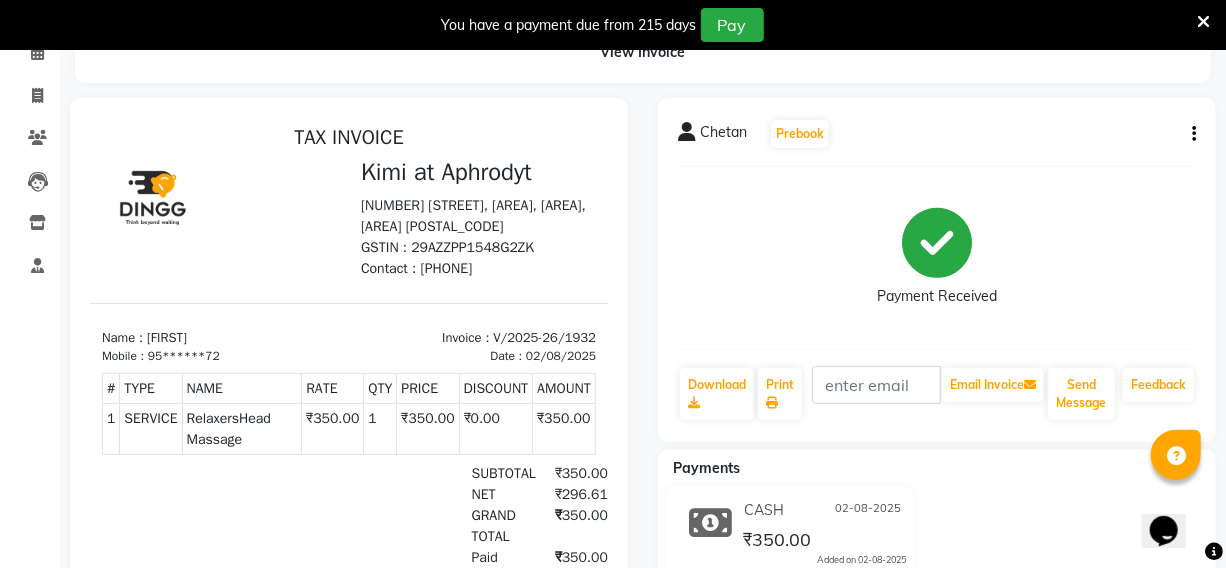 scroll, scrollTop: 0, scrollLeft: 0, axis: both 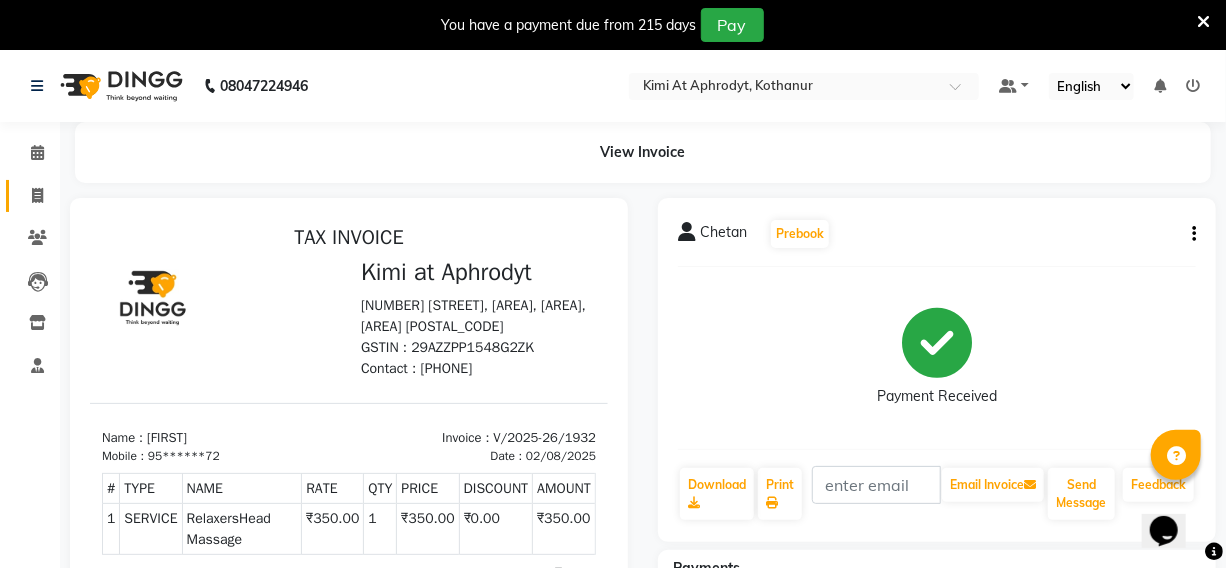 click 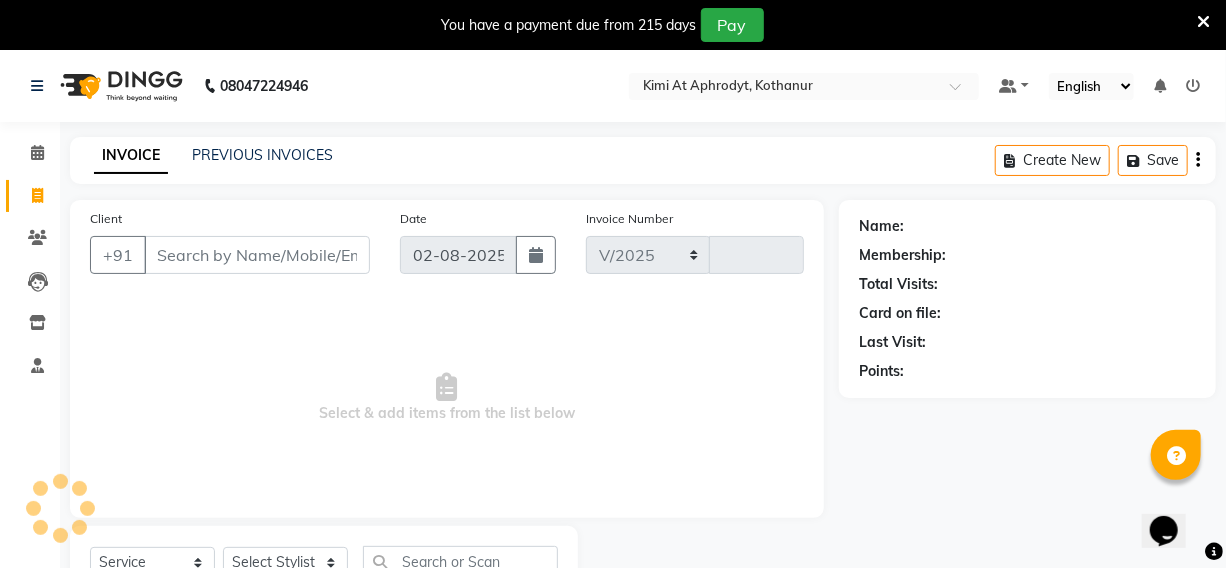scroll, scrollTop: 83, scrollLeft: 0, axis: vertical 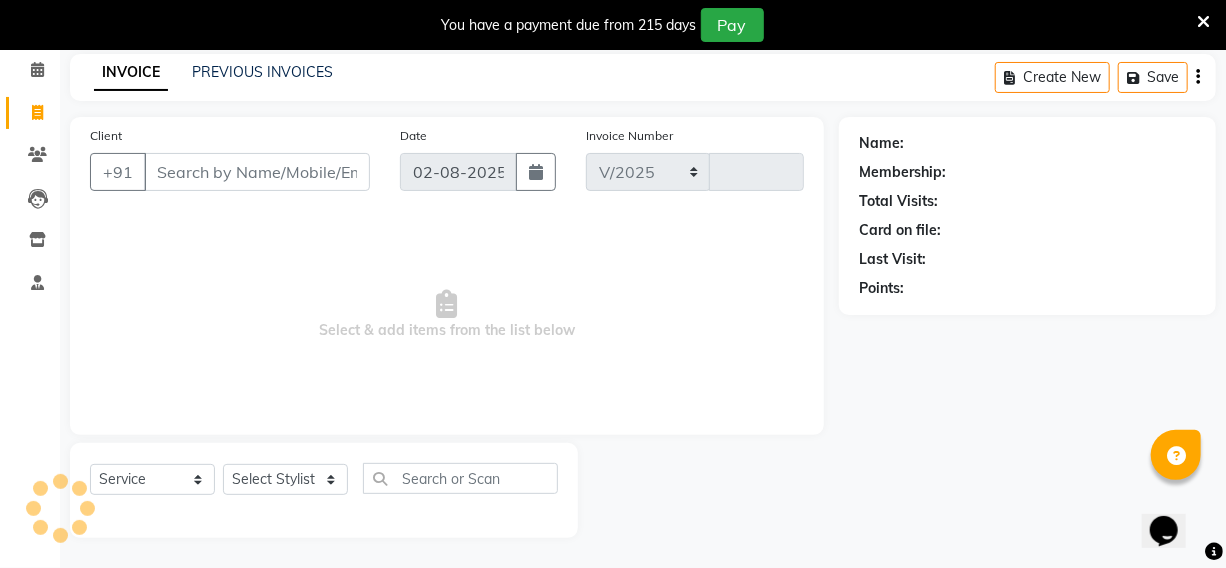 select on "7401" 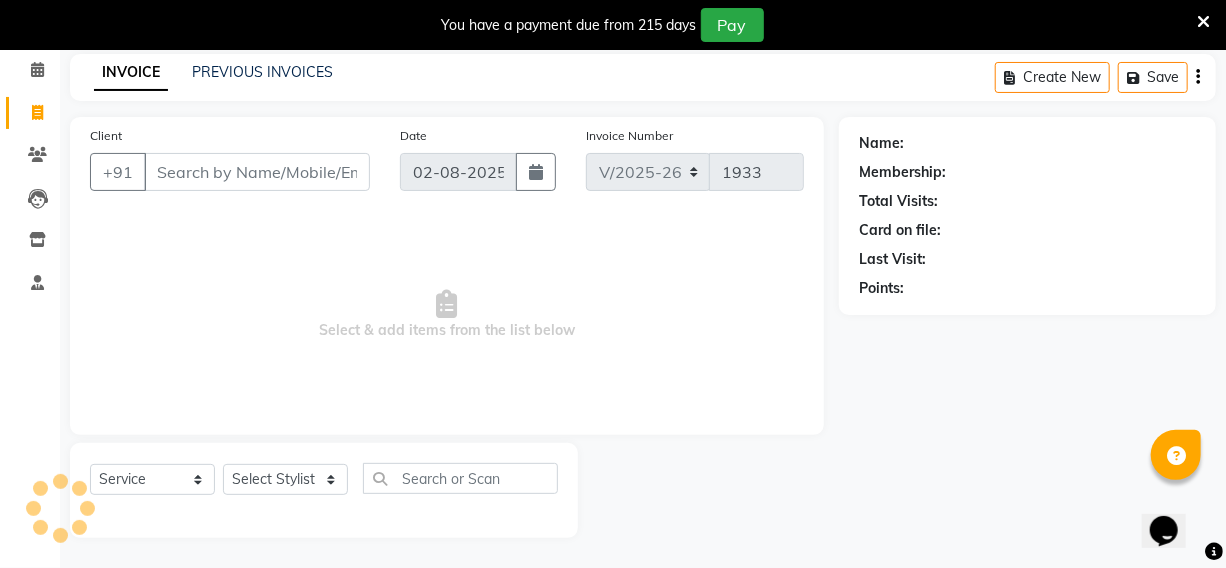 click on "Client" at bounding box center (257, 172) 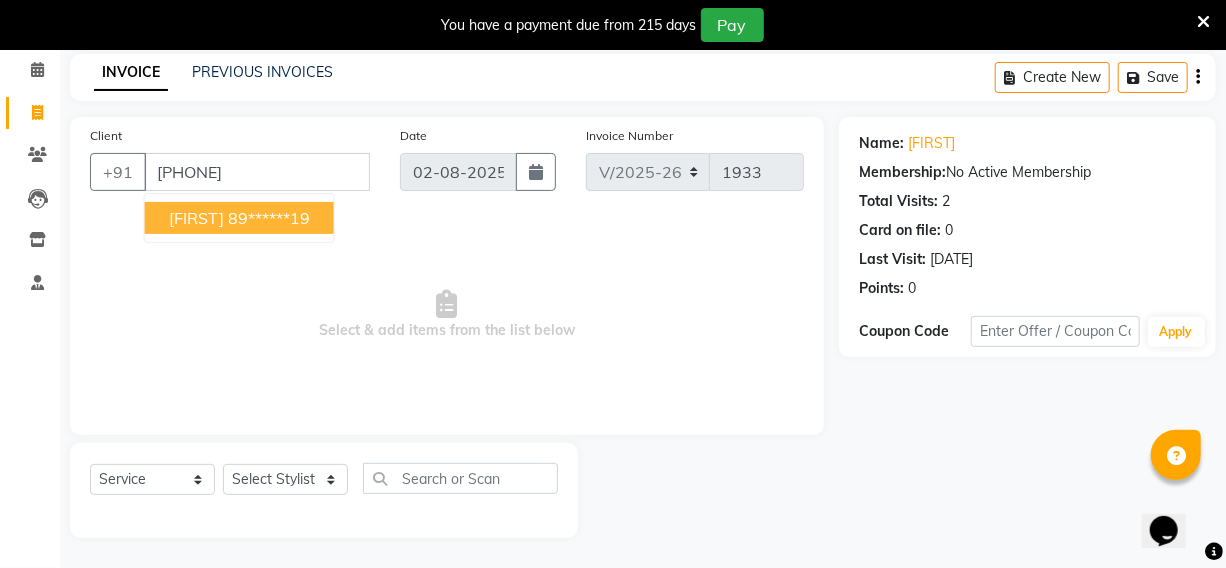 click on "89******19" at bounding box center (269, 218) 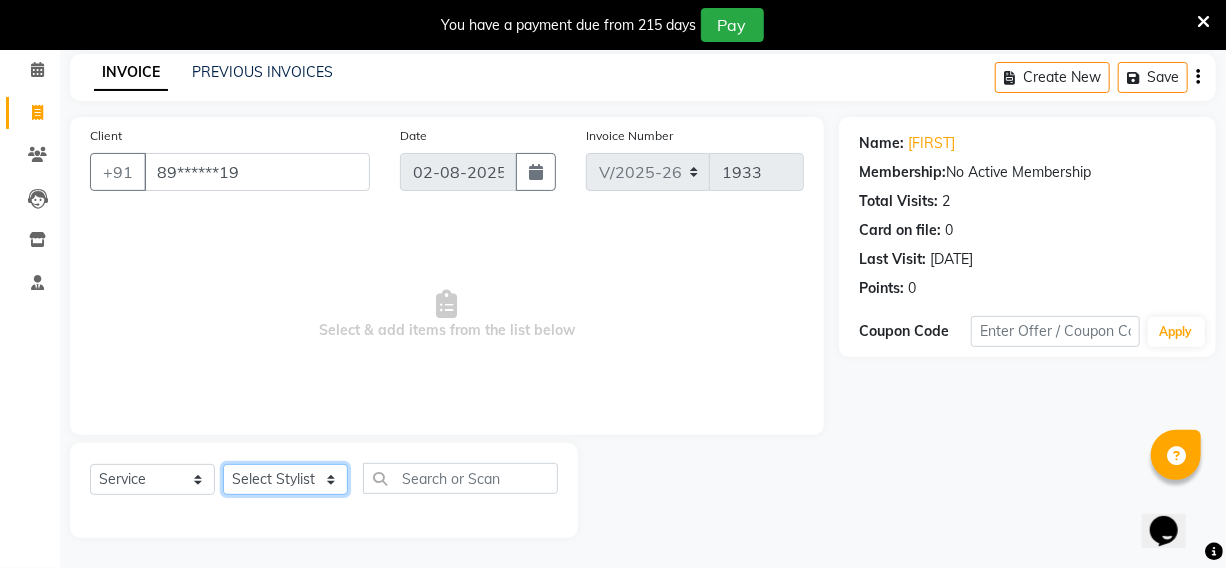 click on "Select Stylist Fardeen Hriatpuii Jeho Khup Kimi manager id Lydia Mani Mercy NCY Rehya Sathiya Zomuani Zovi" 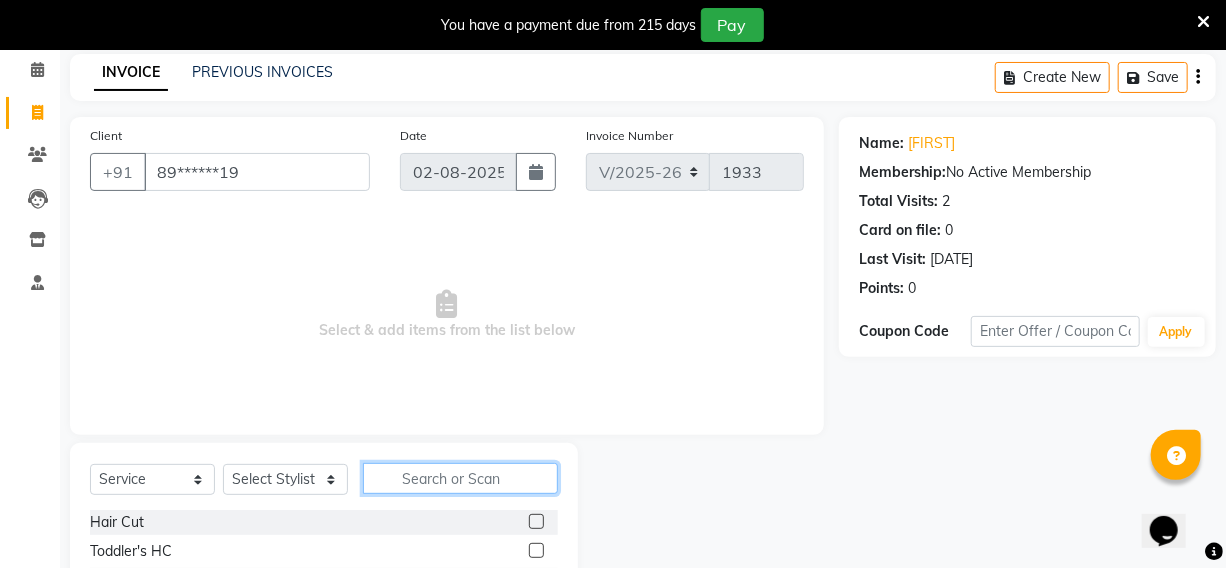 click 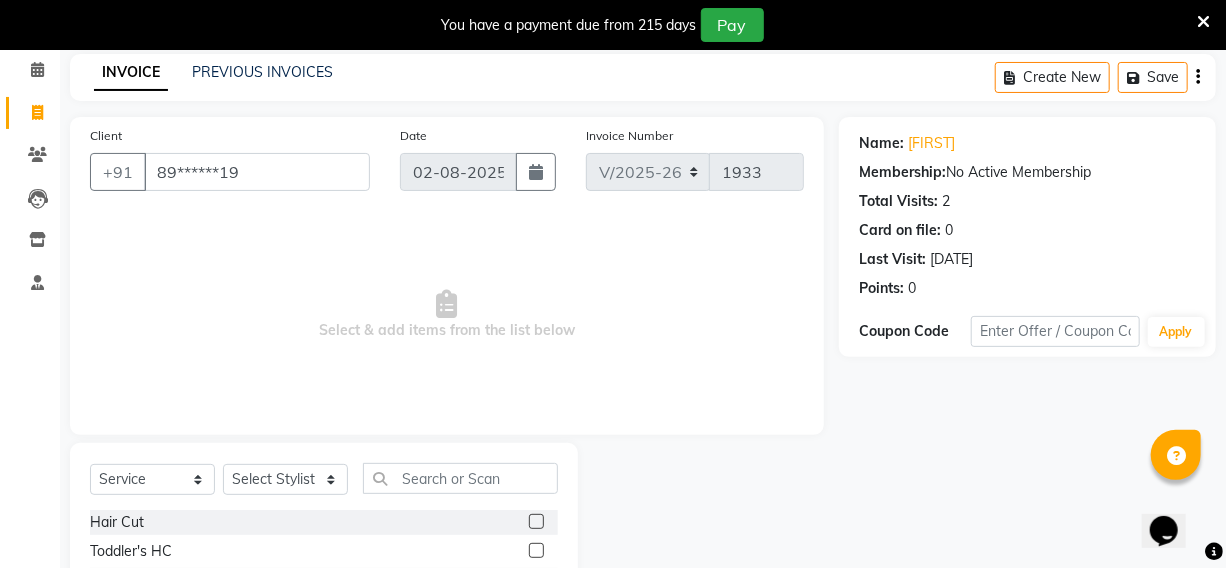 click on "Select & add items from the list below" at bounding box center [447, 315] 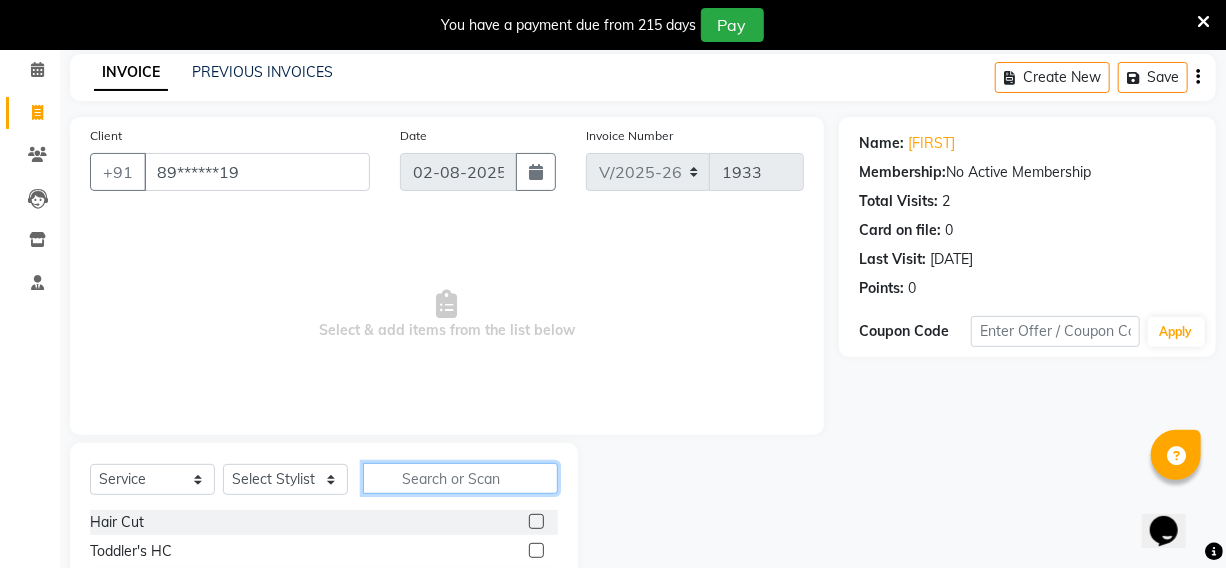 click 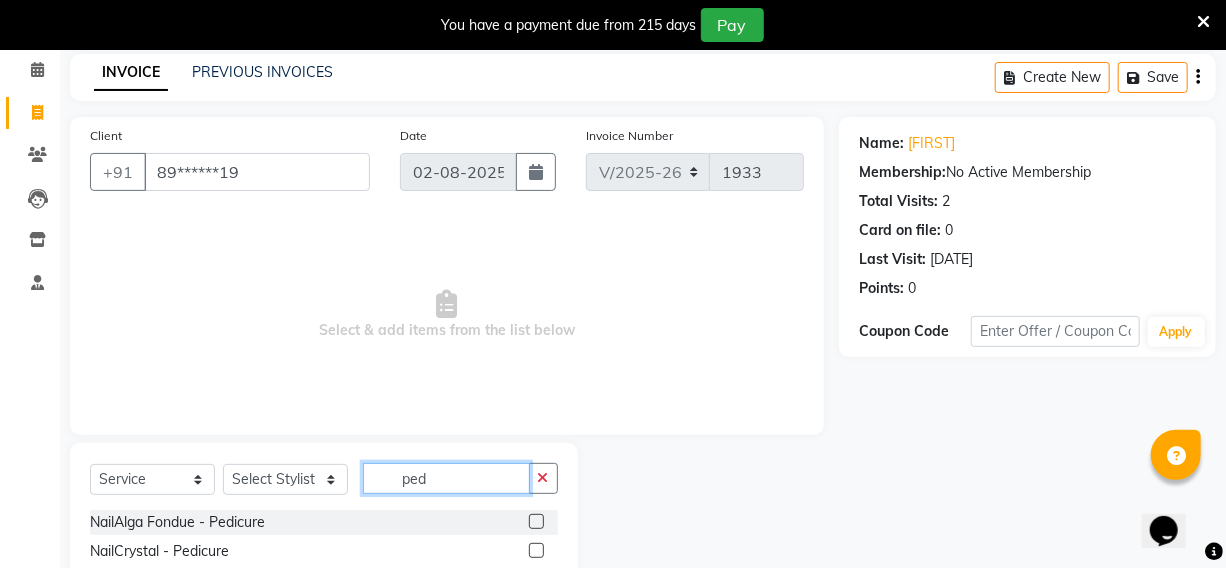type on "ped" 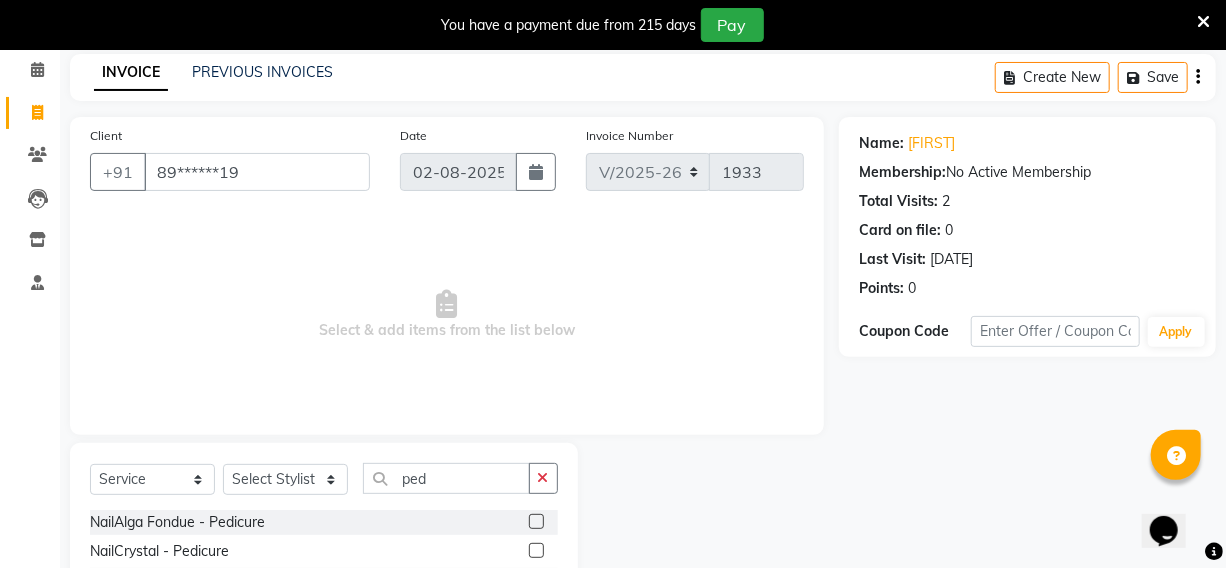 click 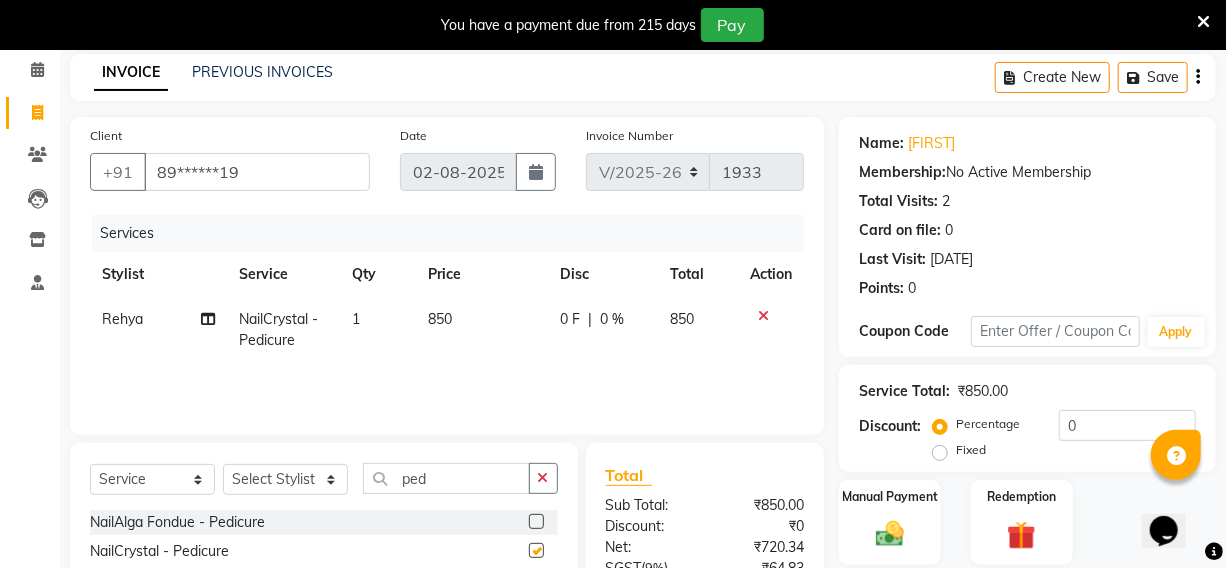 checkbox on "false" 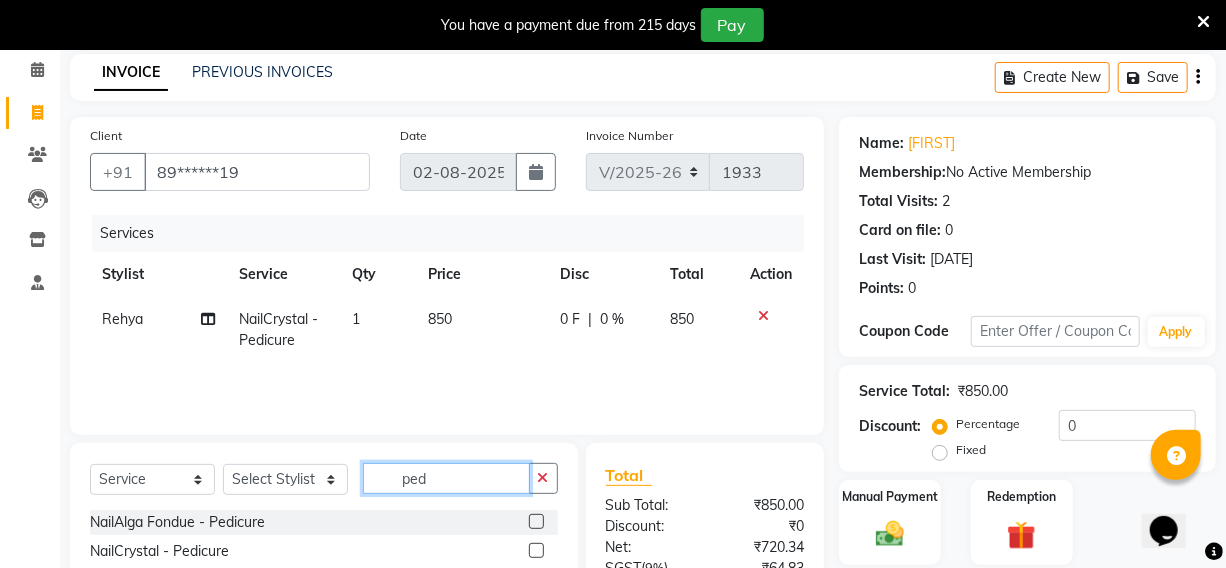 click on "ped" 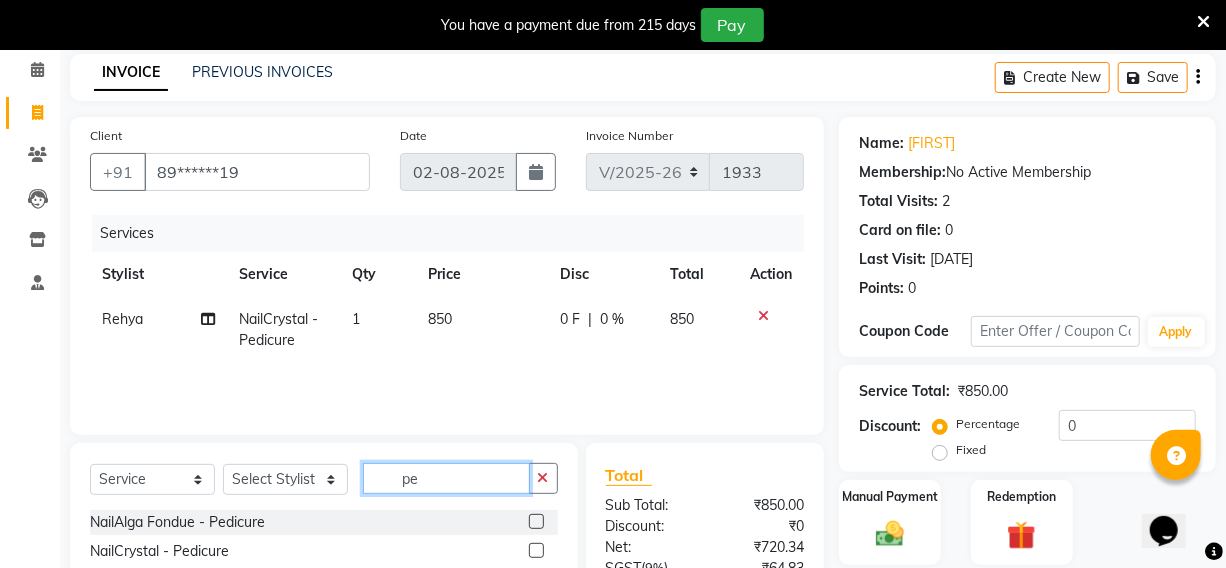 type on "p" 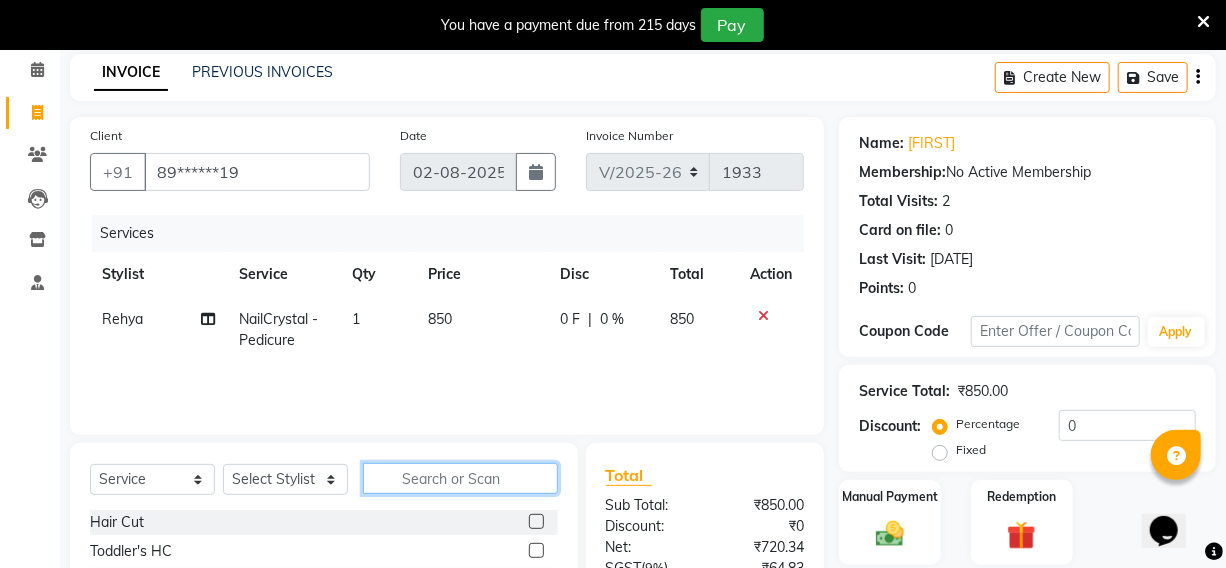type 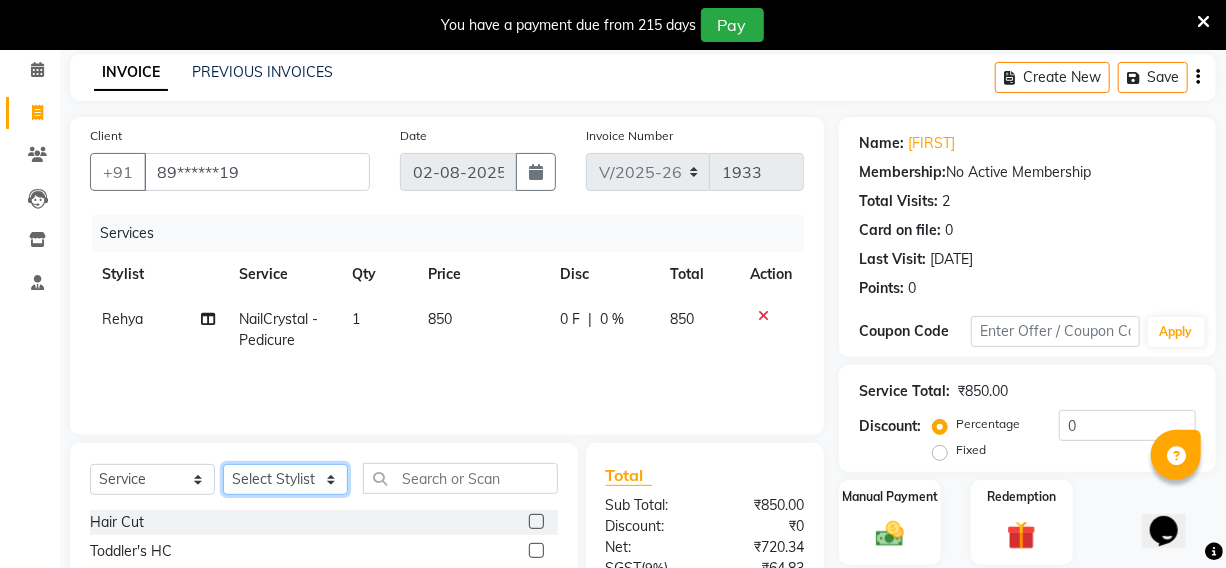 click on "Select Stylist Fardeen Hriatpuii Jeho Khup Kimi manager id Lydia Mani Mercy NCY Rehya Sathiya Zomuani Zovi" 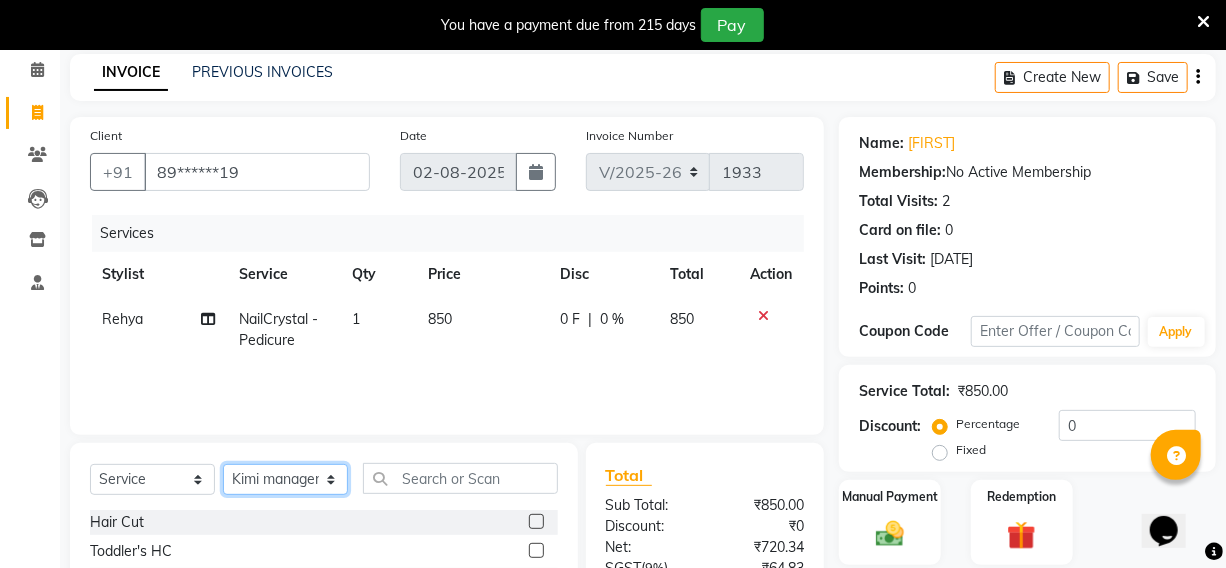 click on "Select Stylist Fardeen Hriatpuii Jeho Khup Kimi manager id Lydia Mani Mercy NCY Rehya Sathiya Zomuani Zovi" 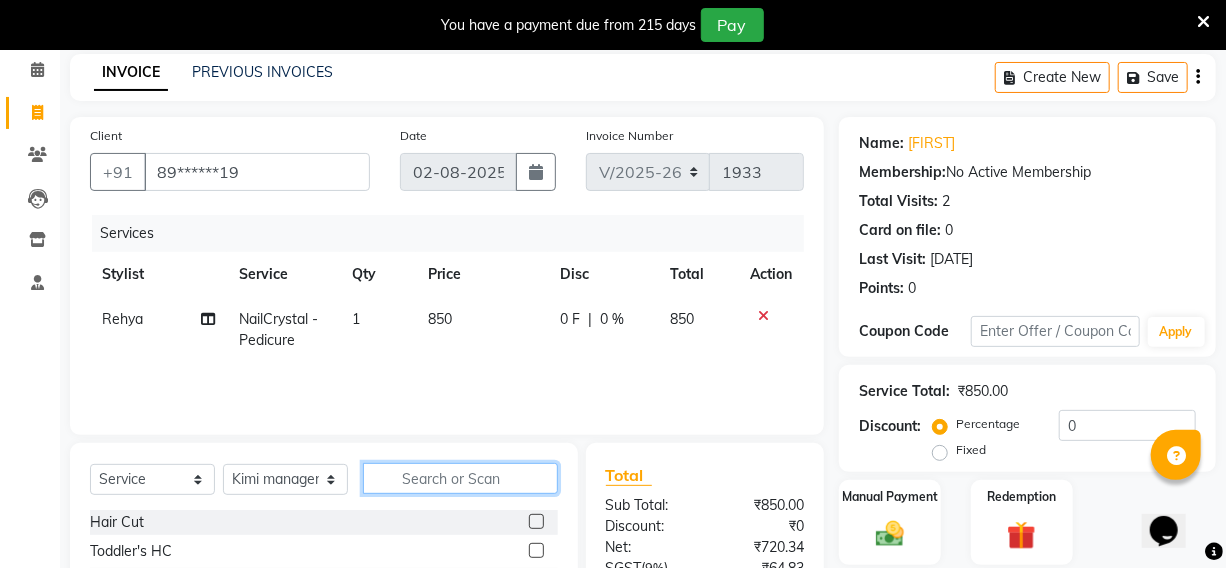 click 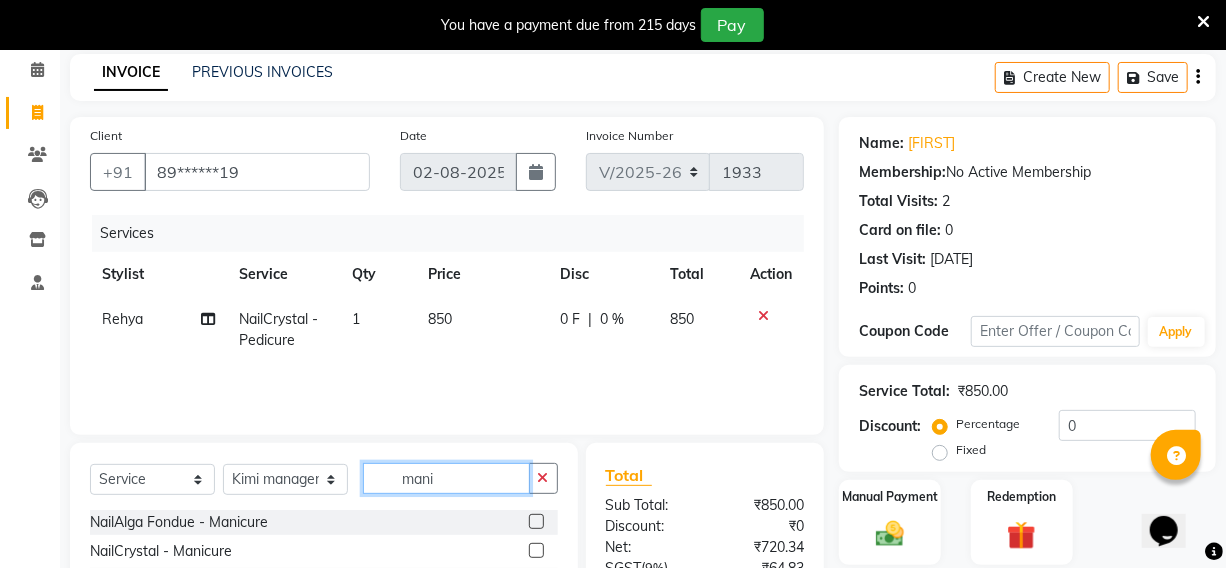 type on "mani" 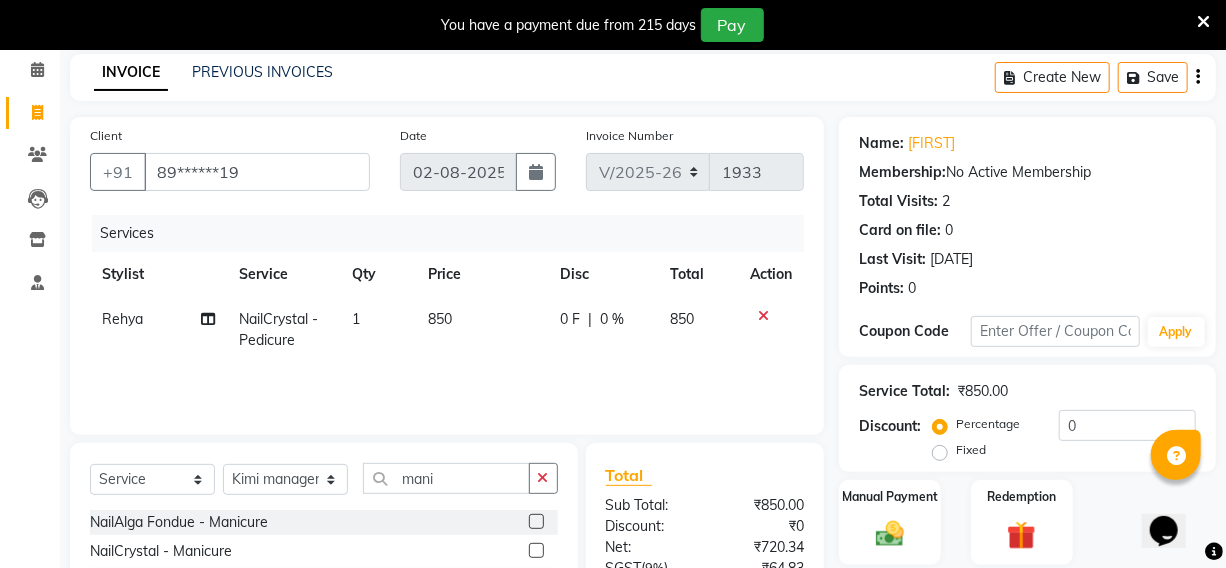 click on "NailCrystal - Manicure" 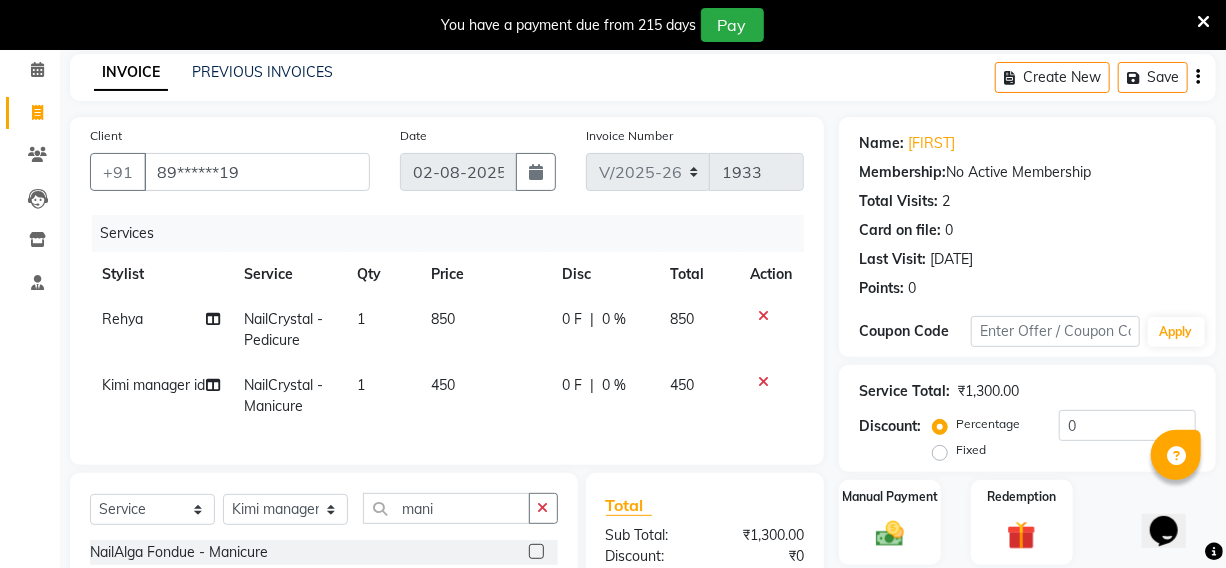 checkbox on "false" 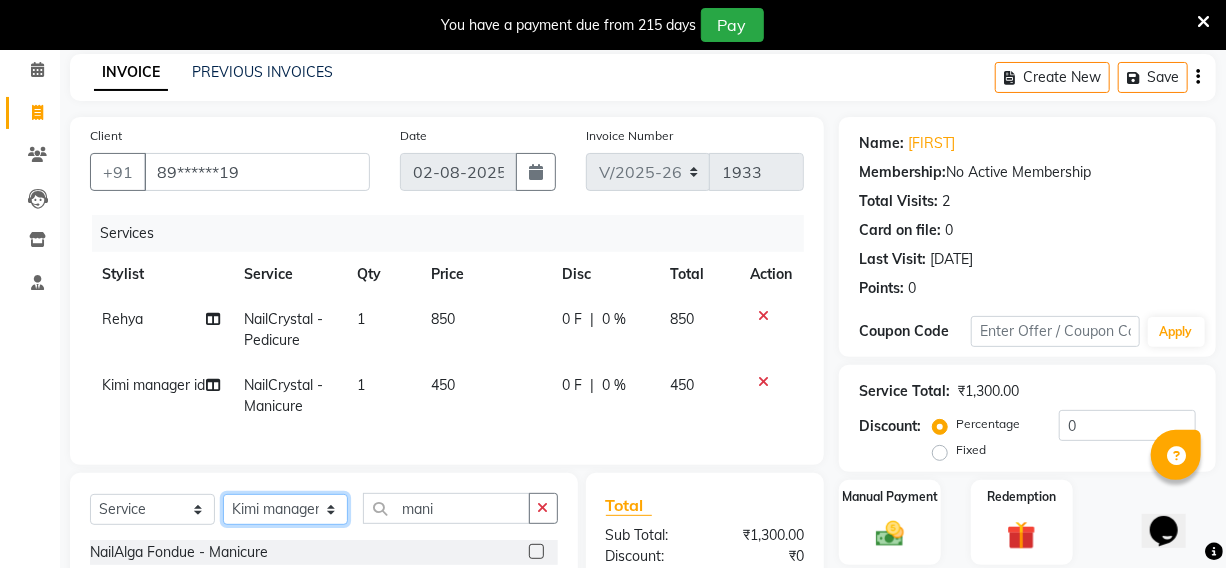 click on "Select Stylist Fardeen Hriatpuii Jeho Khup Kimi manager id Lydia Mani Mercy NCY Rehya Sathiya Zomuani Zovi" 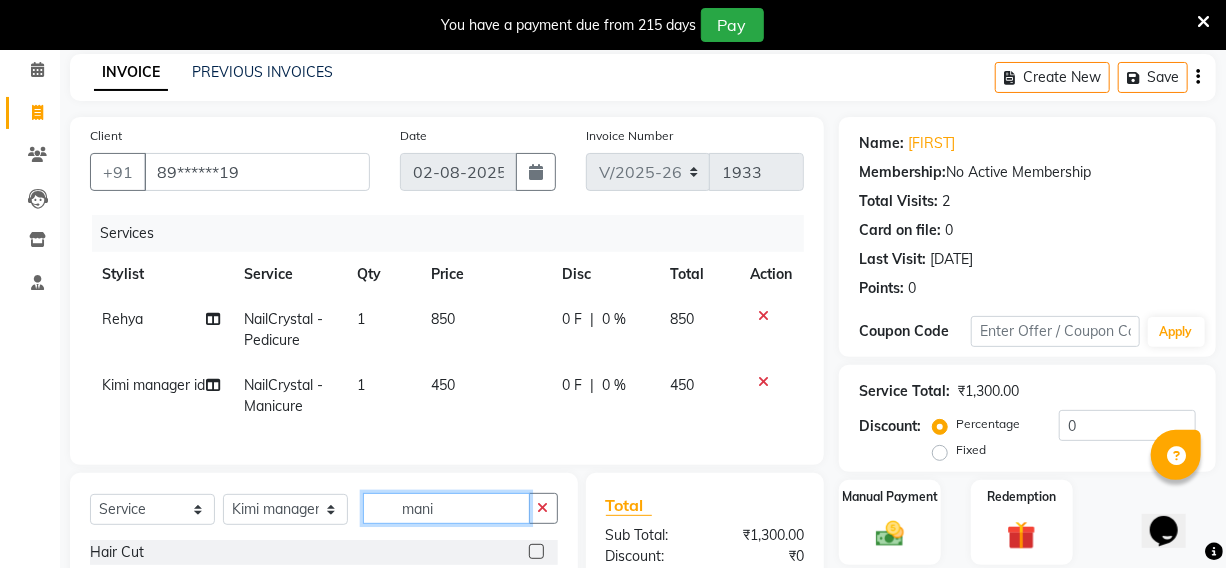 click on "mani" 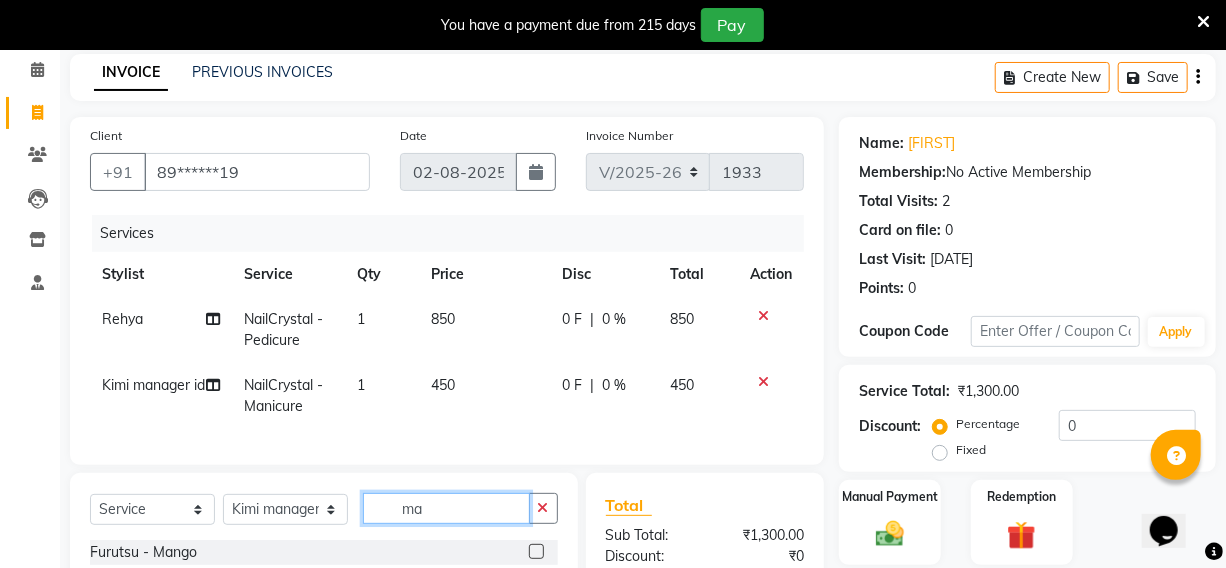 type on "m" 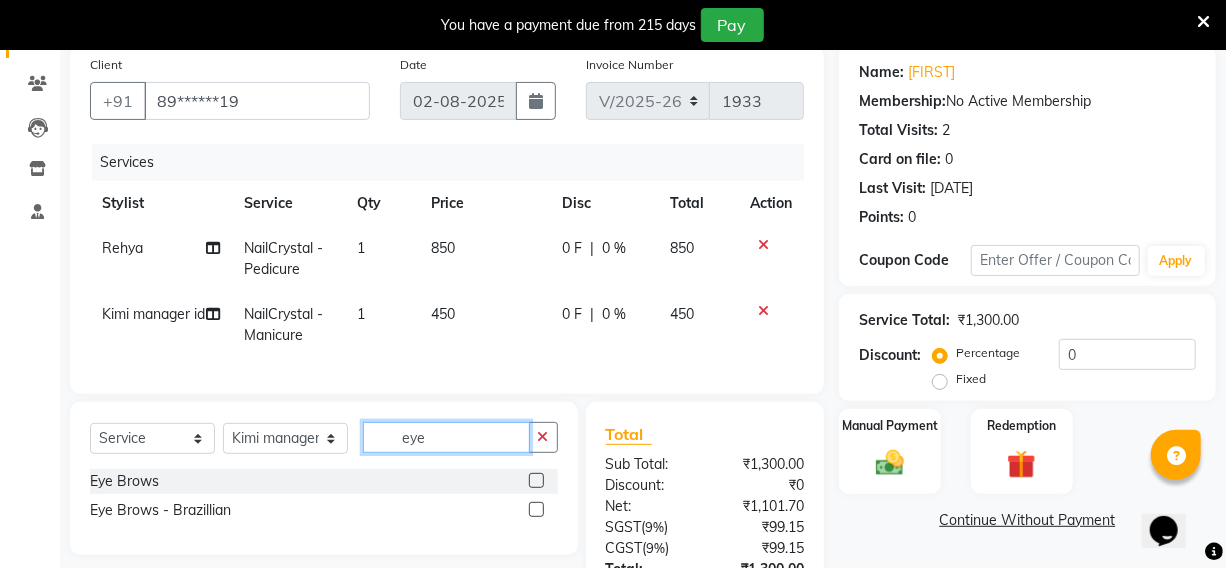 scroll, scrollTop: 174, scrollLeft: 0, axis: vertical 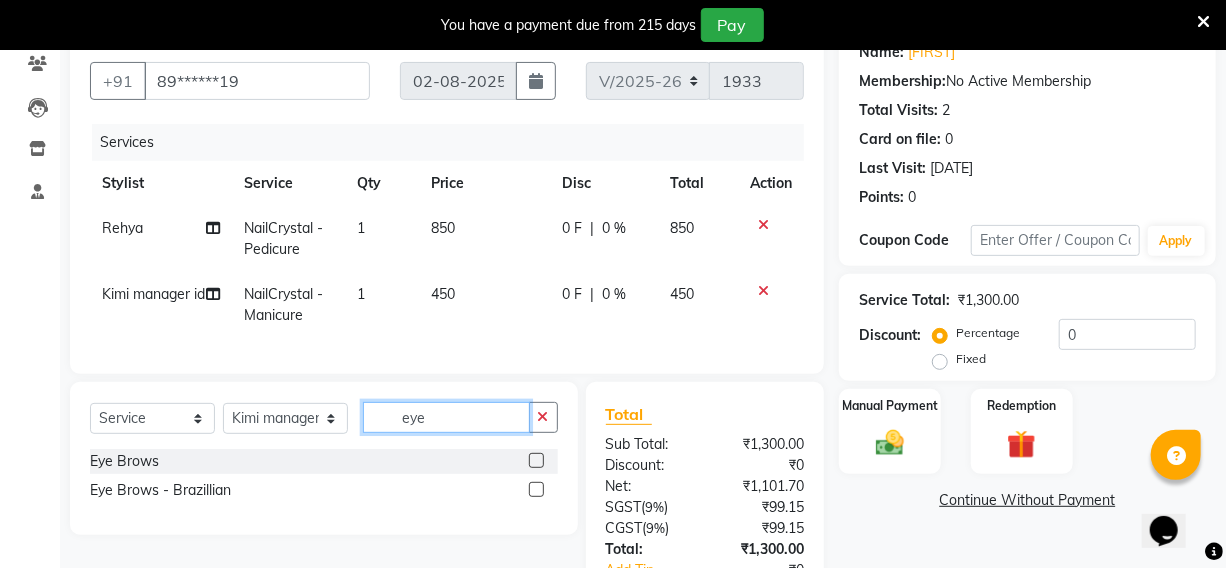 type on "eye" 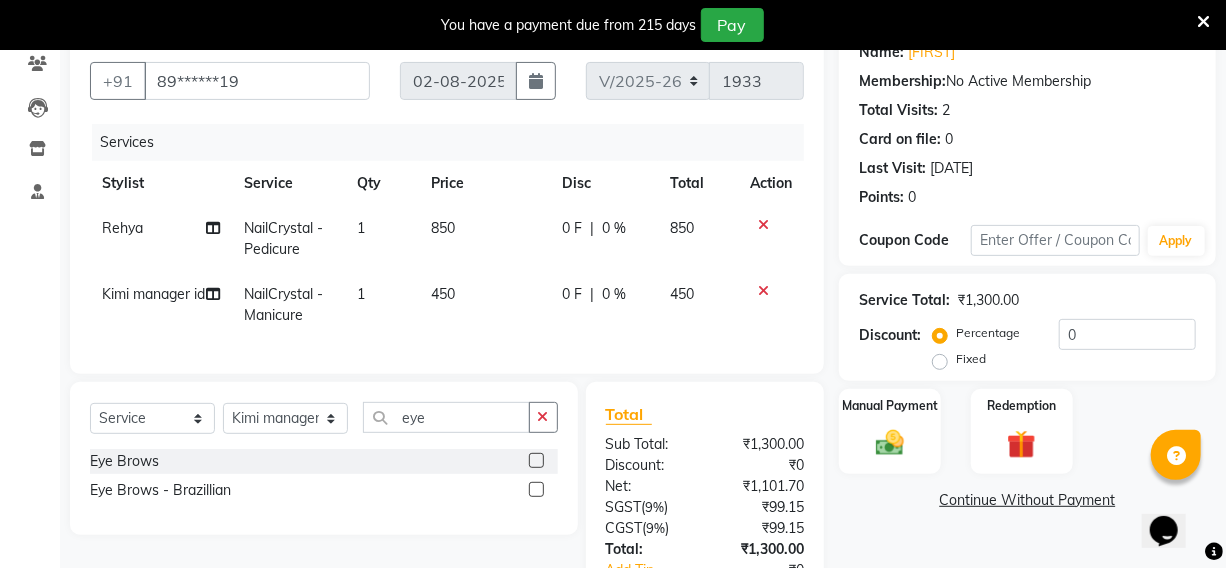 click 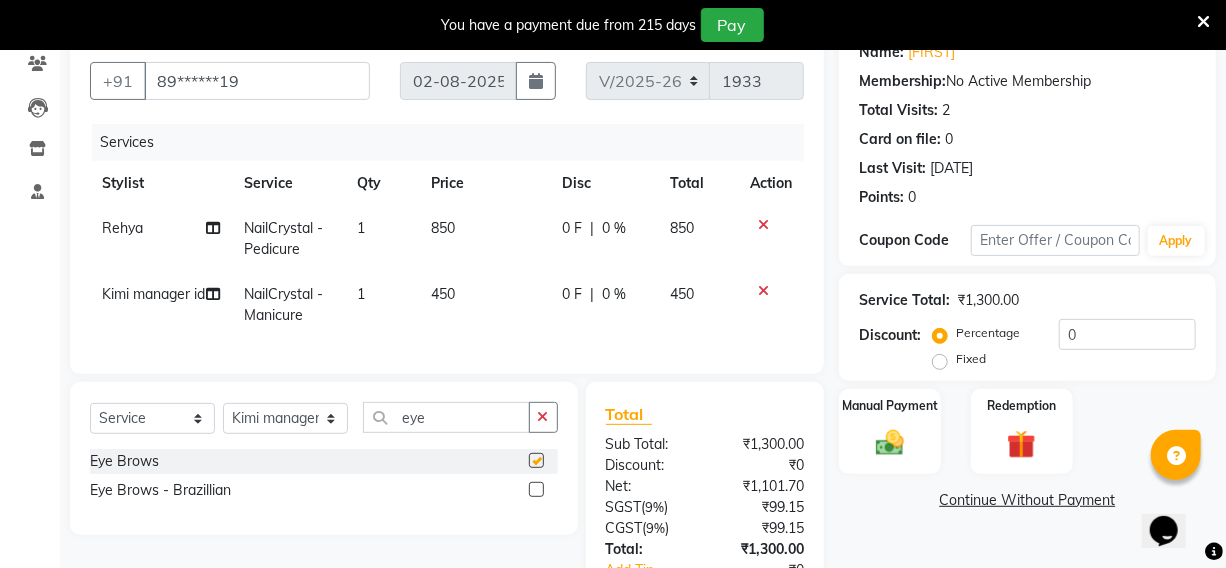click 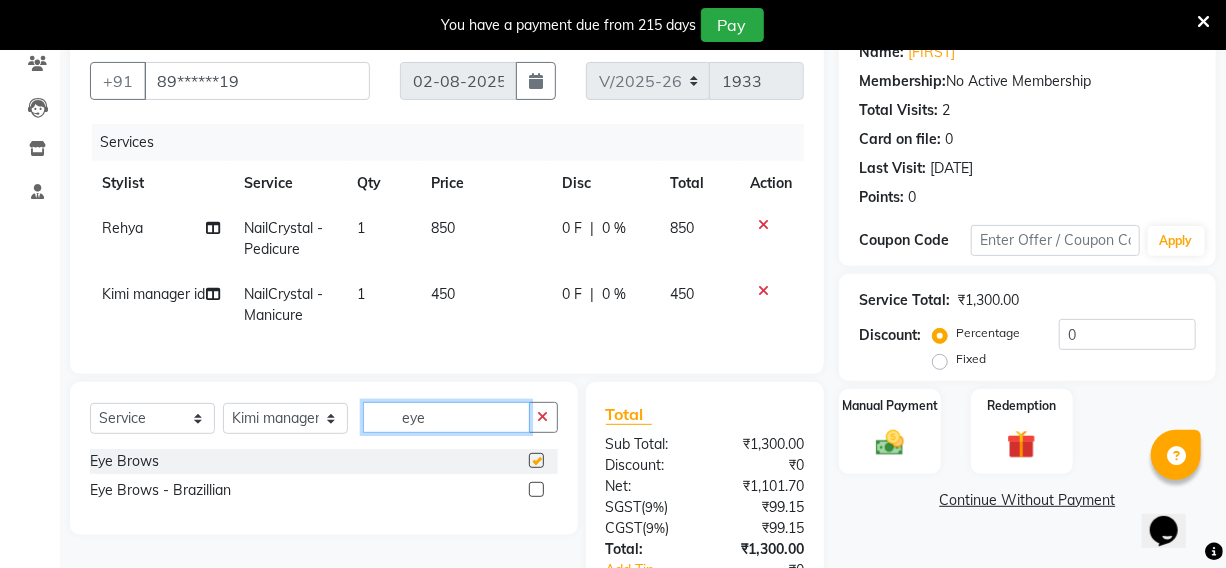 click on "eye" 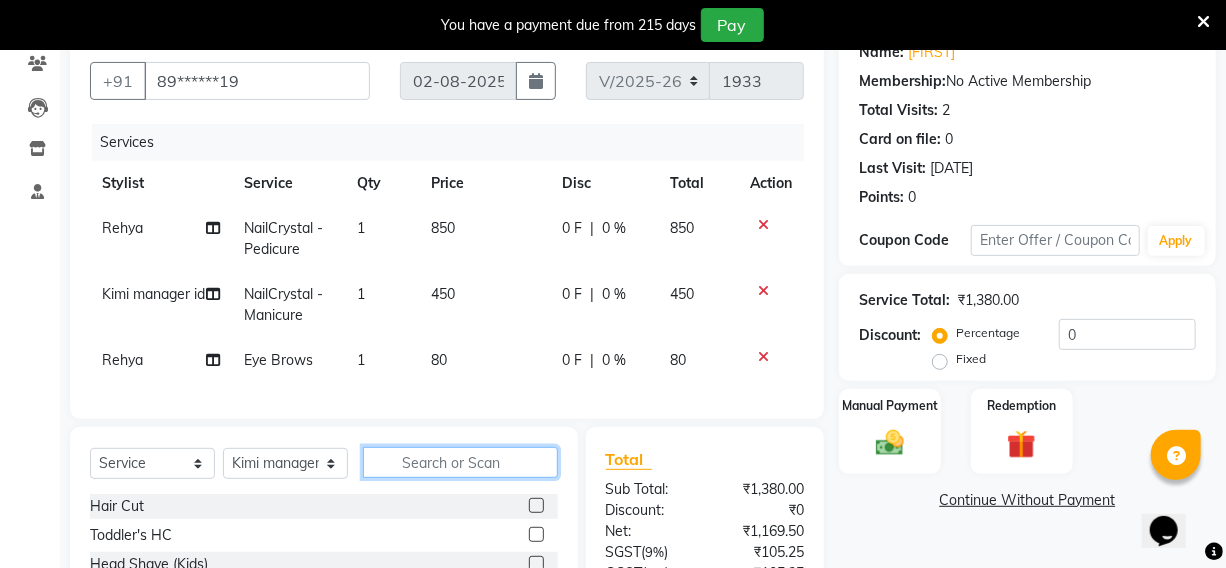 click 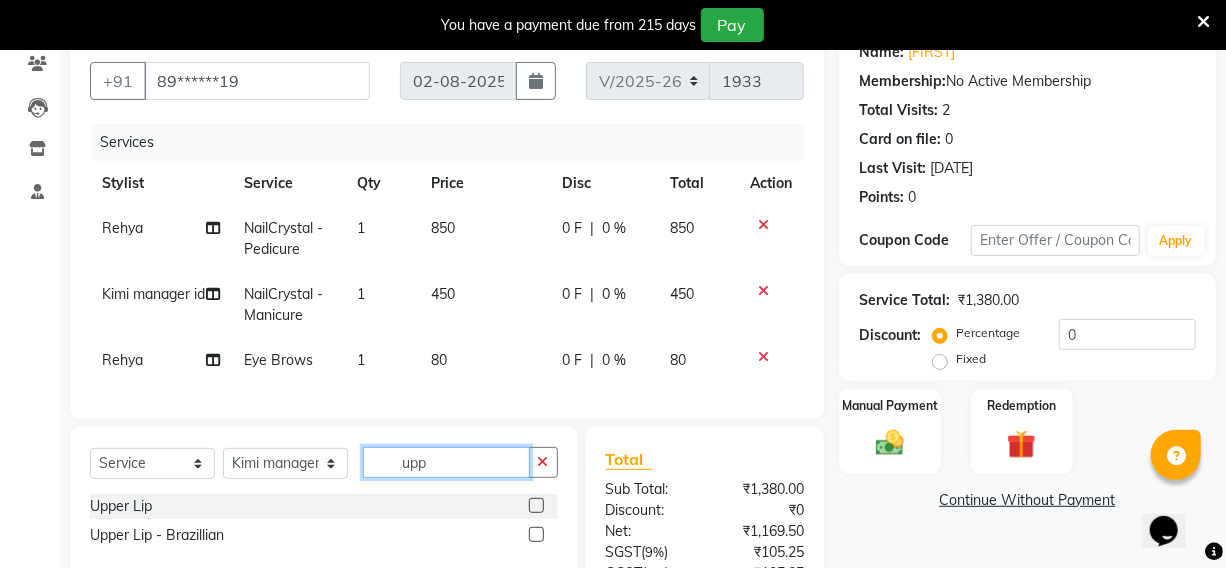 type on "upp" 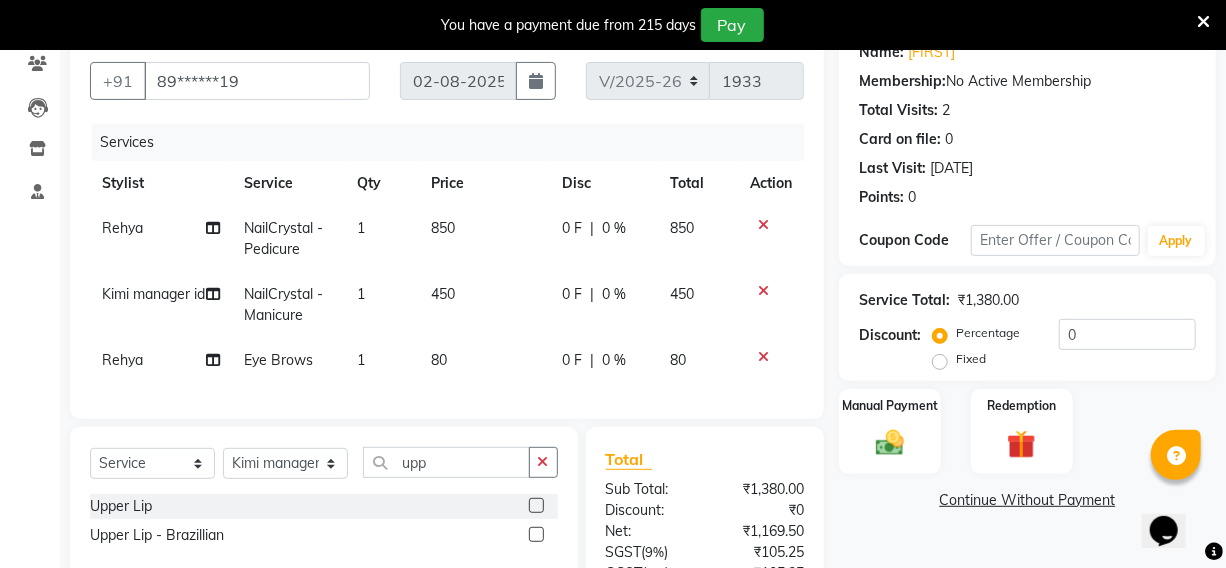 click 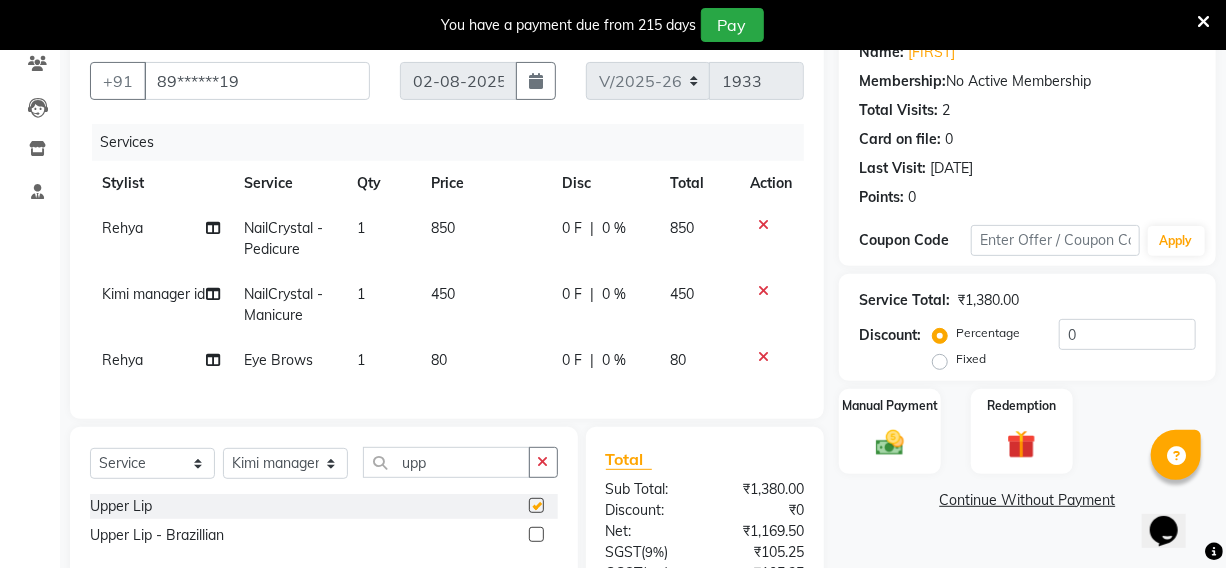 click 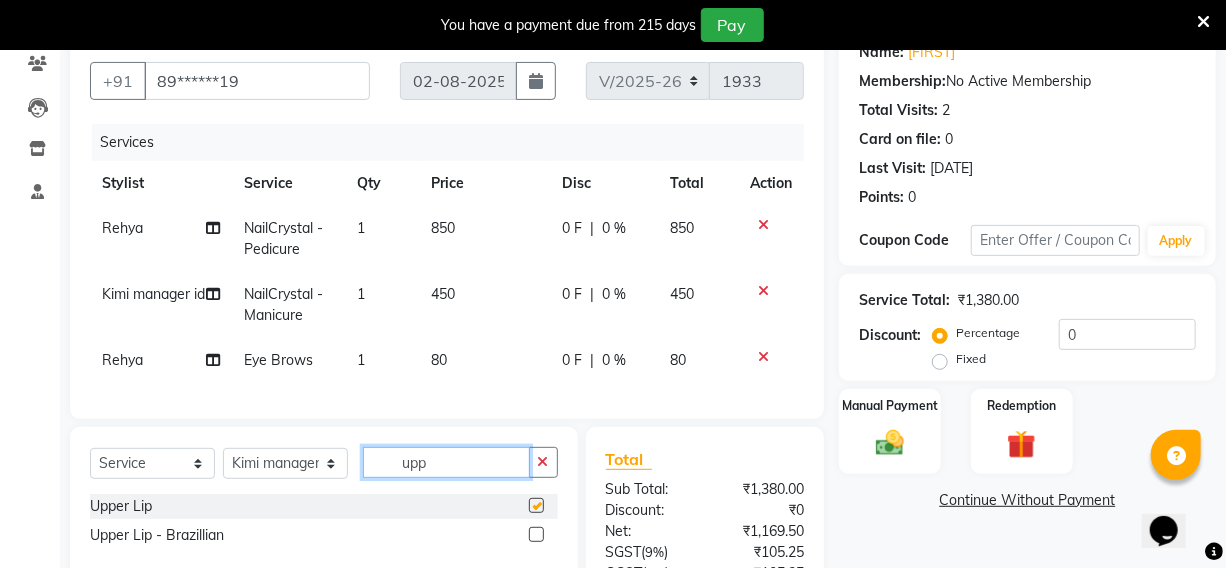 type 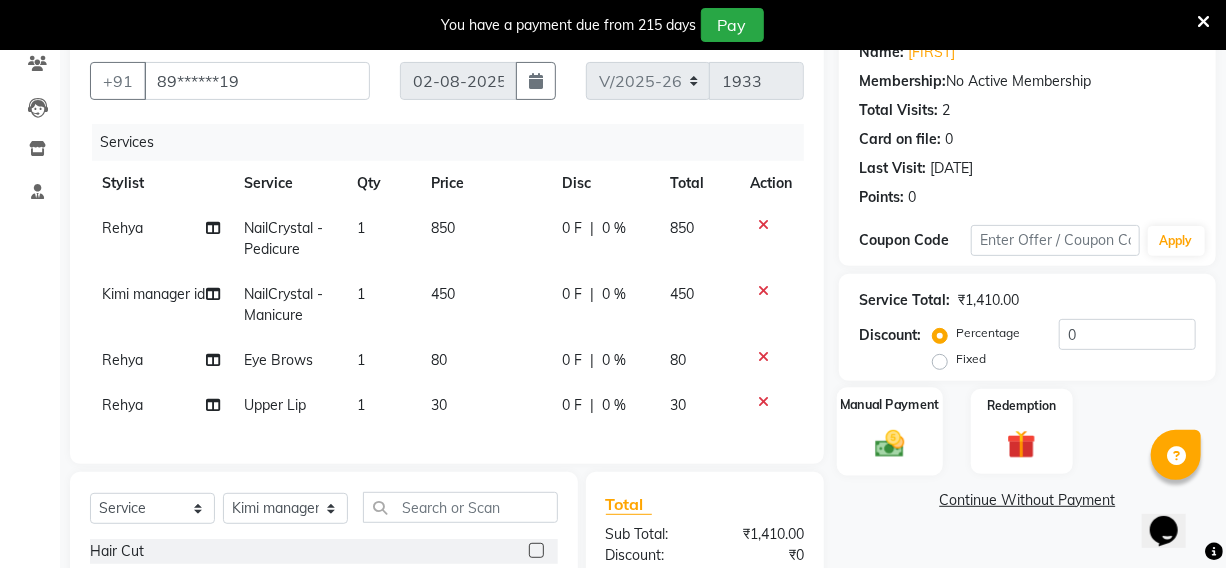 click on "Manual Payment" 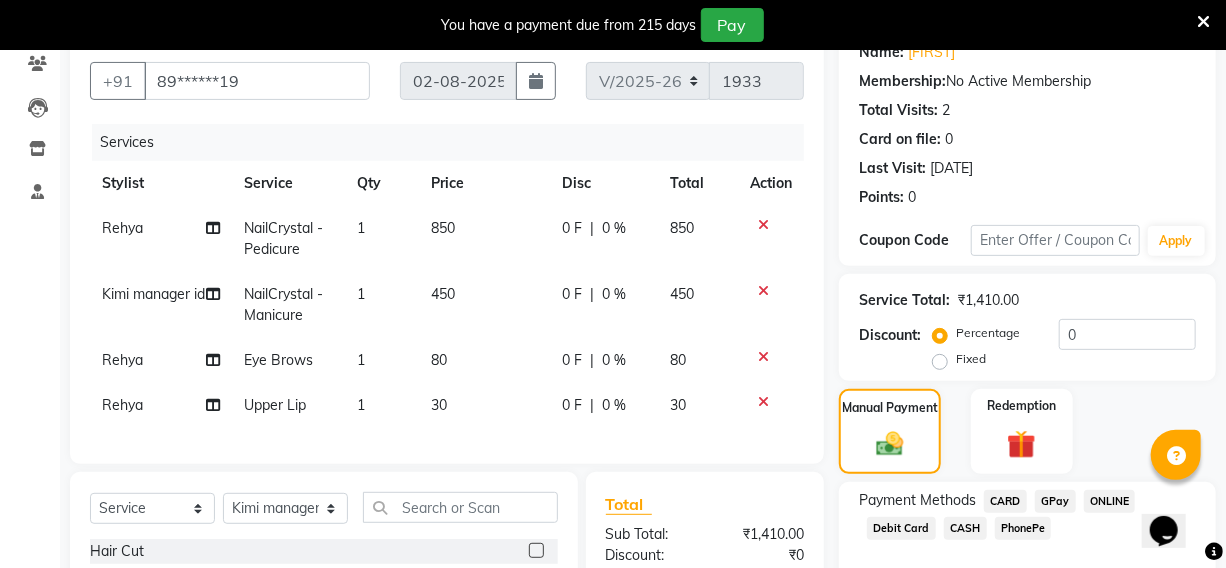click on "CASH" 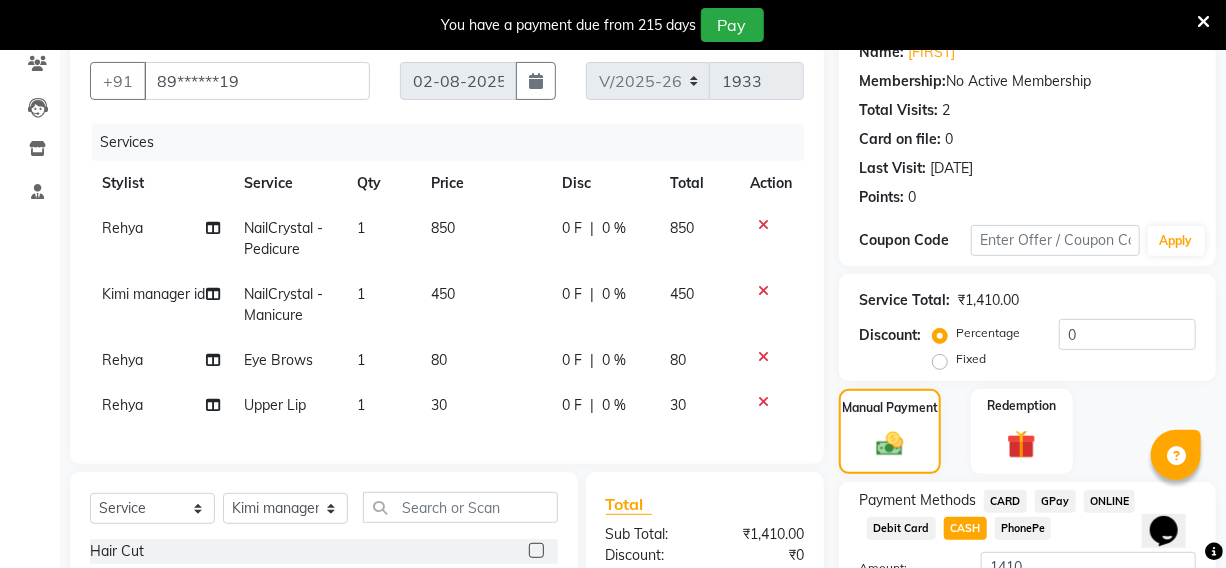 scroll, scrollTop: 356, scrollLeft: 0, axis: vertical 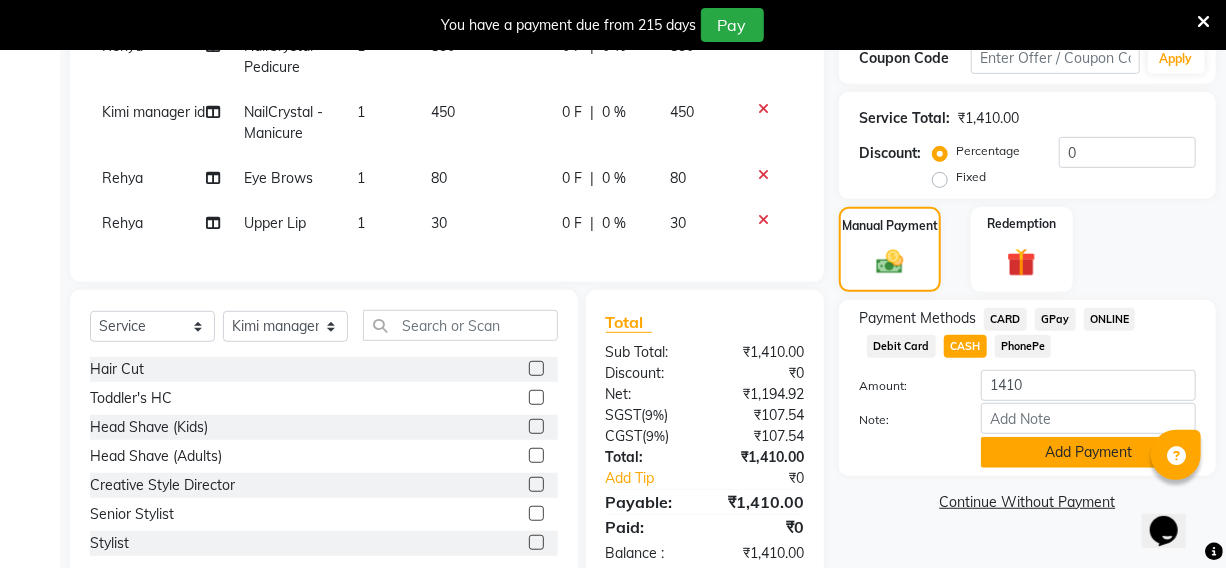 click on "Add Payment" 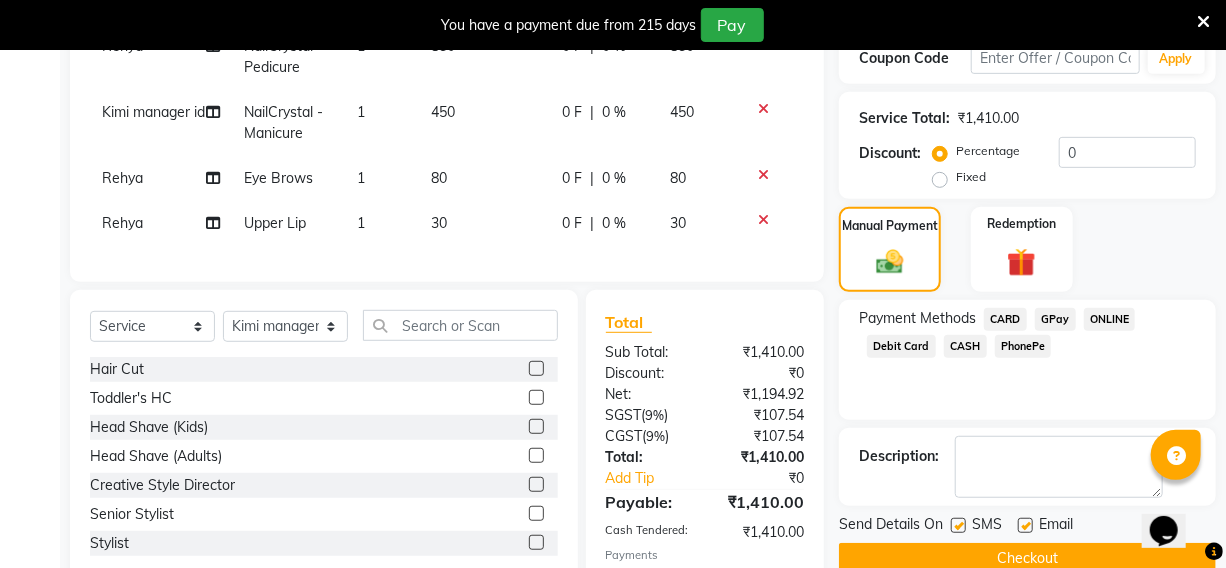 scroll, scrollTop: 489, scrollLeft: 0, axis: vertical 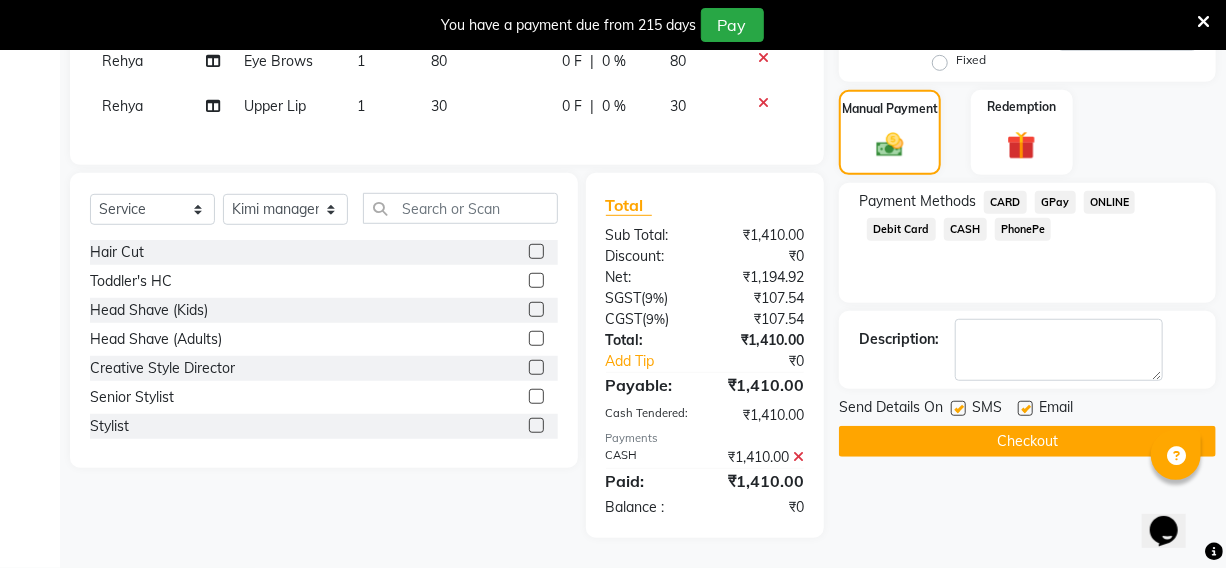 click on "Checkout" 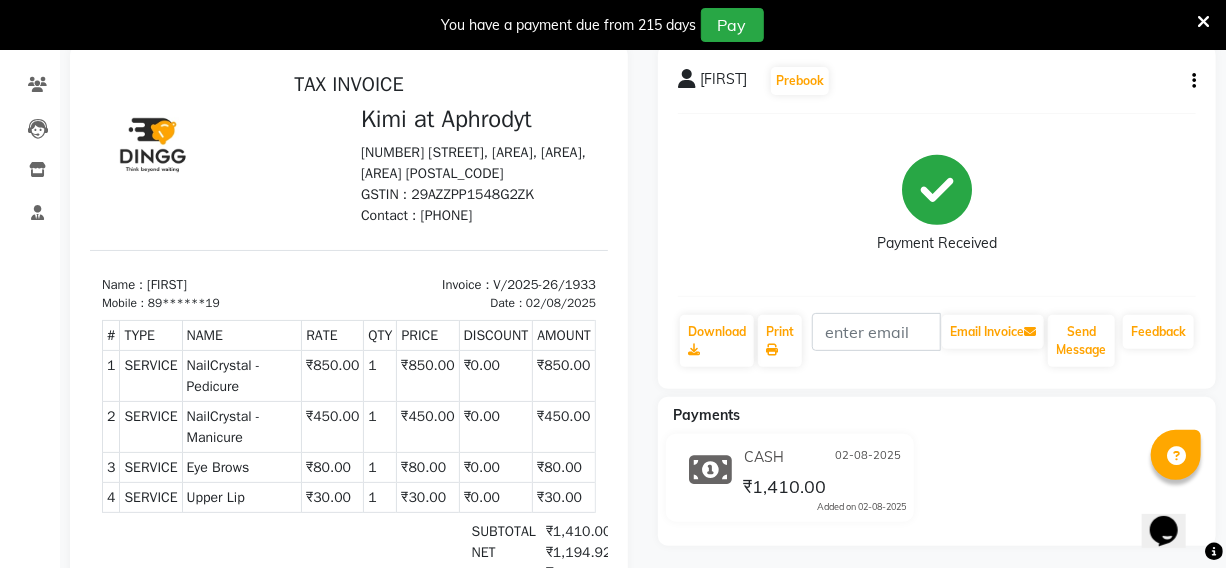 scroll, scrollTop: 0, scrollLeft: 0, axis: both 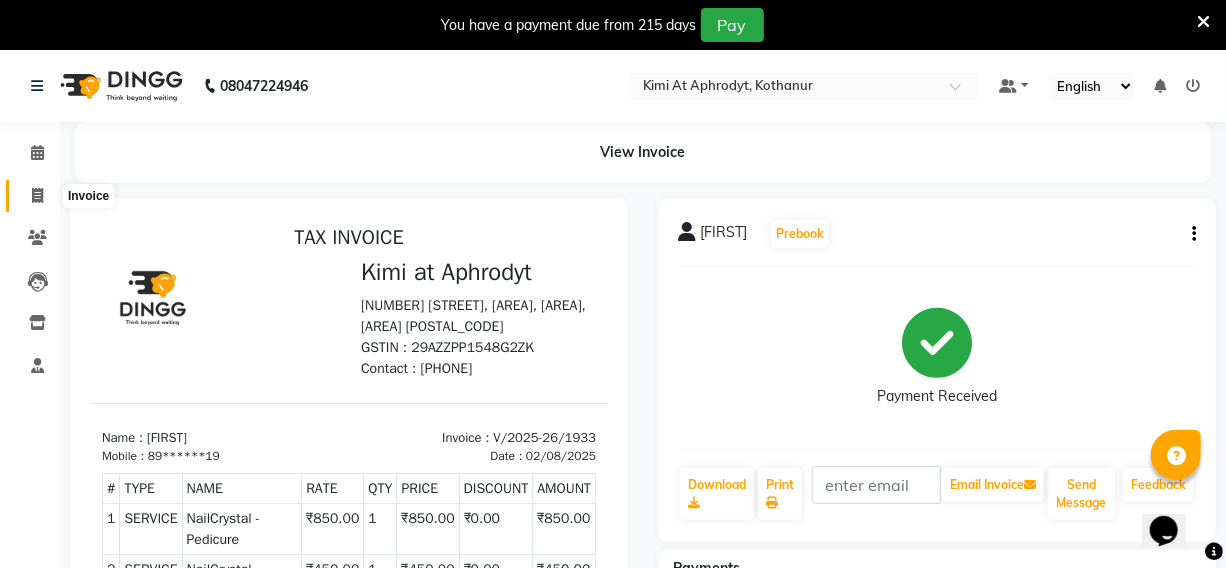 click 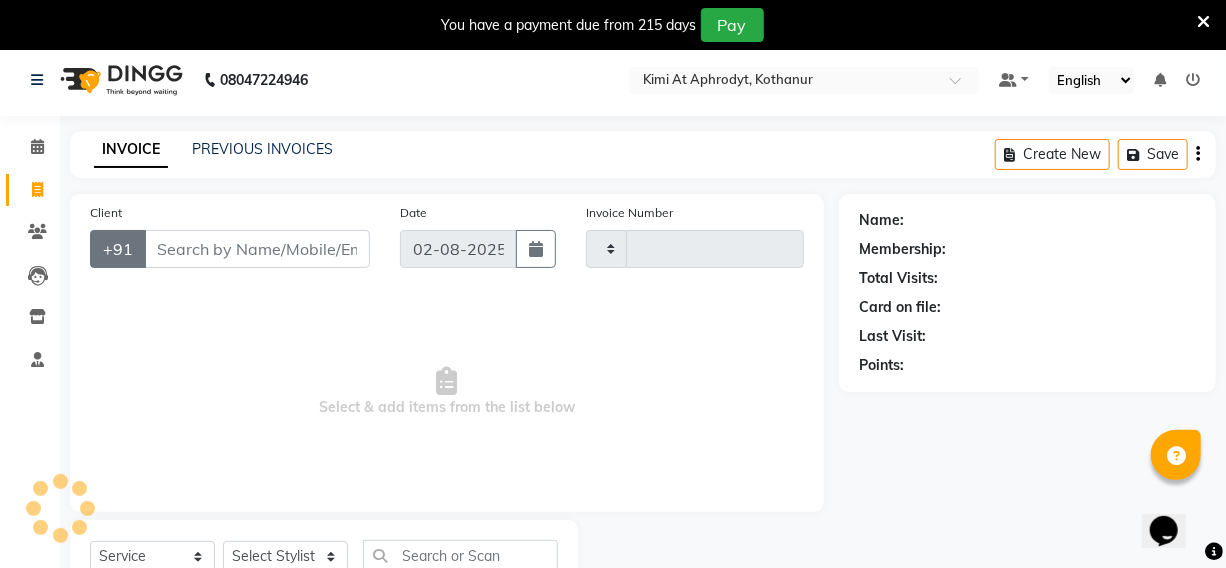 type on "1934" 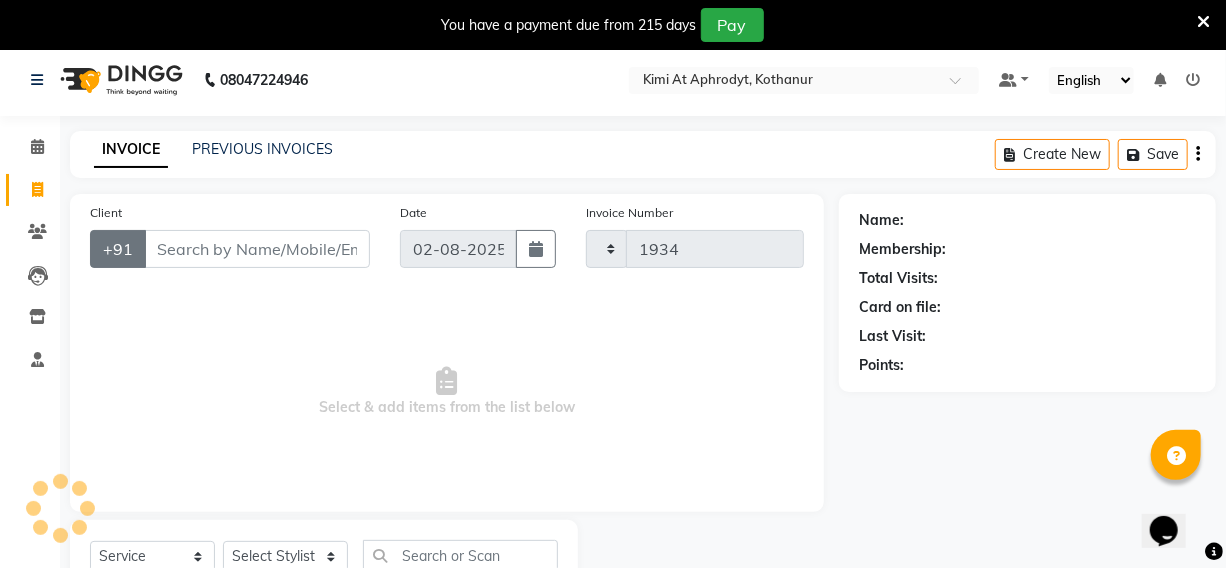 select on "7401" 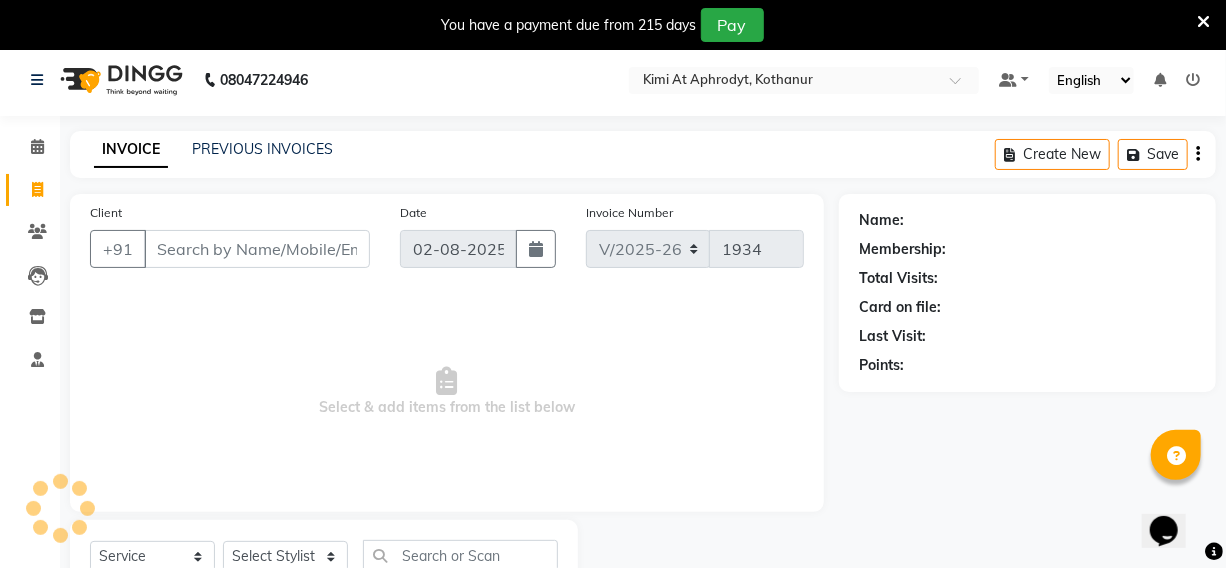 scroll, scrollTop: 83, scrollLeft: 0, axis: vertical 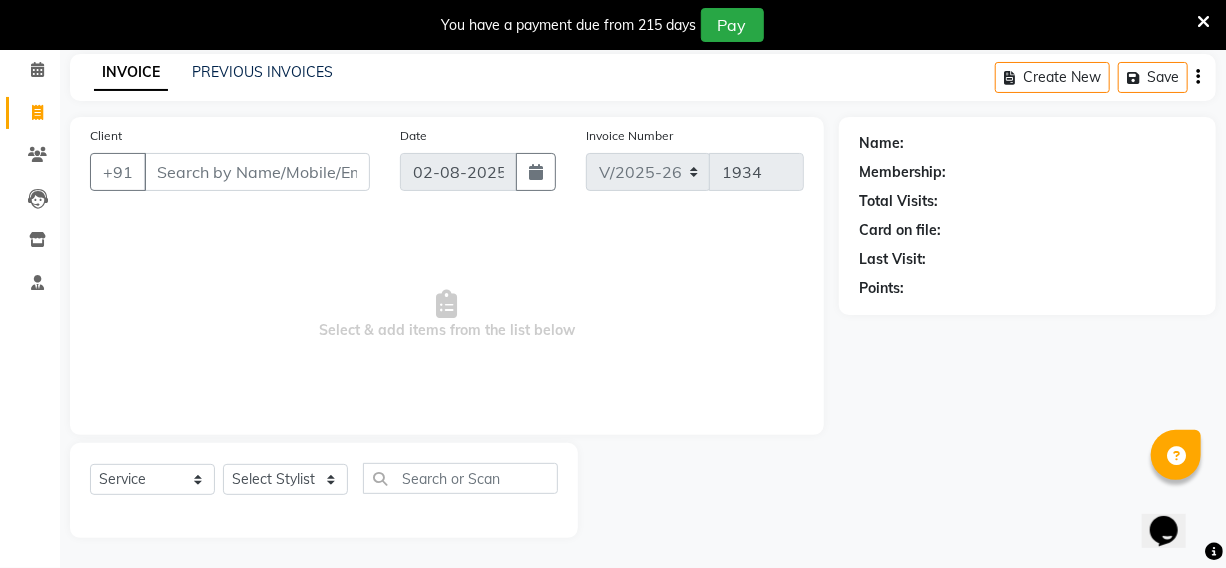 click on "Client" at bounding box center [257, 172] 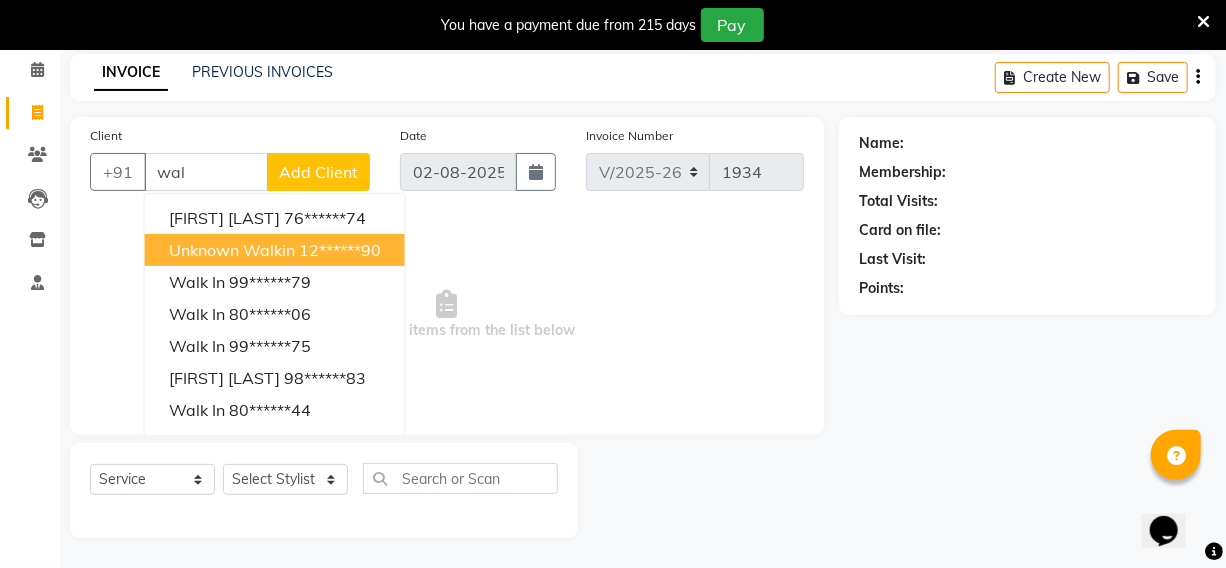 click on "Unknown Walkin" at bounding box center (232, 250) 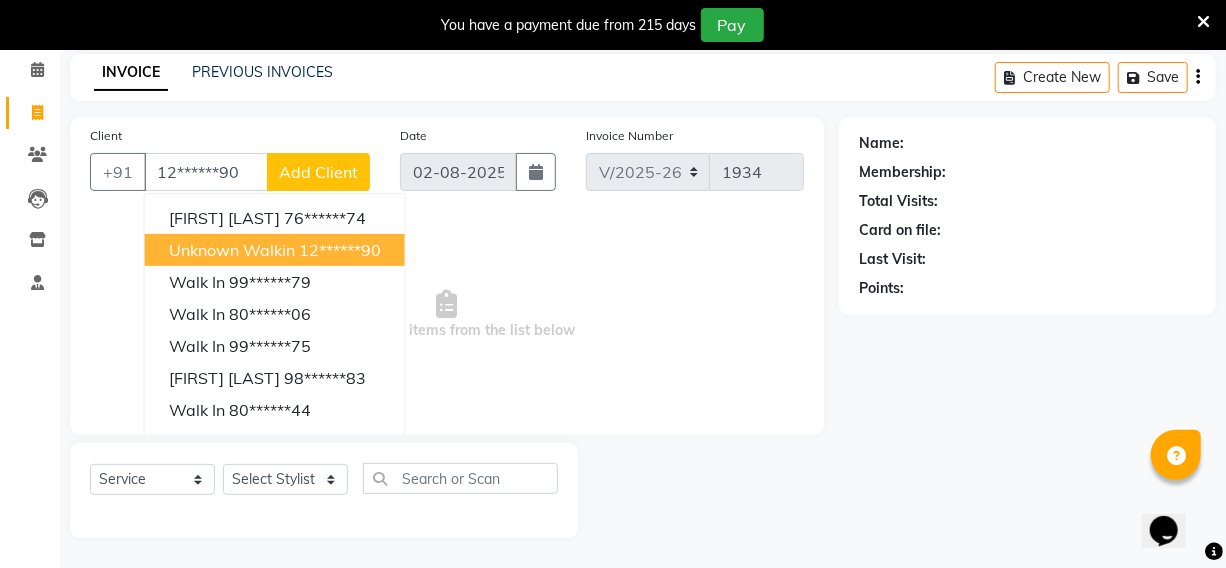 type on "12******90" 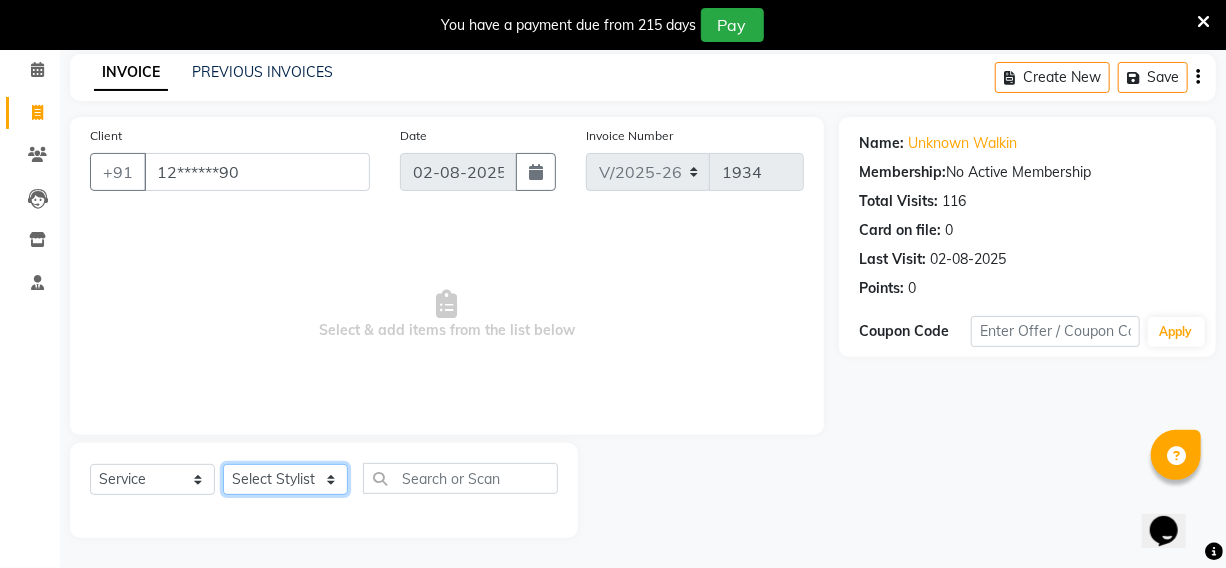 click on "Select Stylist Fardeen Hriatpuii Jeho Khup Kimi manager id Lydia Mani Mercy NCY Rehya Sathiya Zomuani Zovi" 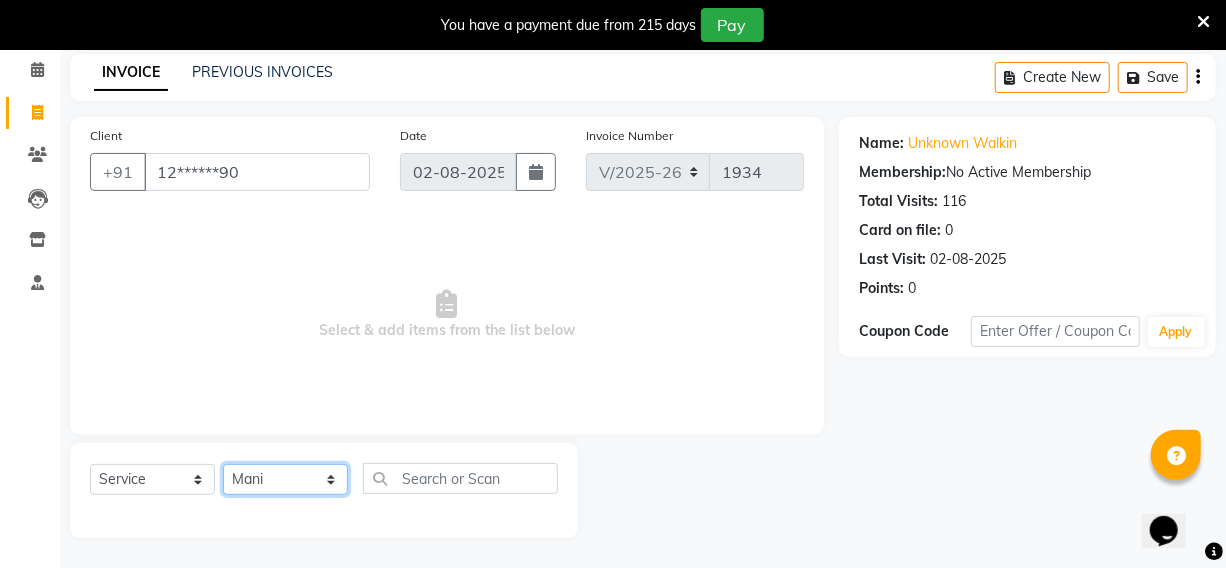 click on "Select Stylist Fardeen Hriatpuii Jeho Khup Kimi manager id Lydia Mani Mercy NCY Rehya Sathiya Zomuani Zovi" 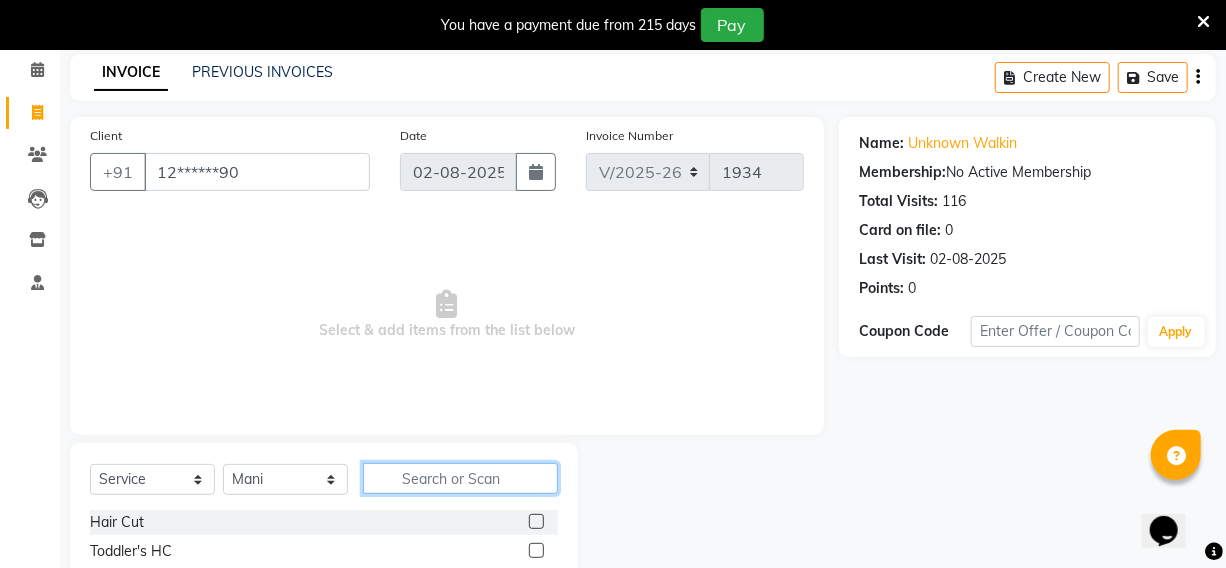 click 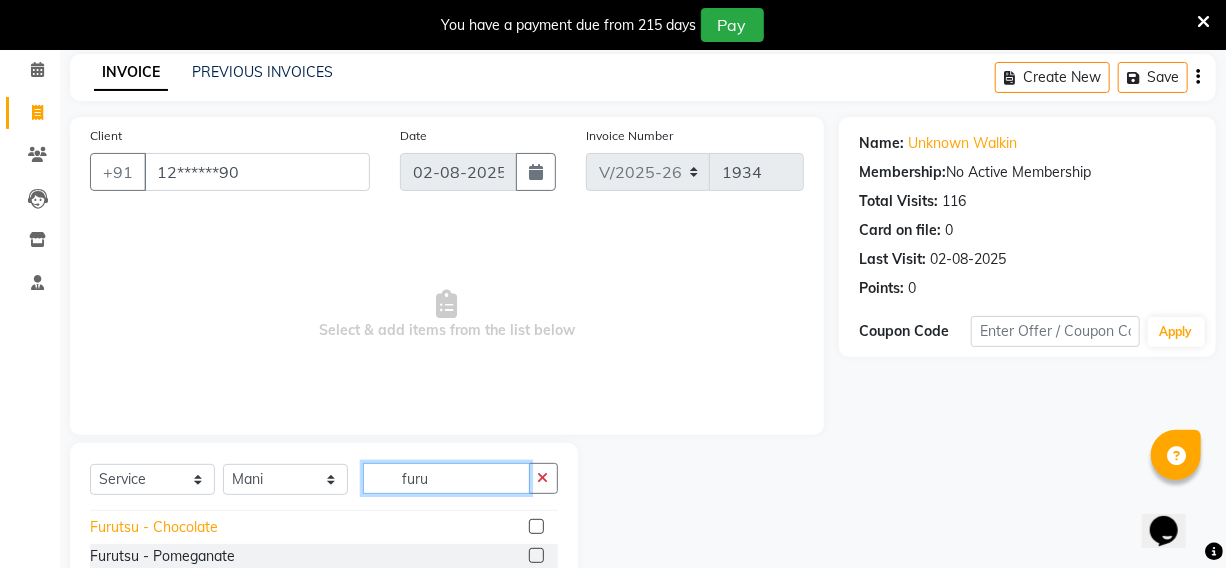 scroll, scrollTop: 31, scrollLeft: 0, axis: vertical 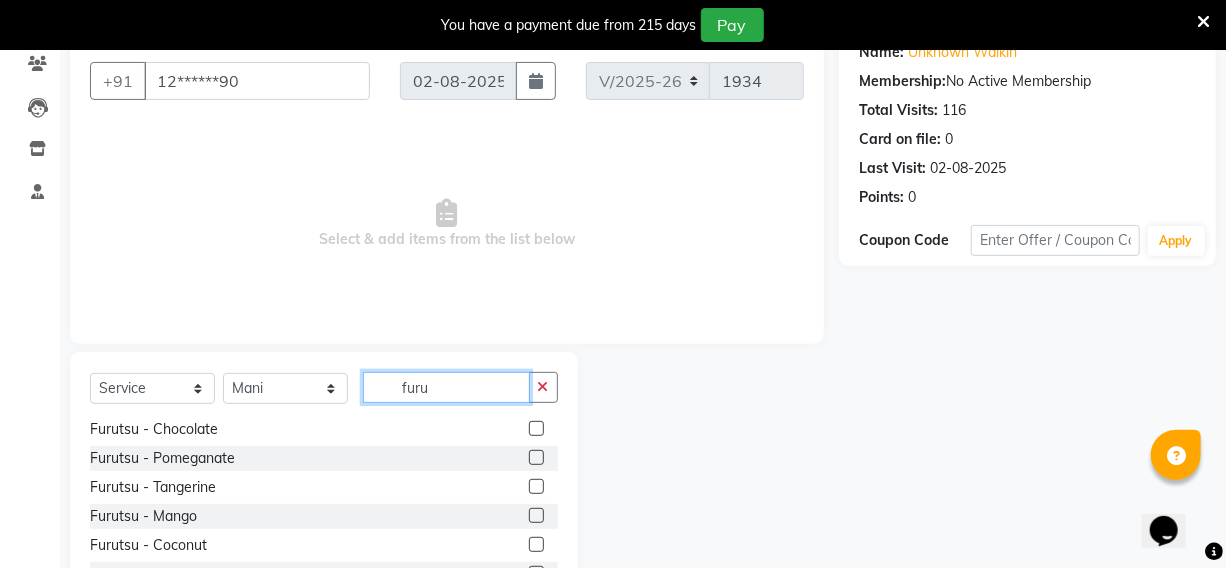 type on "furu" 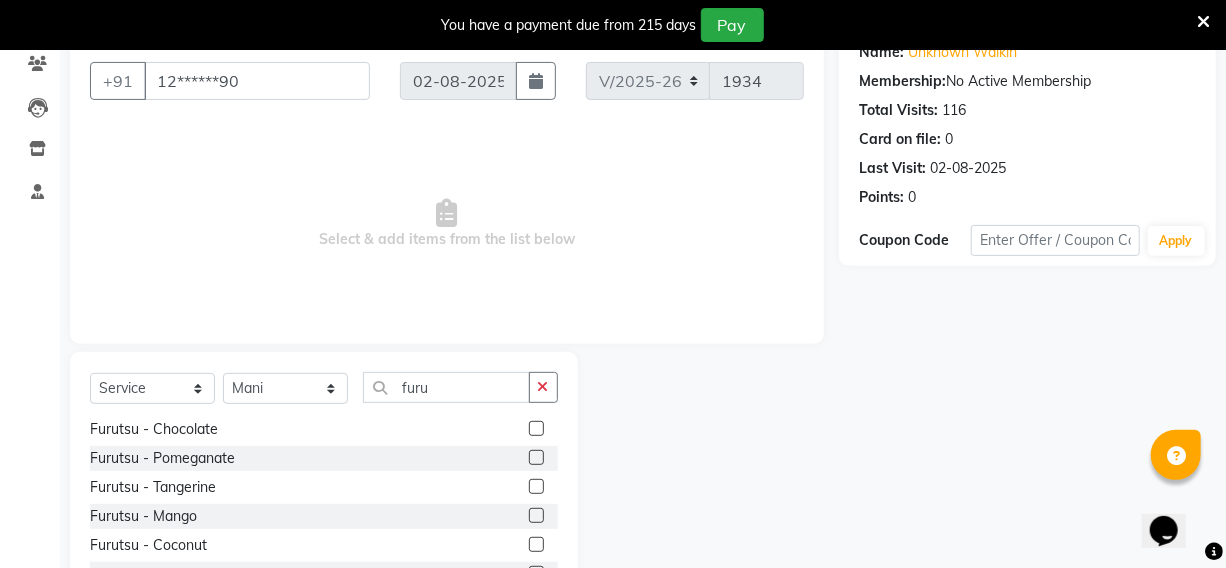 click 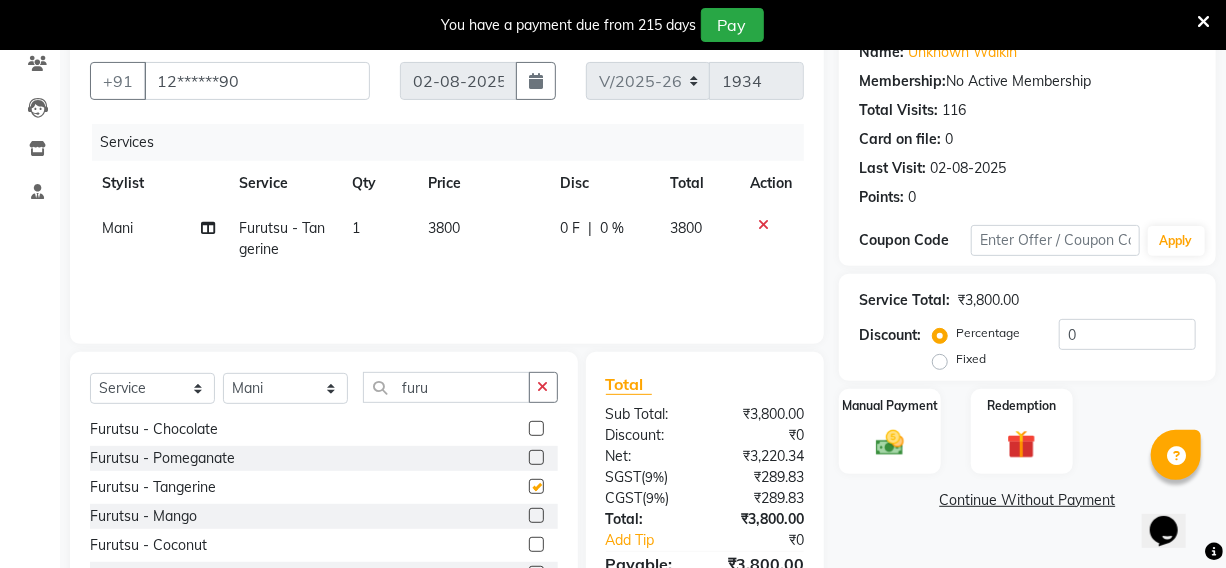 checkbox on "false" 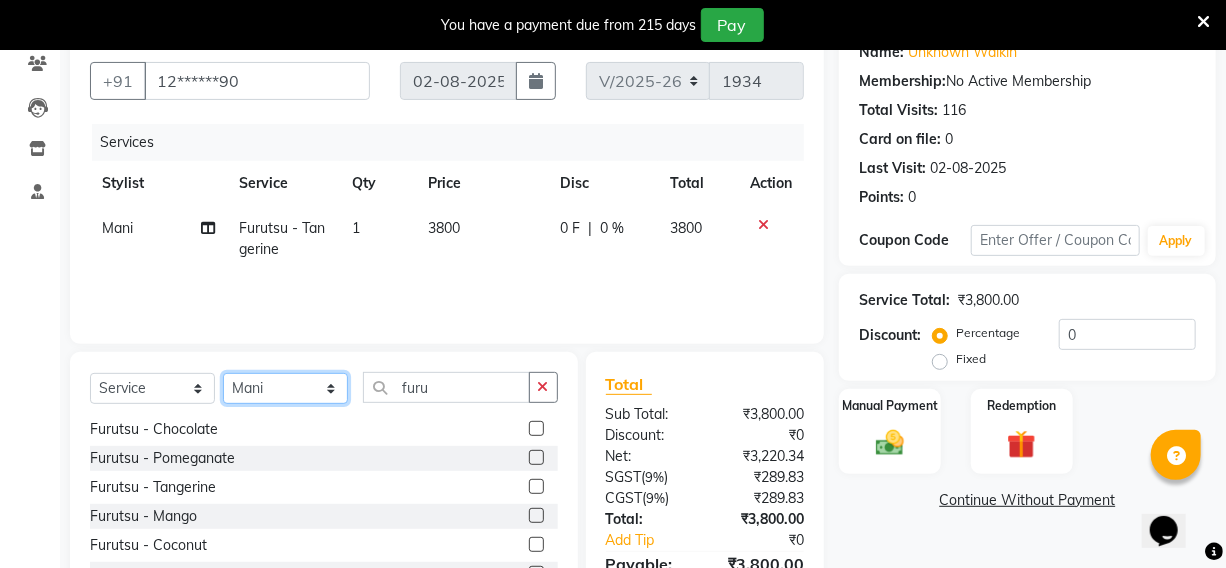 click on "Select Stylist Fardeen Hriatpuii Jeho Khup Kimi manager id Lydia Mani Mercy NCY Rehya Sathiya Zomuani Zovi" 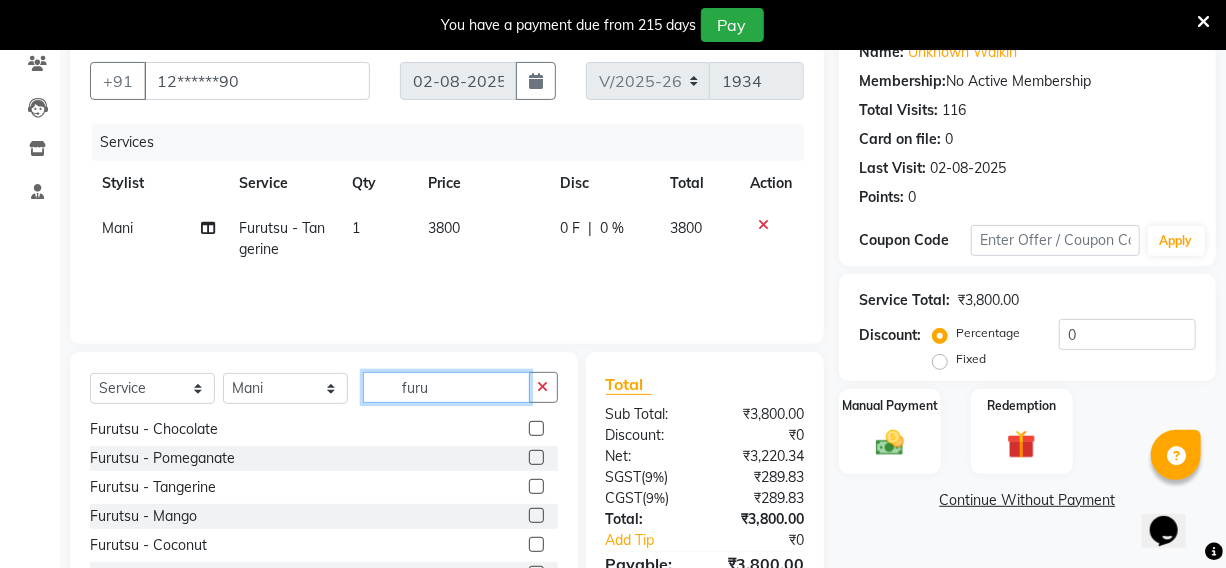 click on "furu" 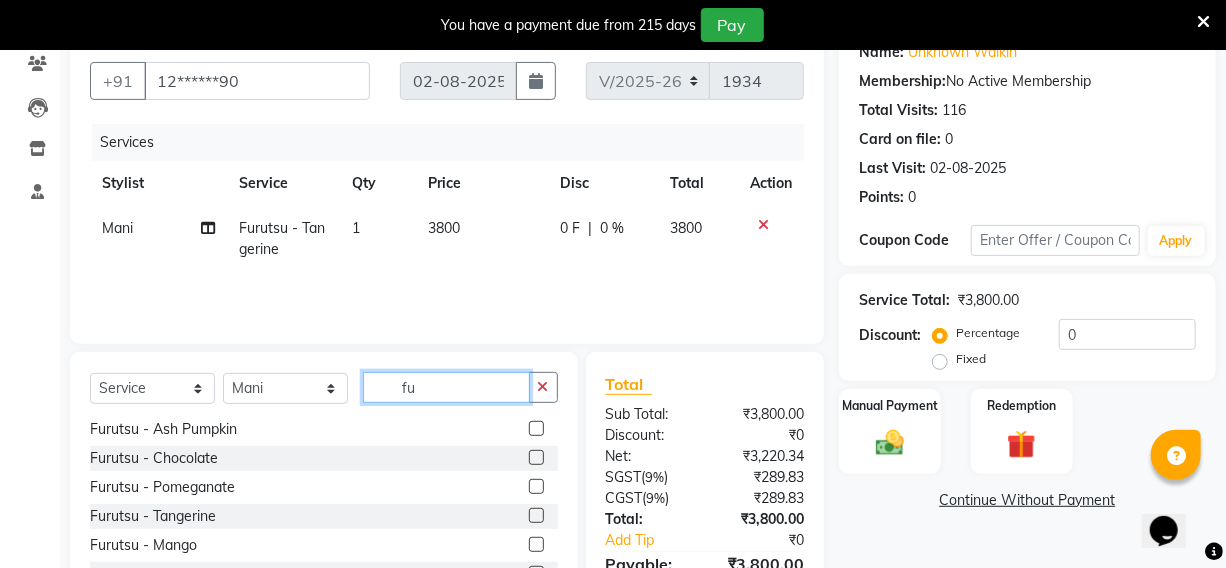 type on "f" 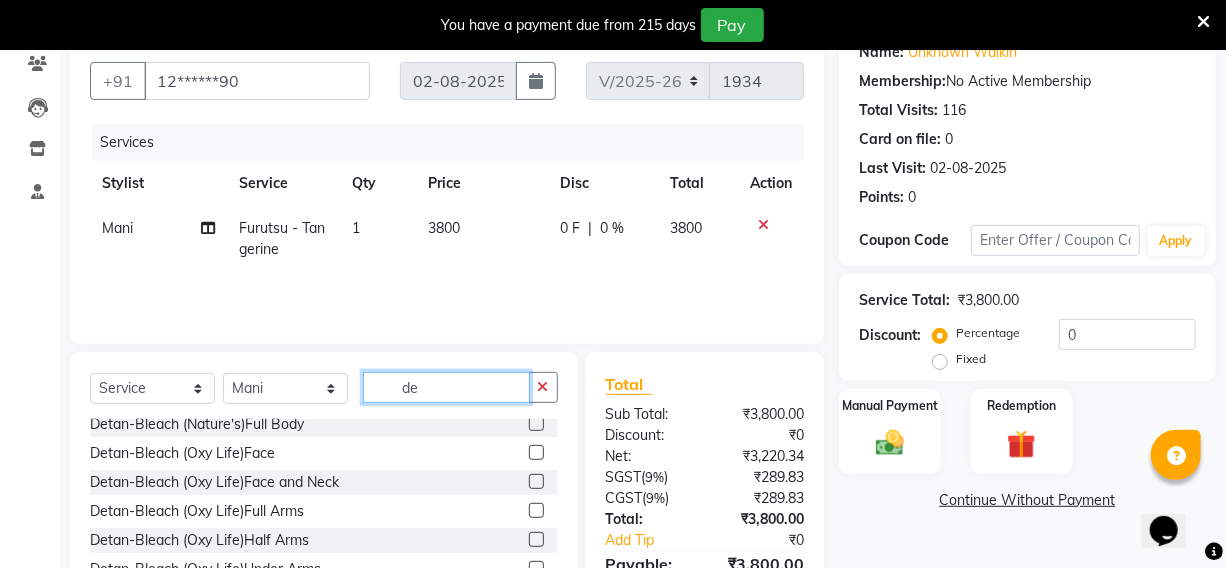 scroll, scrollTop: 300, scrollLeft: 0, axis: vertical 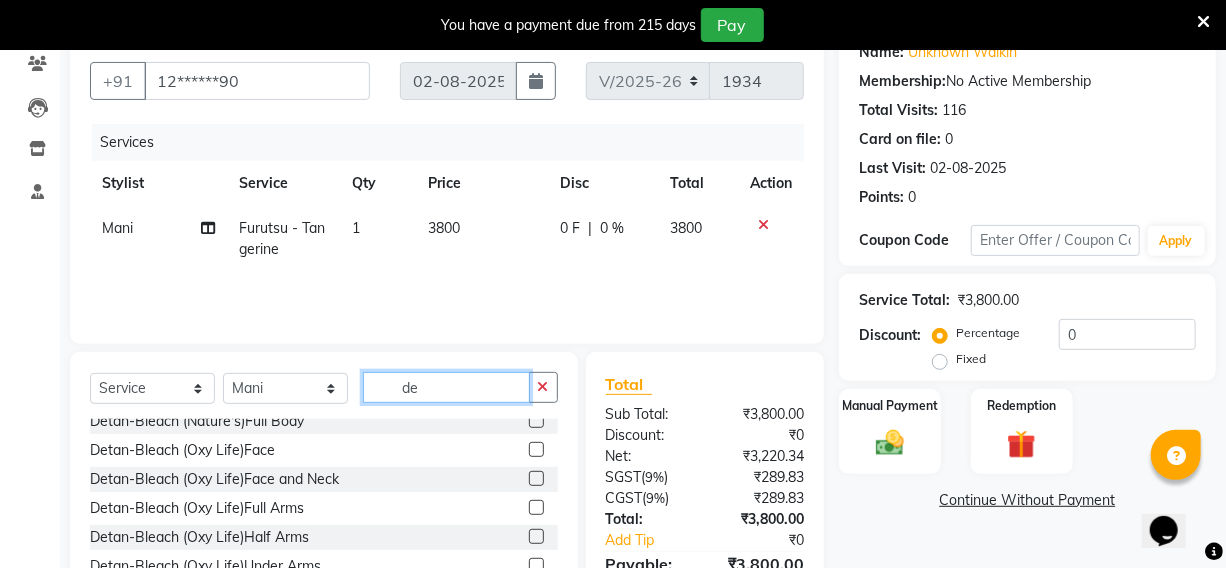click on "de" 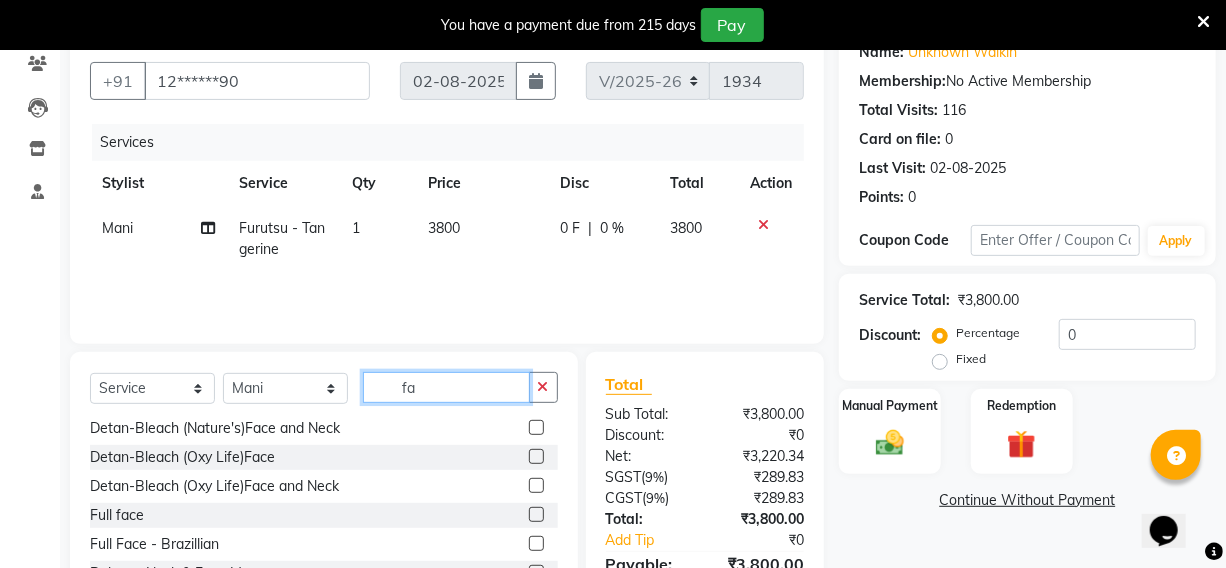 scroll, scrollTop: 31, scrollLeft: 0, axis: vertical 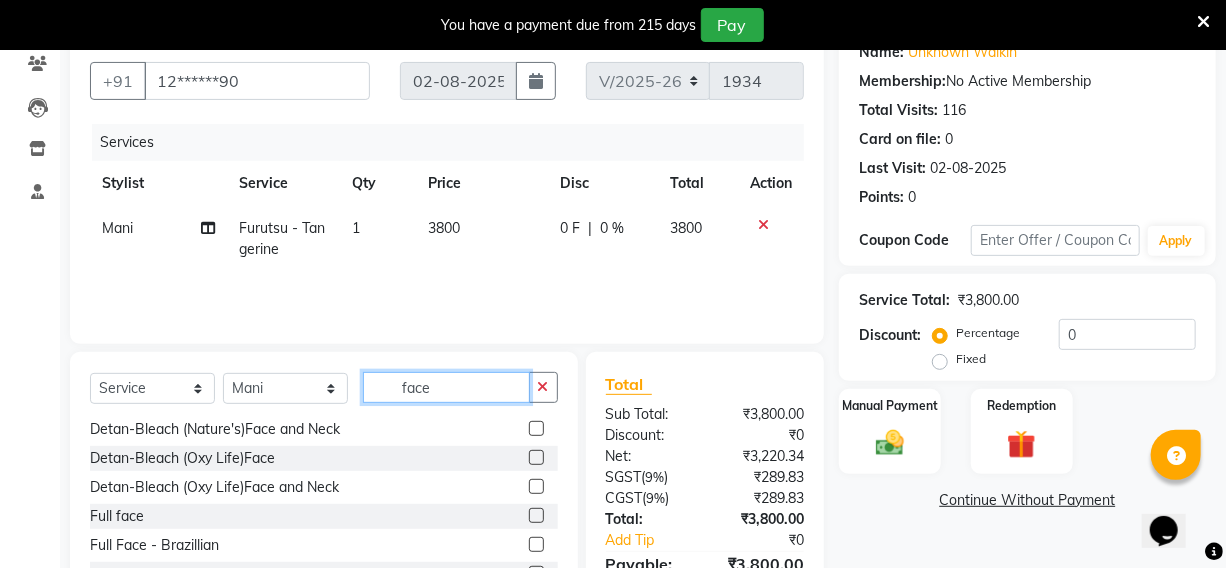 type on "face" 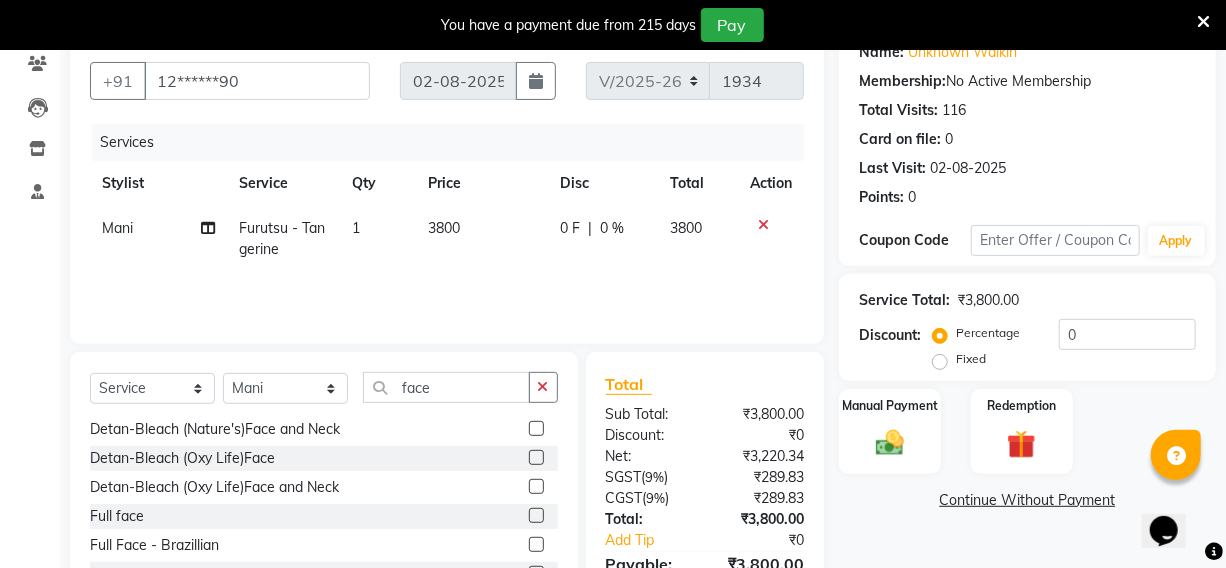 click 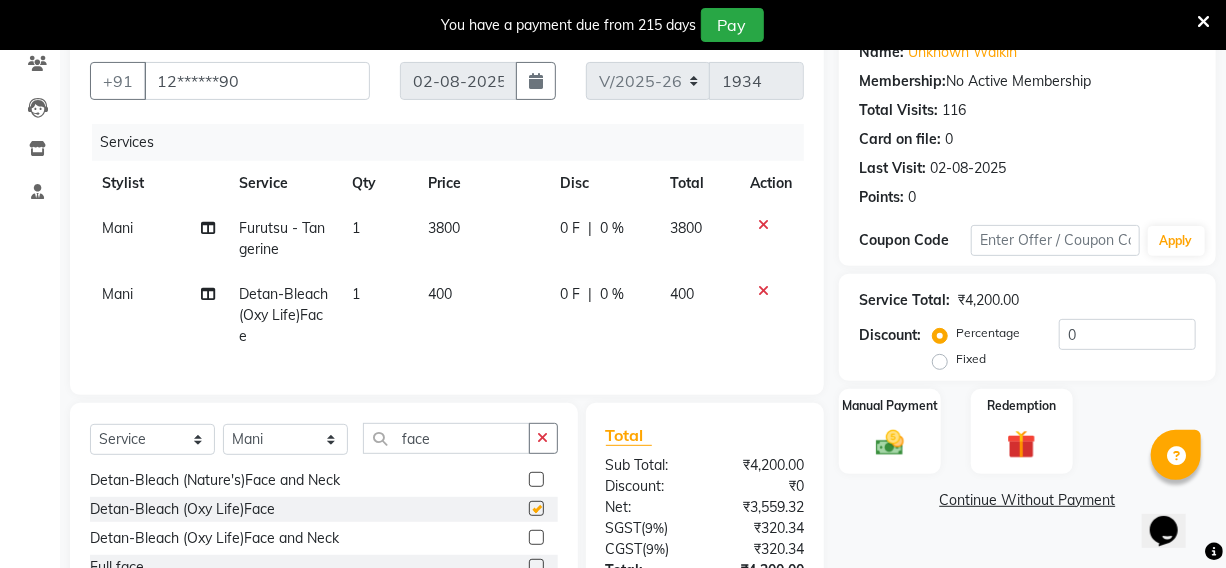 checkbox on "false" 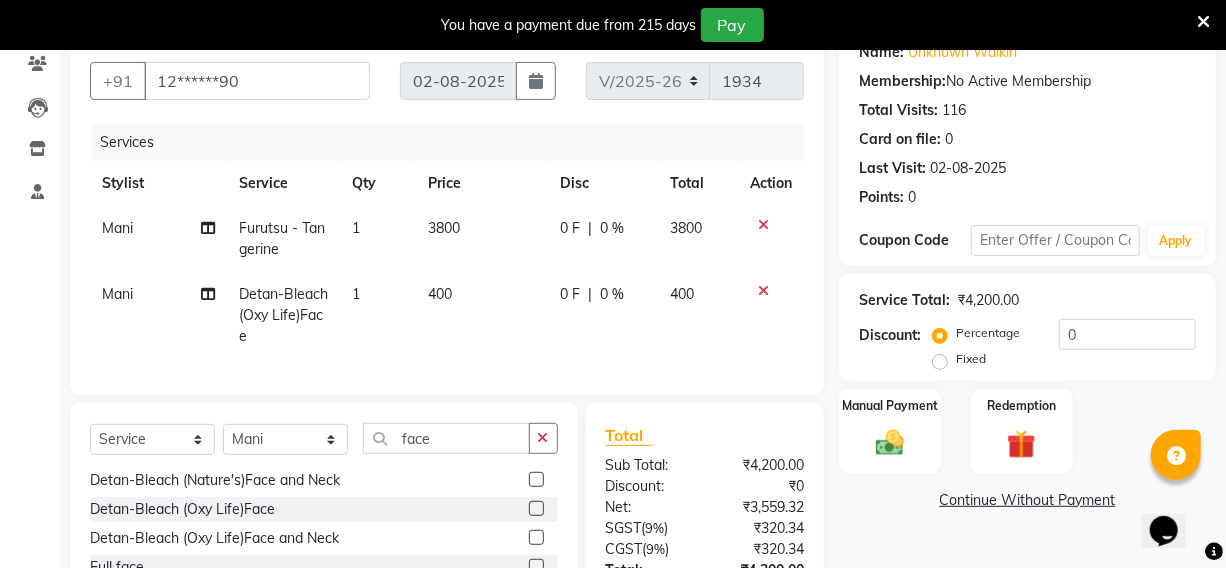 click on "400" 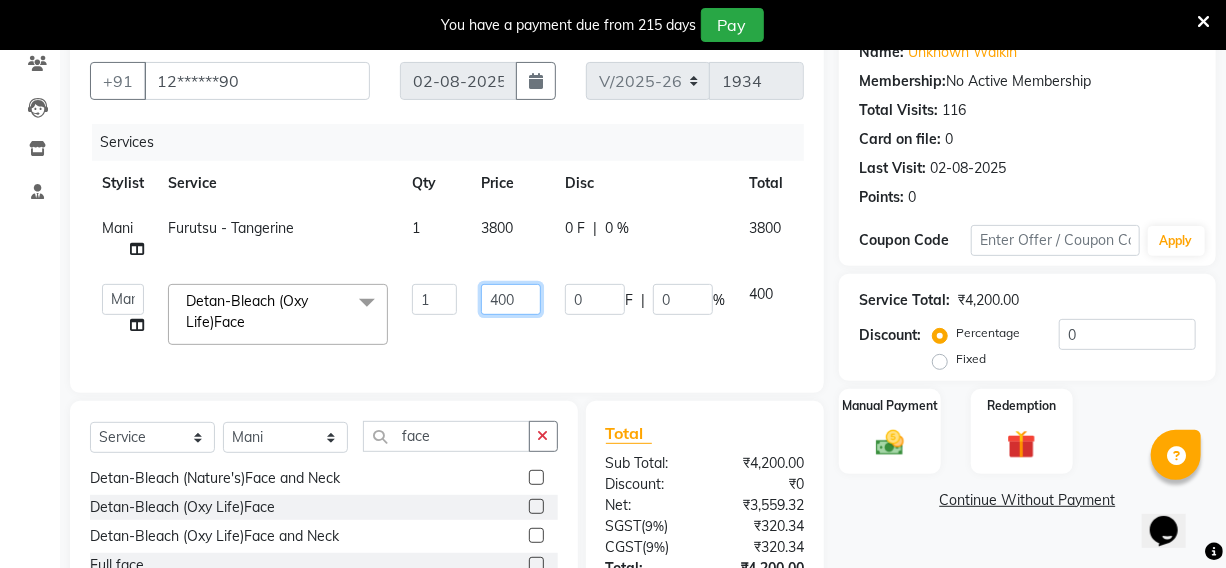 click on "400" 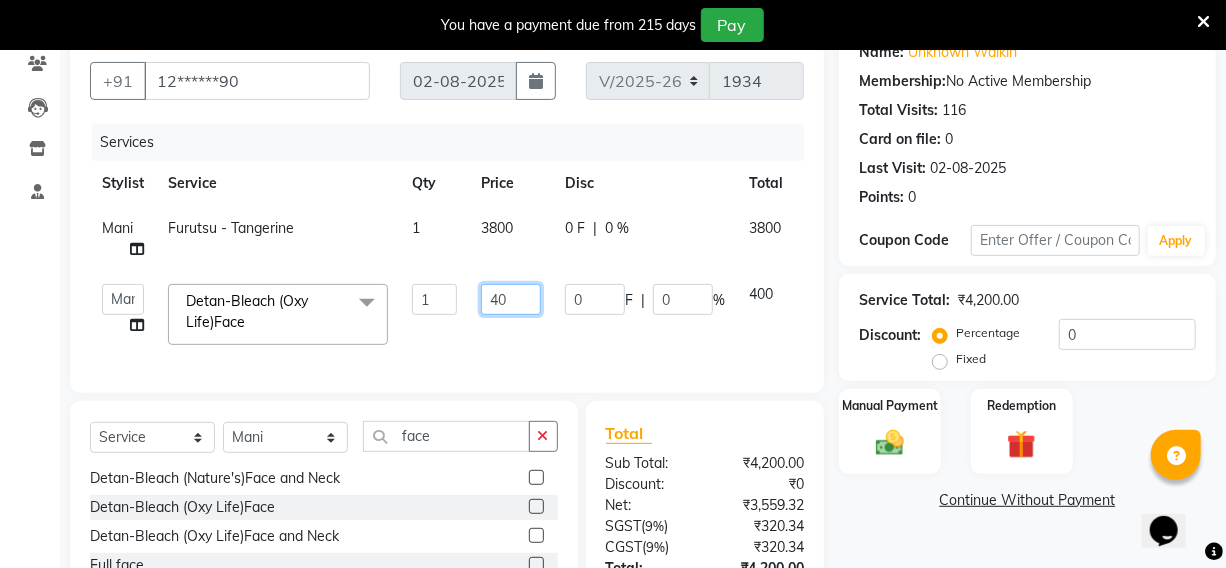 type on "4" 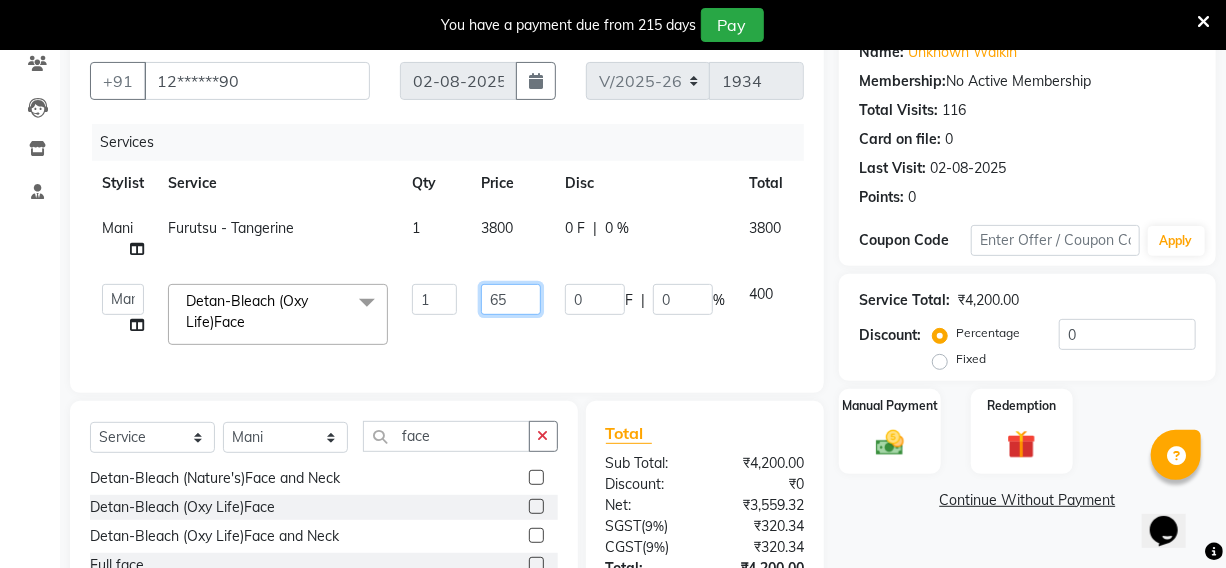 type on "650" 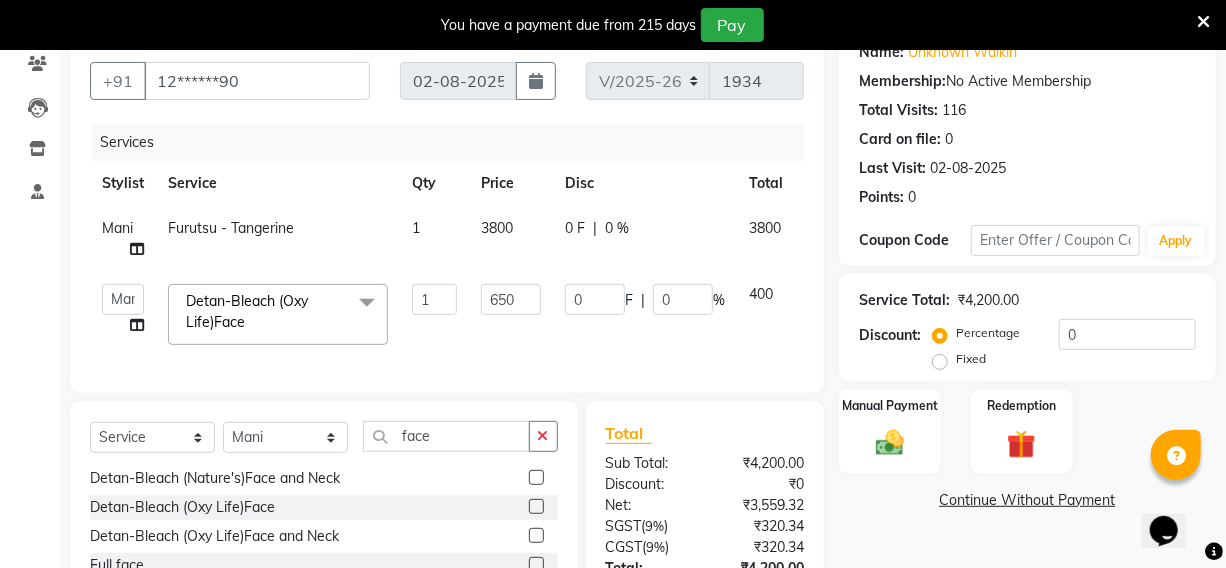 click on "650" 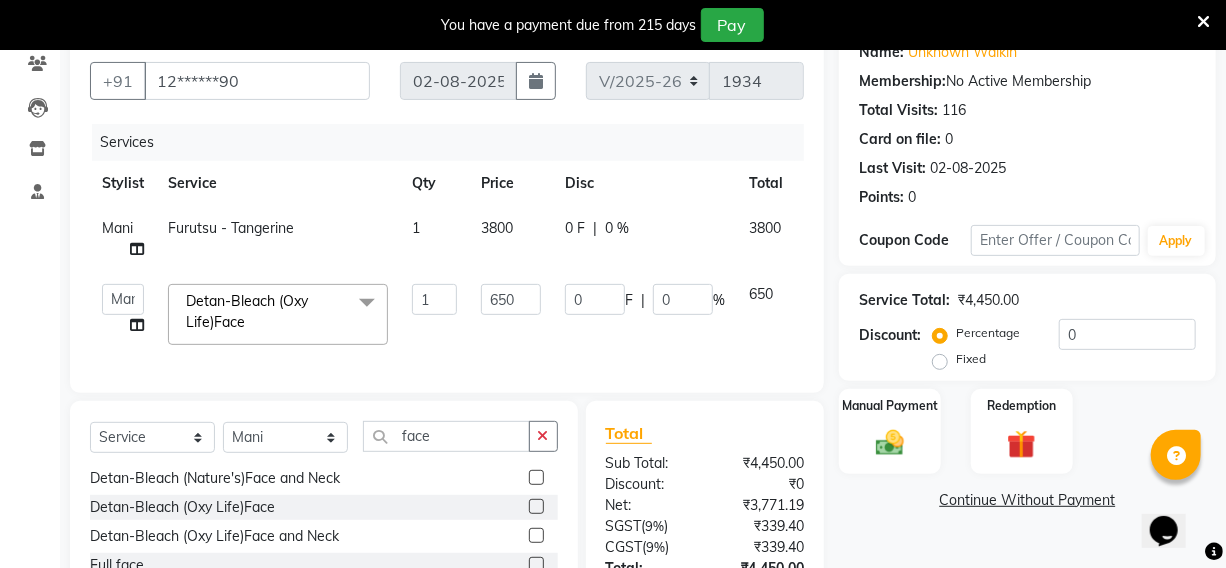 click on "Client +[COUNTRY_CODE] [PHONE] Date [DATE] Invoice Number [INVOICE_NUMBER] Services Stylist Service Qty Price Disc Total Action Mani [PRODUCT] 1 3800 0 F | 0 % 3800  [LIST_OF_NAMES]  [LIST_OF_SERVICES]" 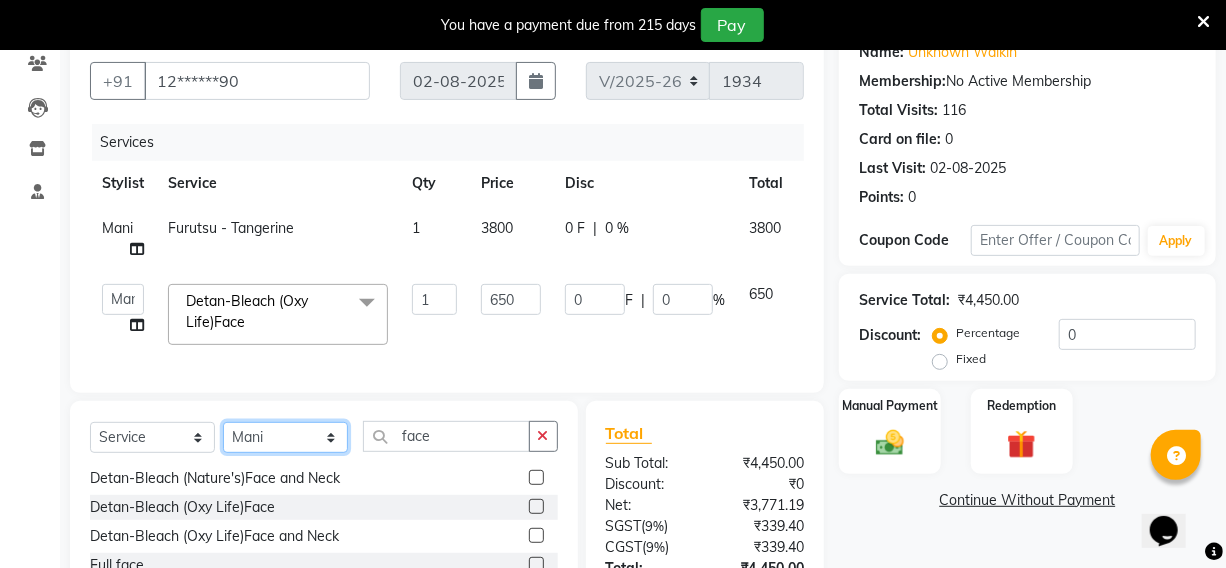 click on "Select Stylist Fardeen Hriatpuii Jeho Khup Kimi manager id Lydia Mani Mercy NCY Rehya Sathiya Zomuani Zovi" 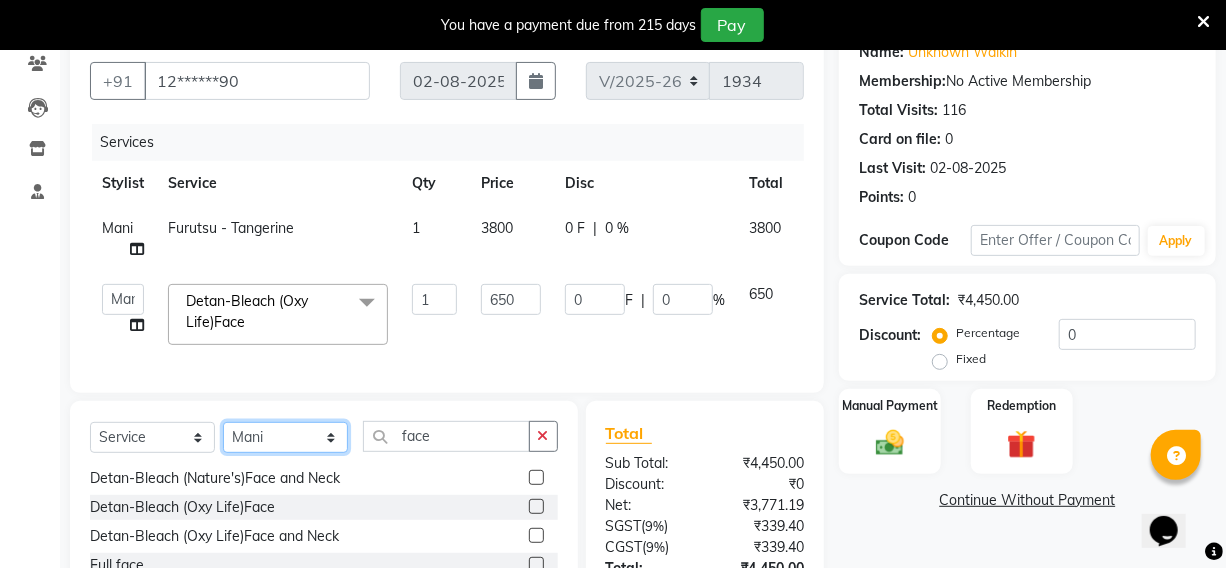 select on "69825" 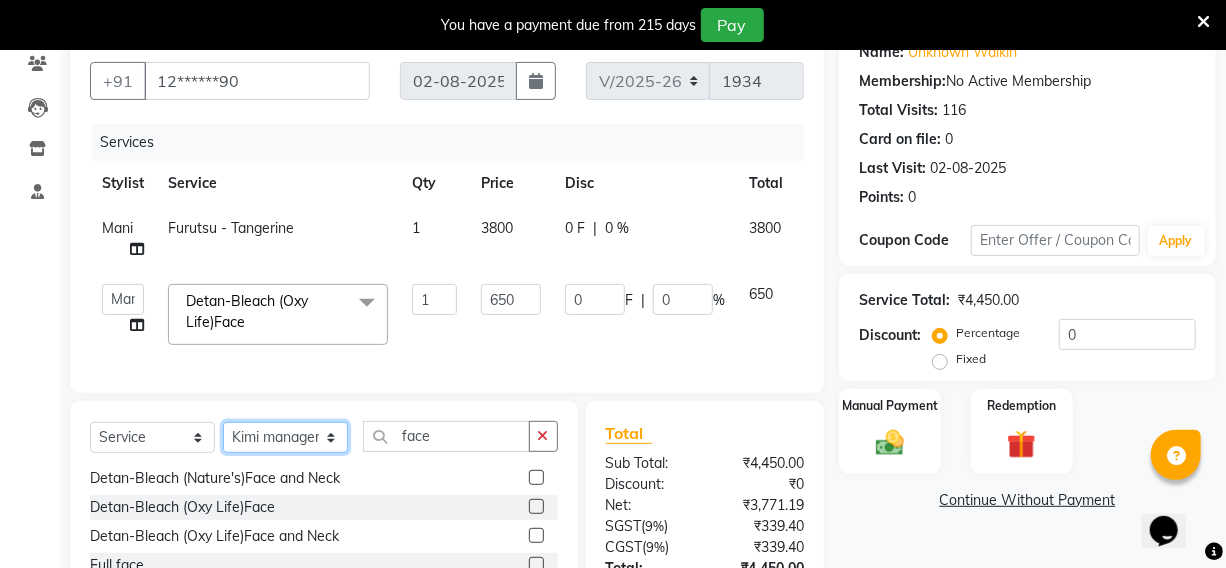 click on "Select Stylist Fardeen Hriatpuii Jeho Khup Kimi manager id Lydia Mani Mercy NCY Rehya Sathiya Zomuani Zovi" 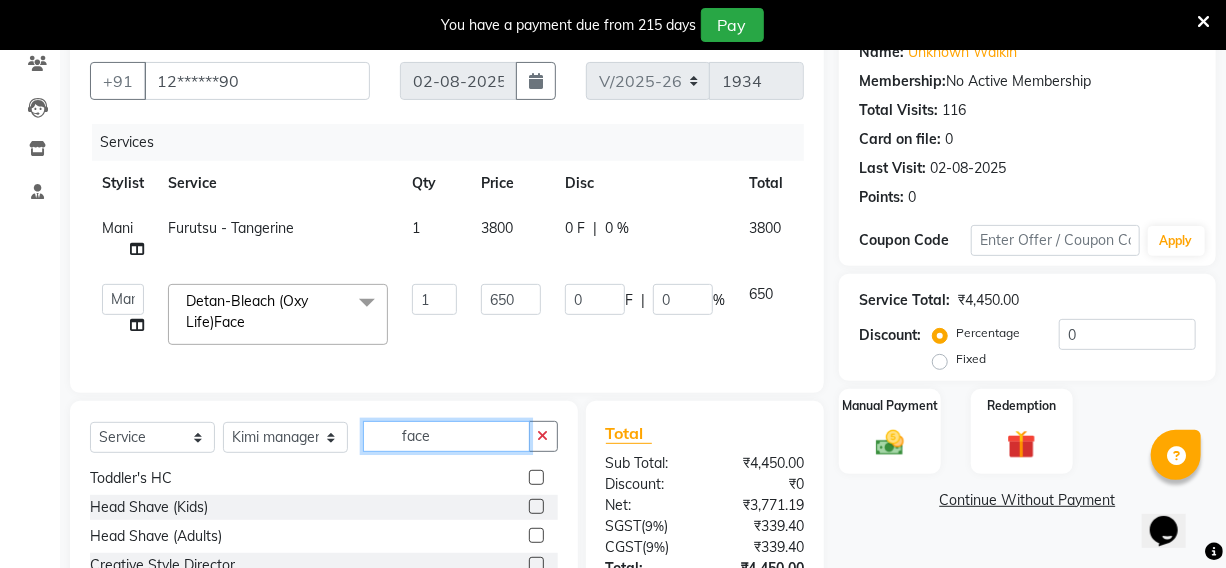 click on "face" 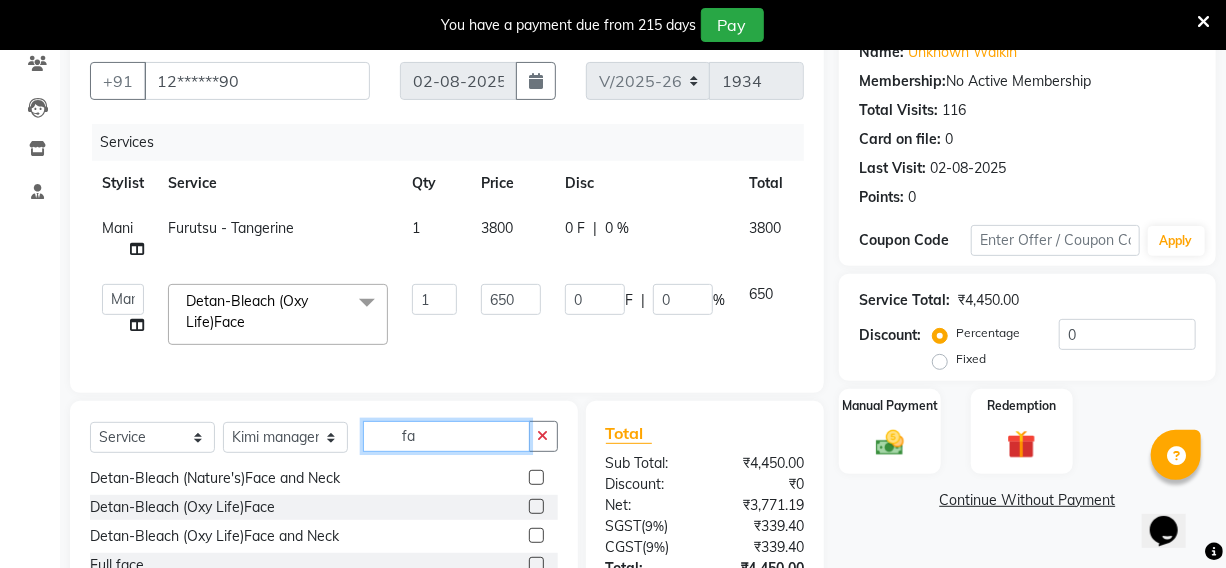 type on "f" 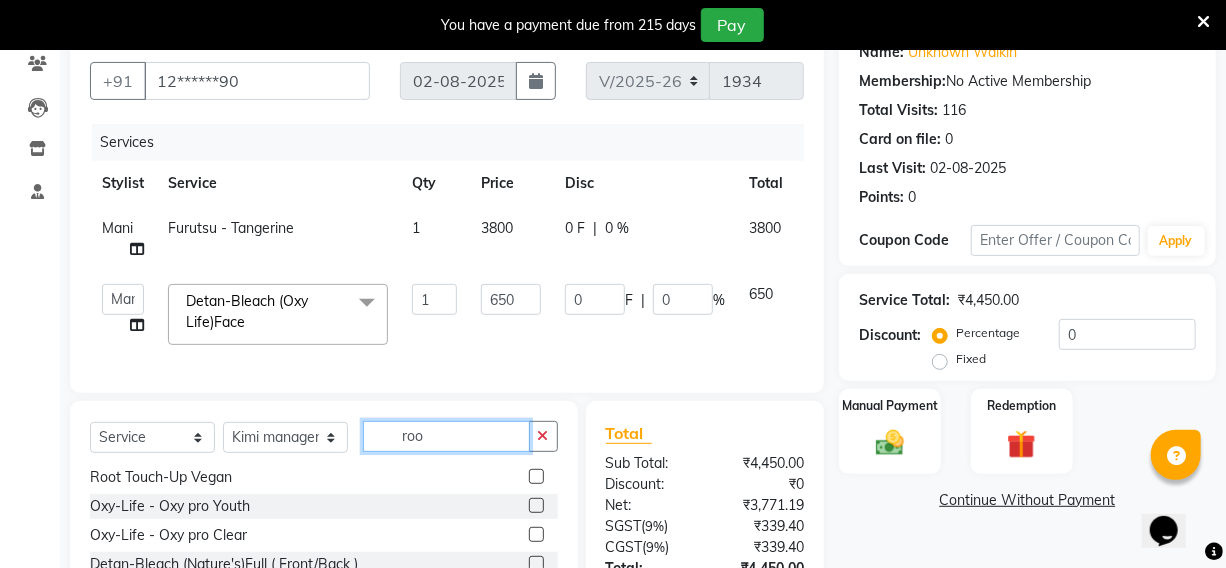 scroll, scrollTop: 0, scrollLeft: 0, axis: both 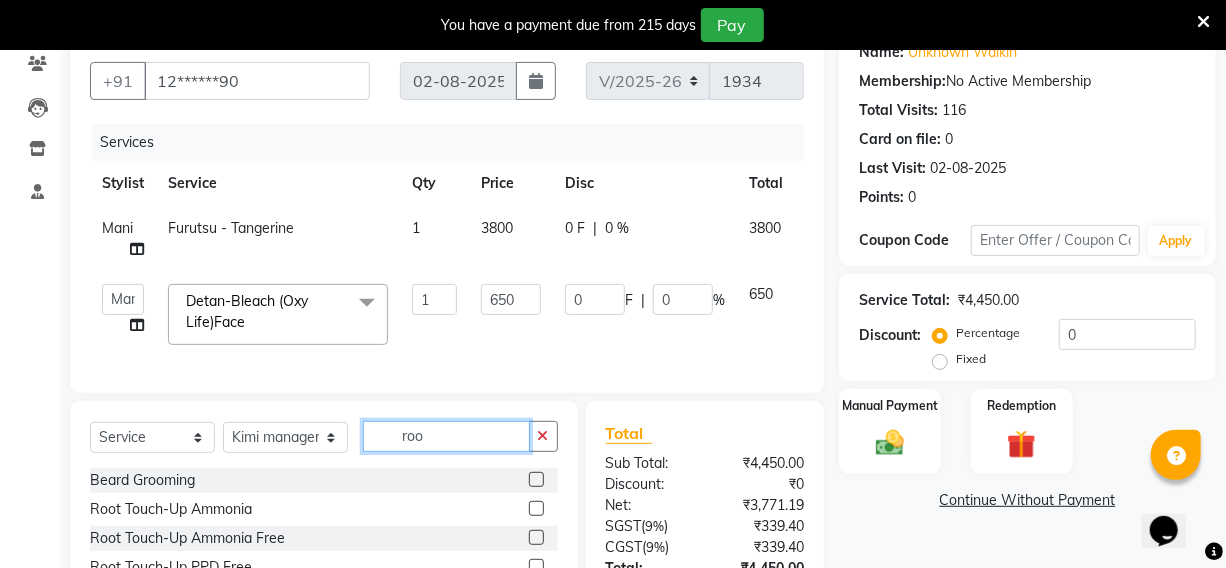 type on "roo" 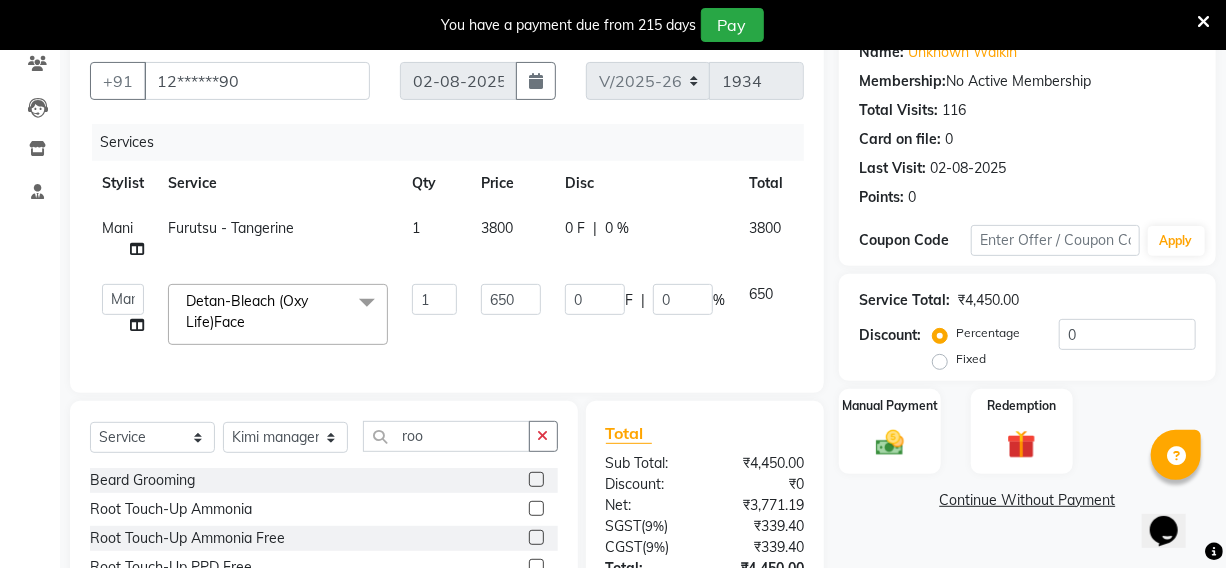 click 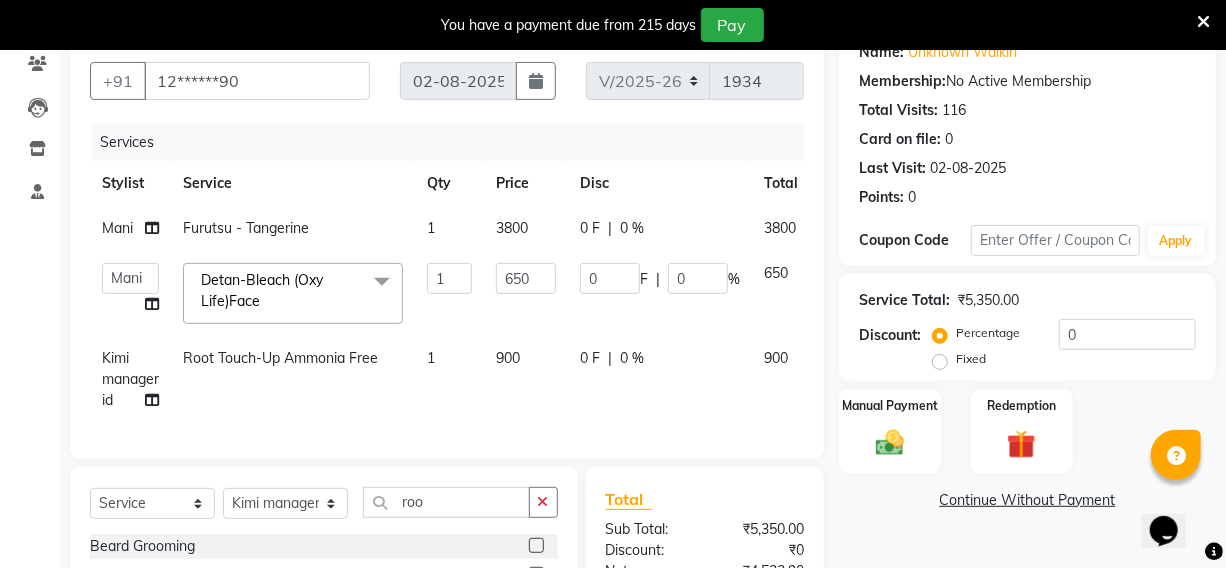 checkbox on "false" 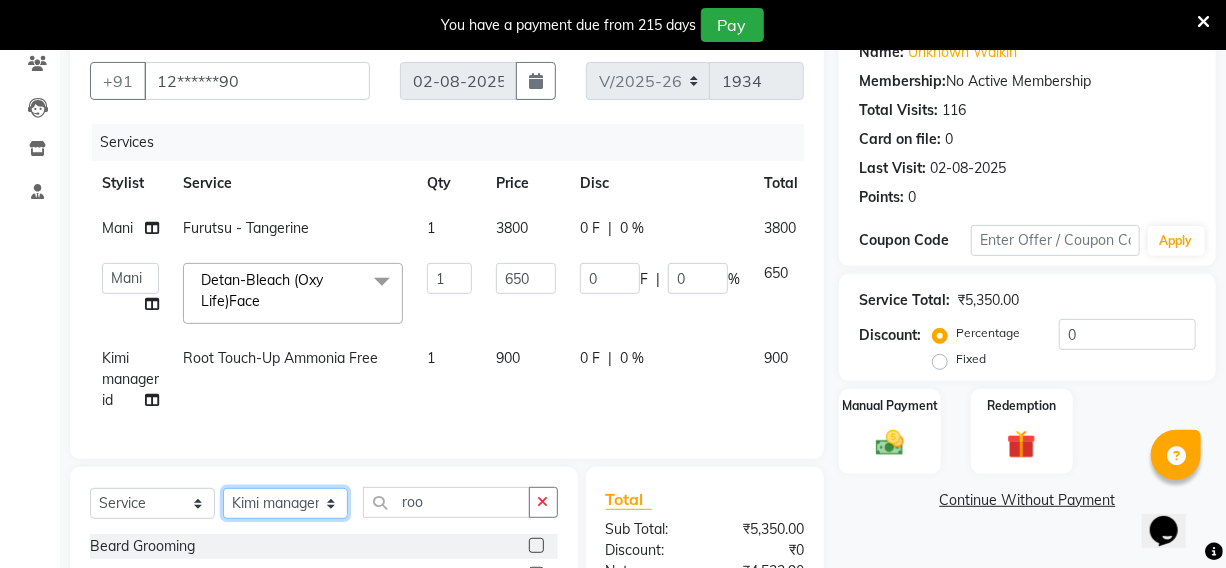 click on "Select Stylist Fardeen Hriatpuii Jeho Khup Kimi manager id Lydia Mani Mercy NCY Rehya Sathiya Zomuani Zovi" 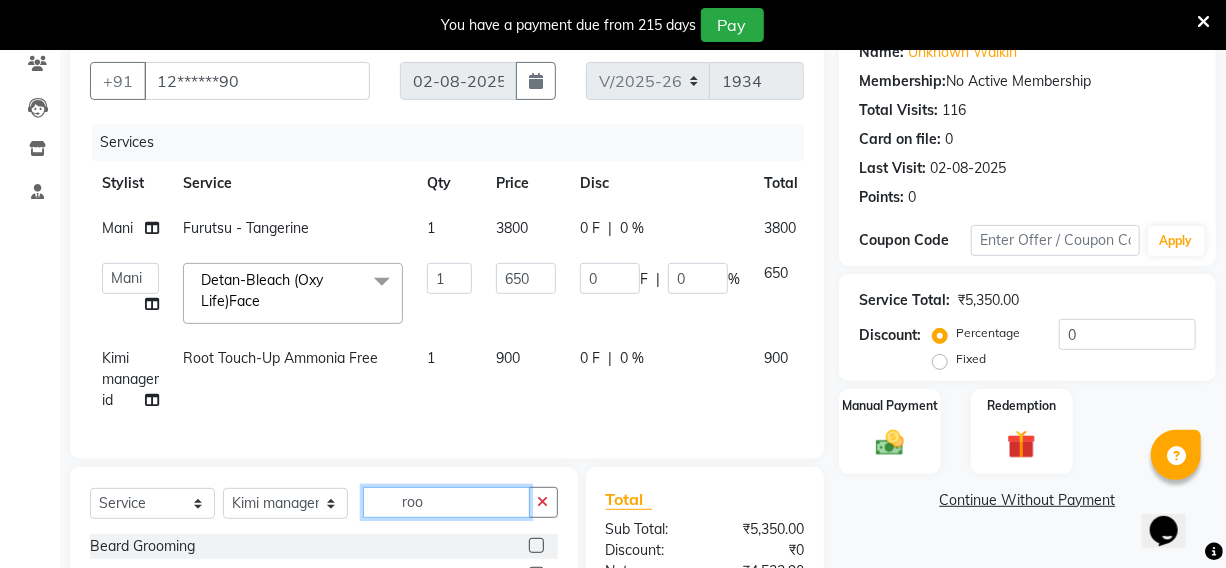 click on "roo" 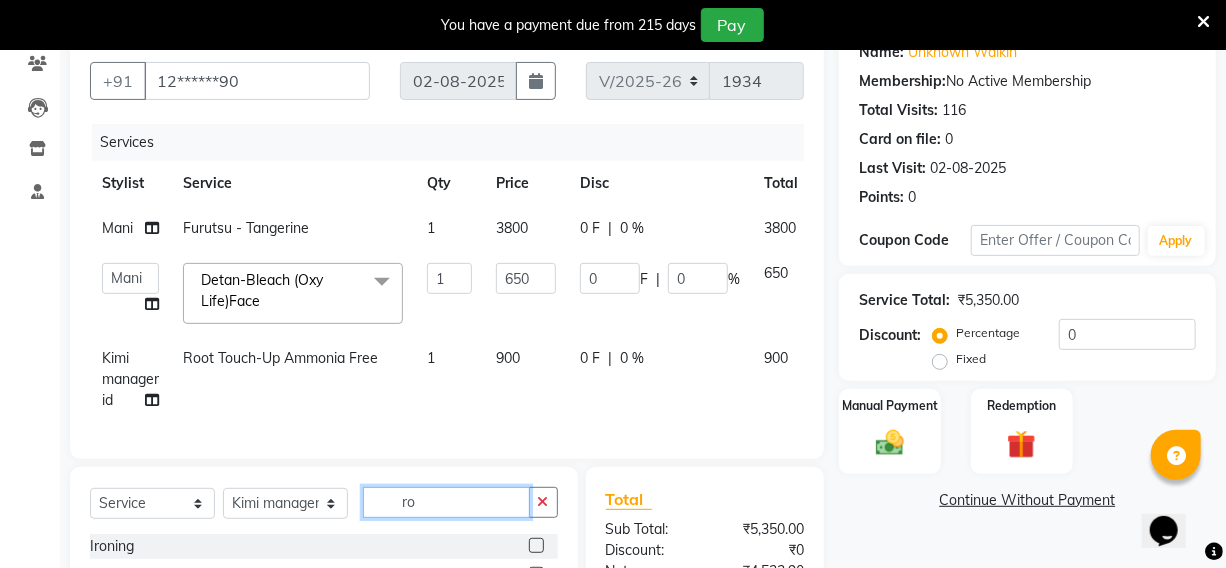 type on "r" 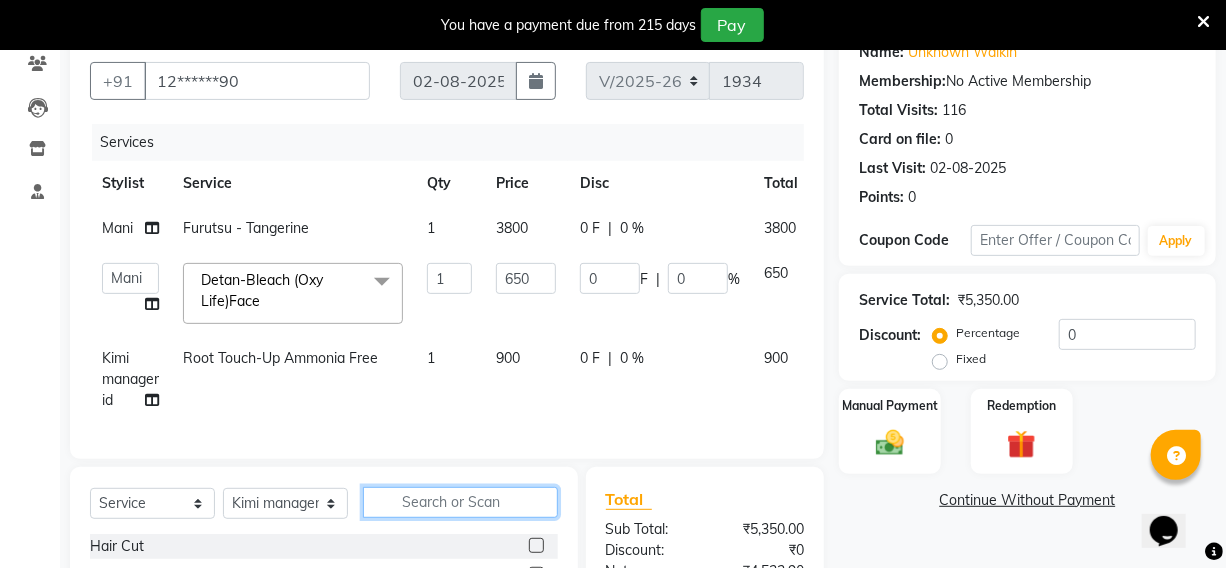 type 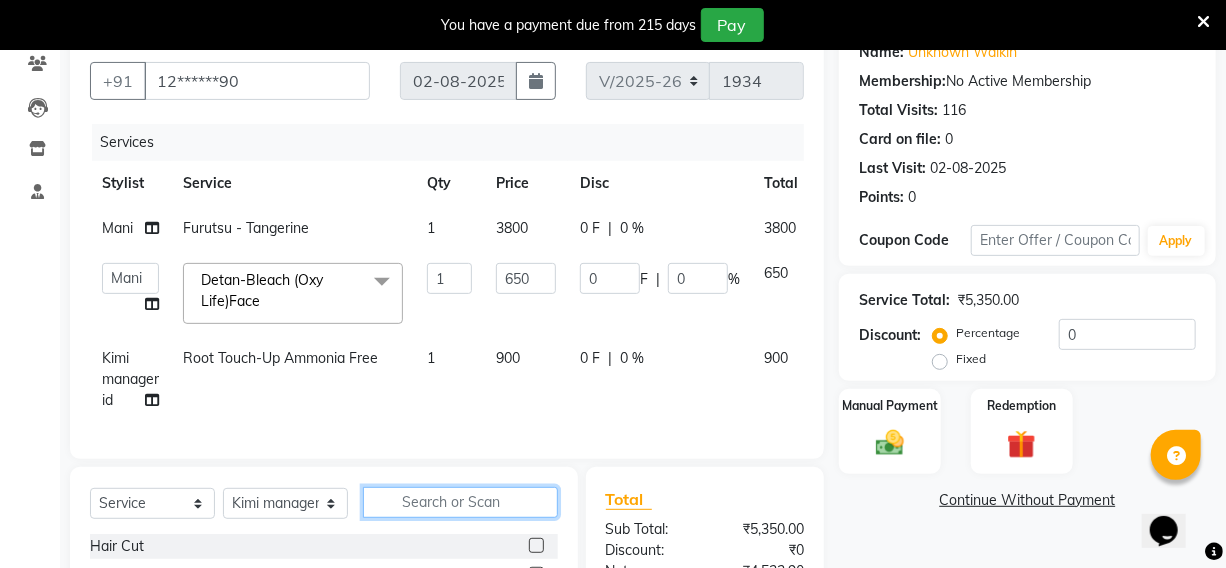 click 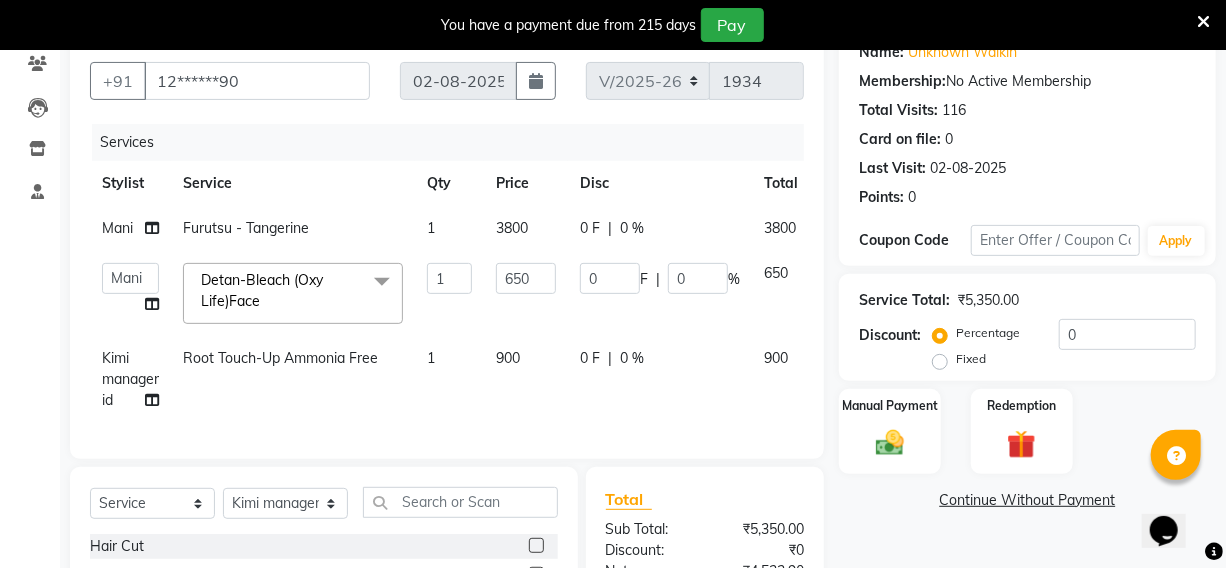 click 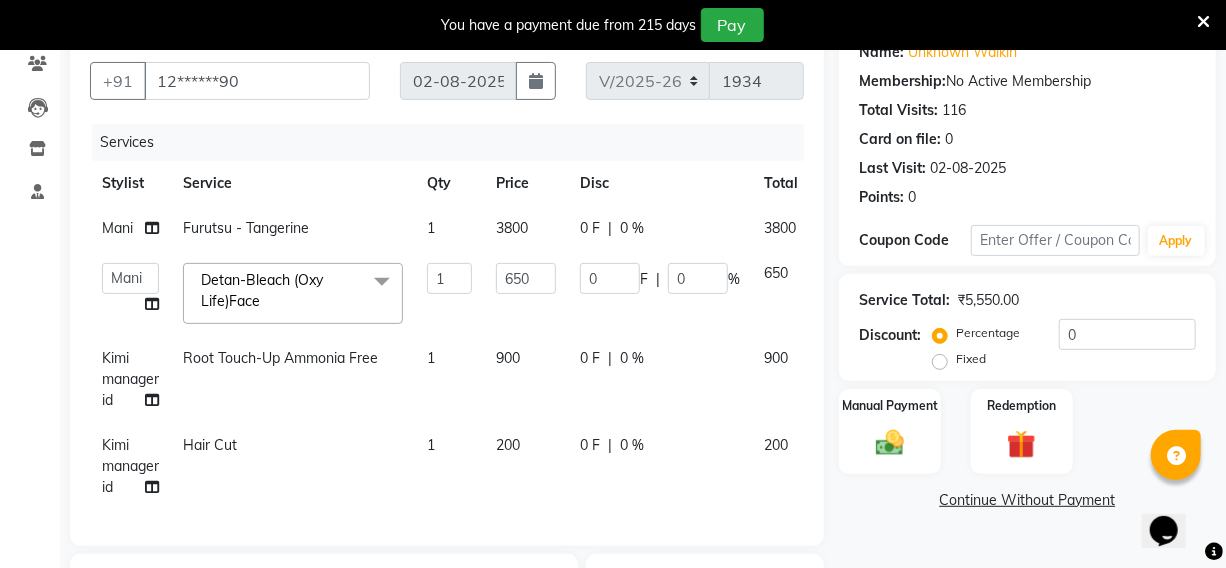 checkbox on "false" 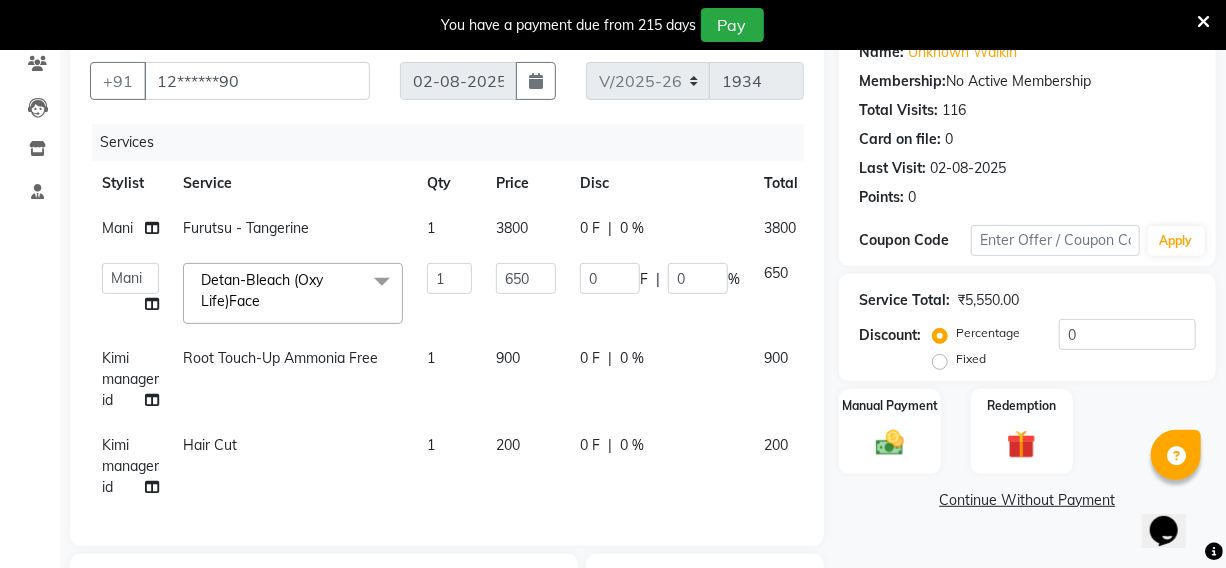 scroll, scrollTop: 265, scrollLeft: 0, axis: vertical 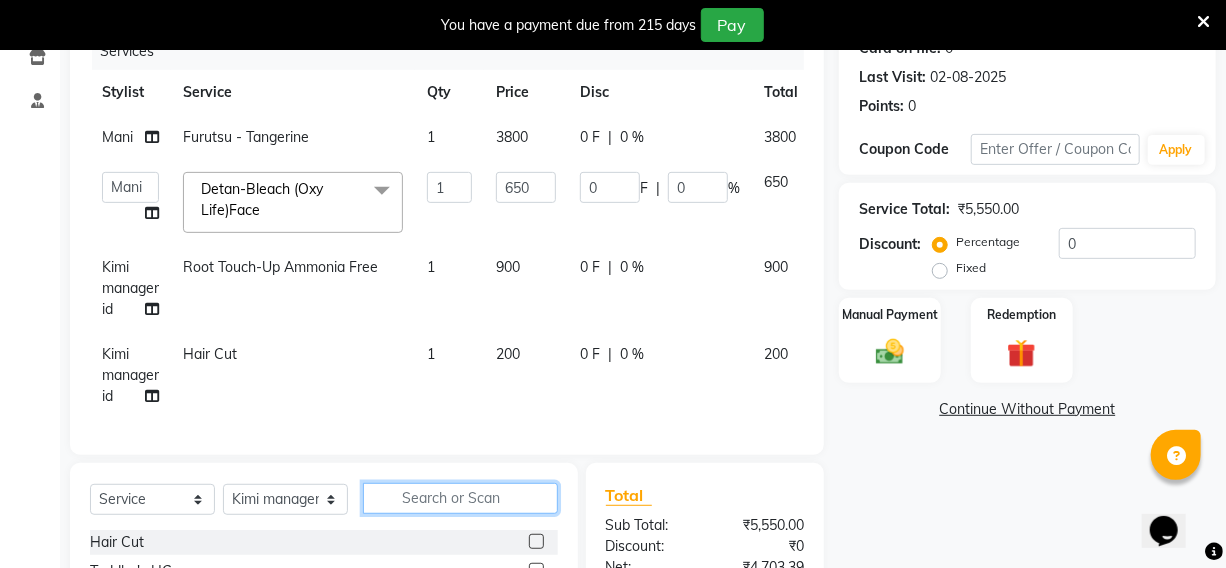 click 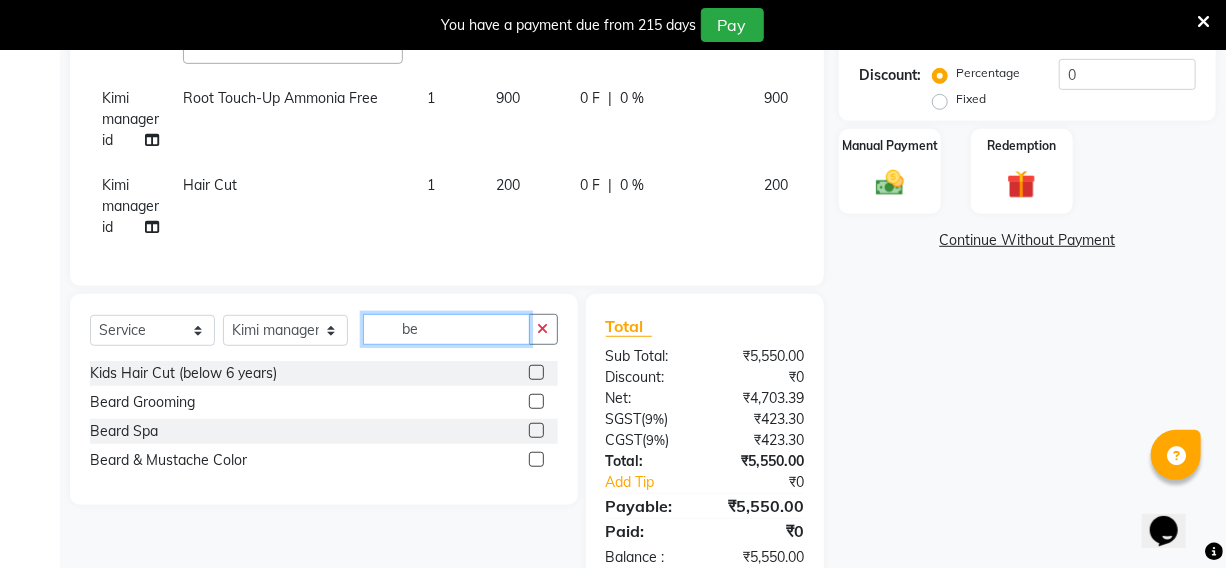 scroll, scrollTop: 447, scrollLeft: 0, axis: vertical 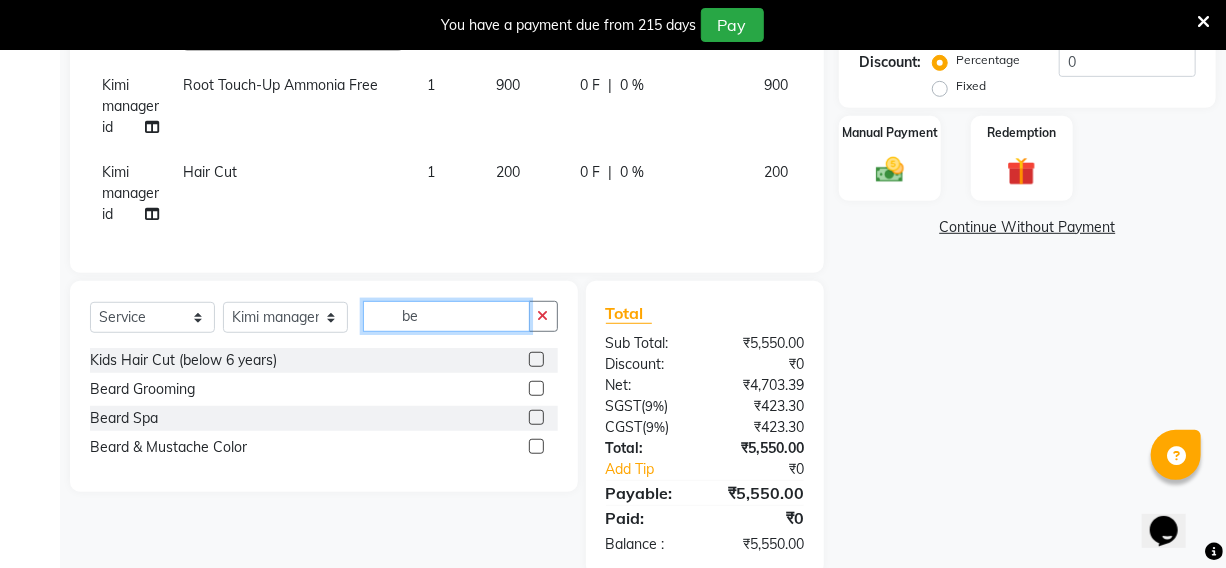 type on "be" 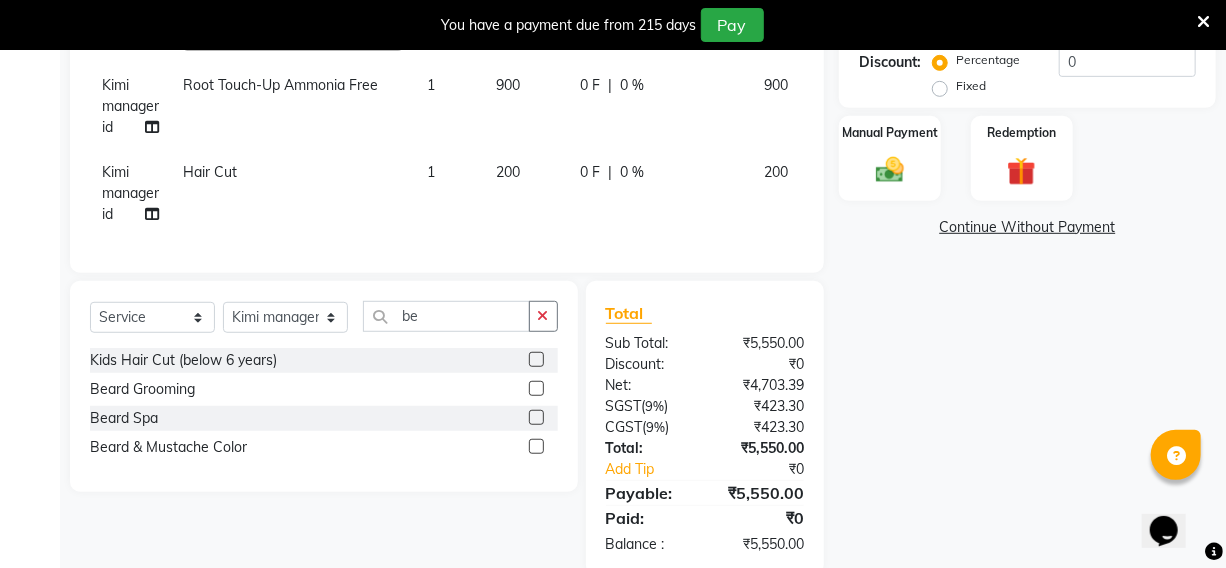 click 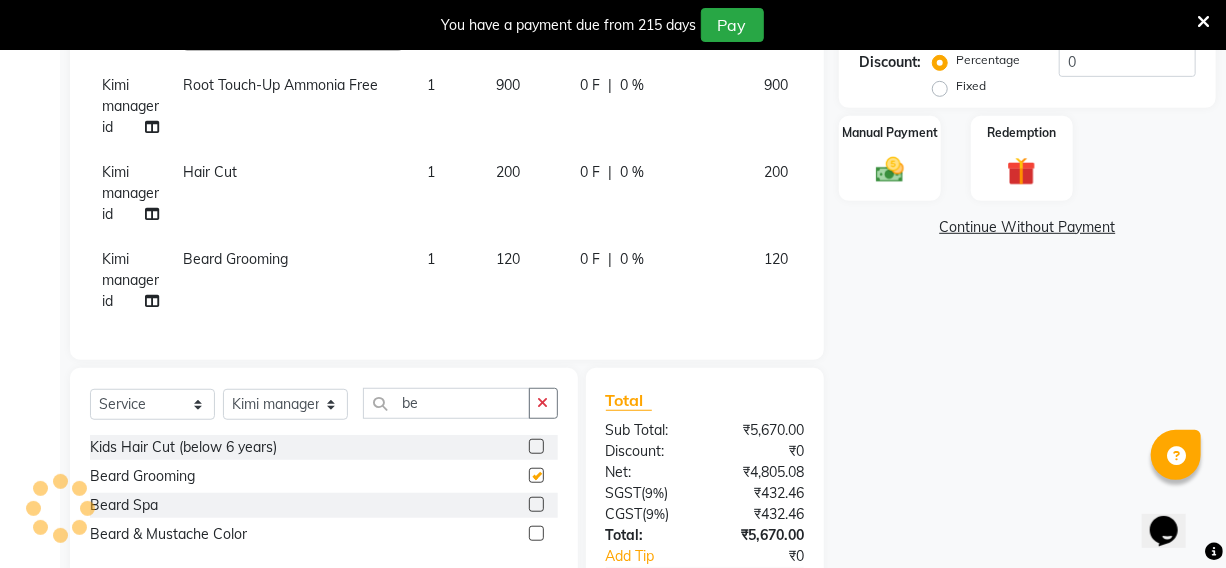 checkbox on "false" 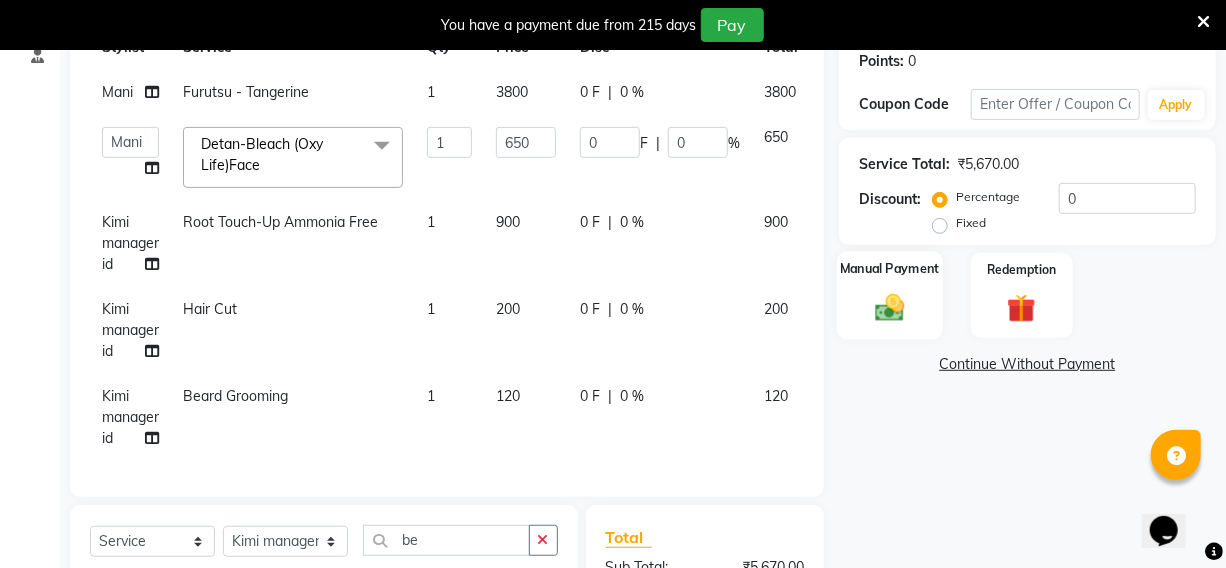 scroll, scrollTop: 310, scrollLeft: 0, axis: vertical 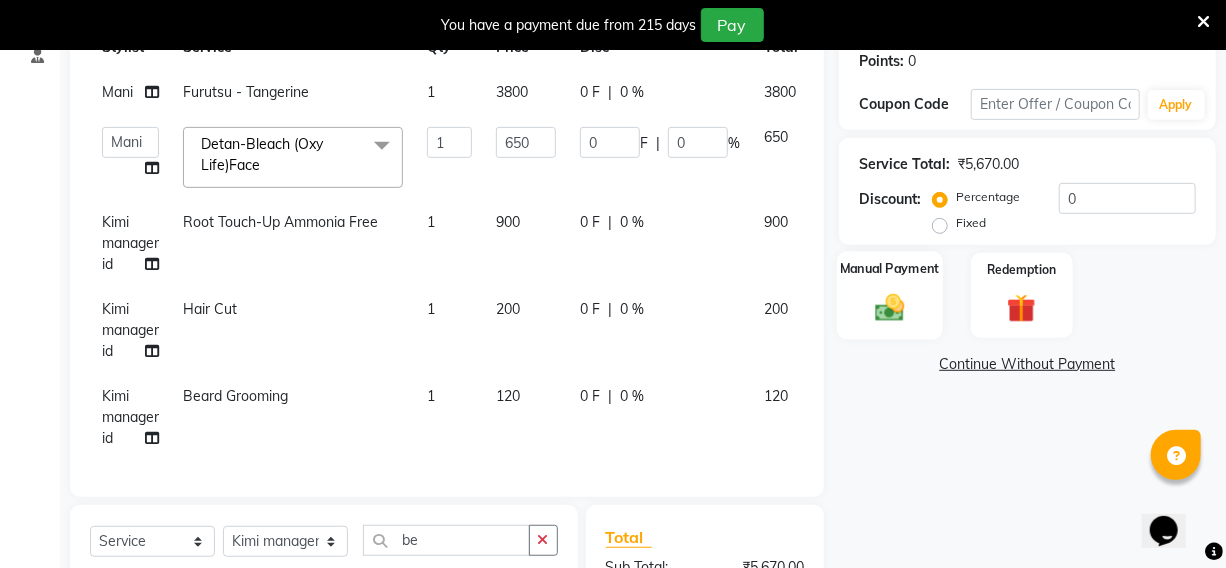 click 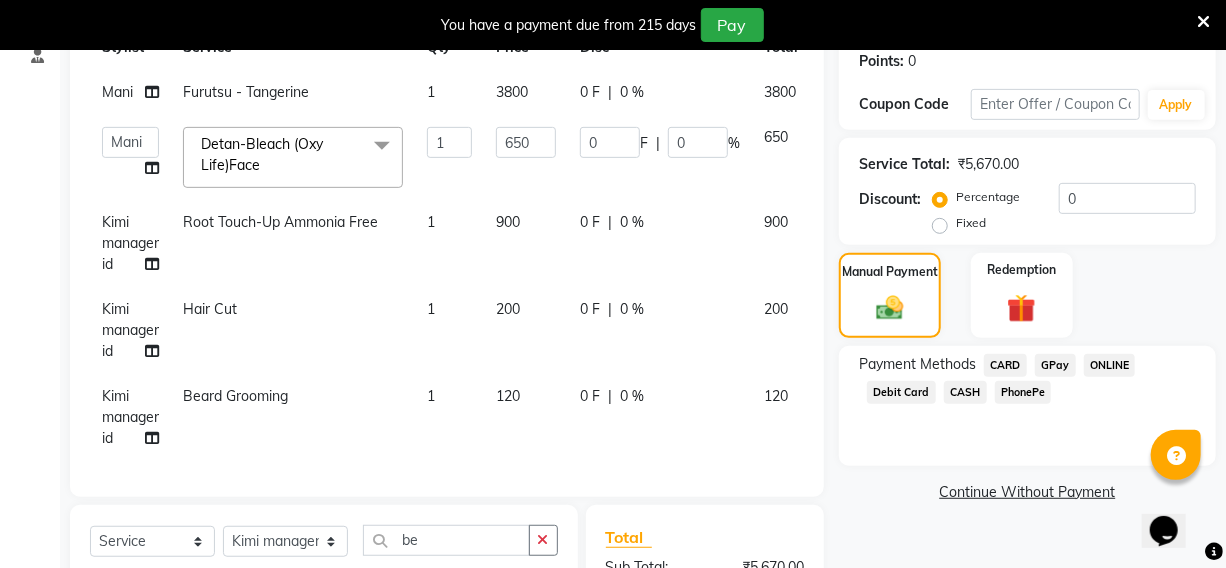 click on "CARD" 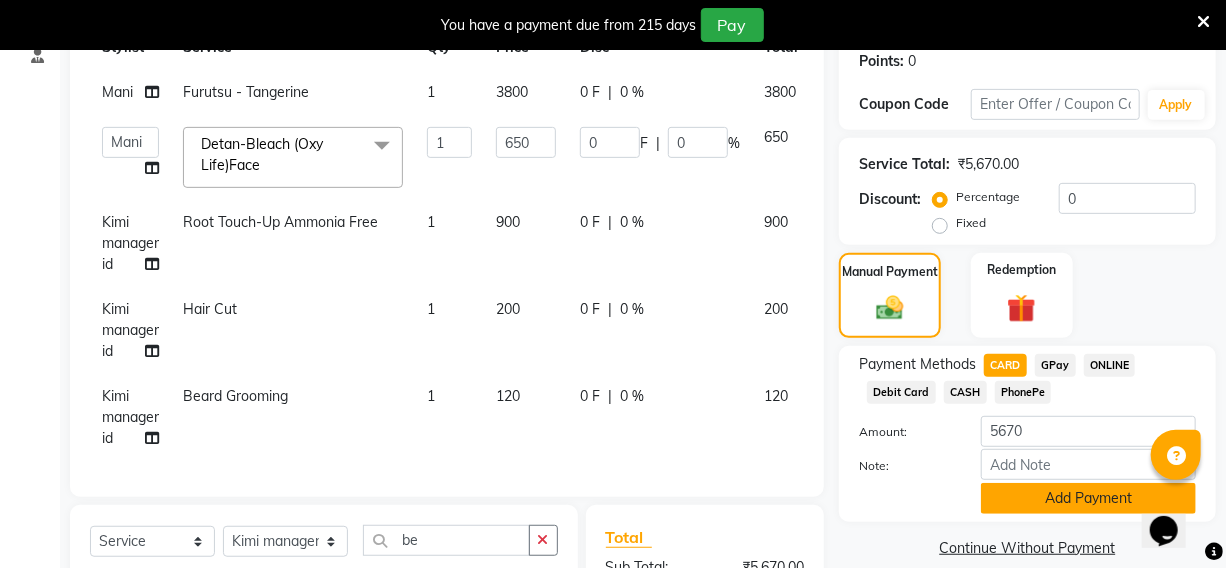 click on "Add Payment" 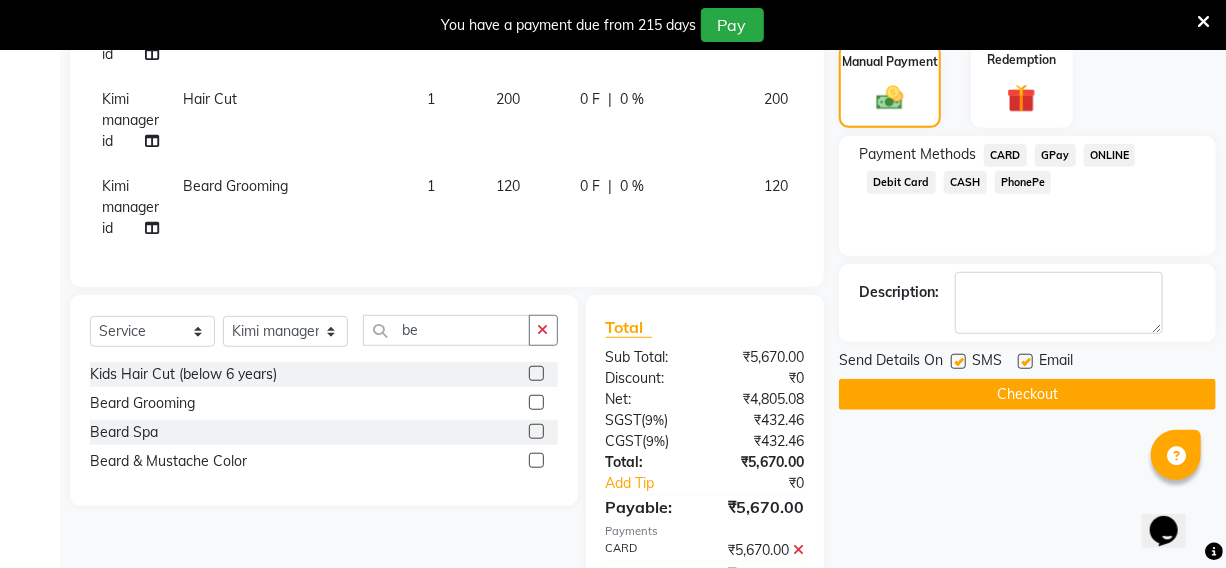 scroll, scrollTop: 582, scrollLeft: 0, axis: vertical 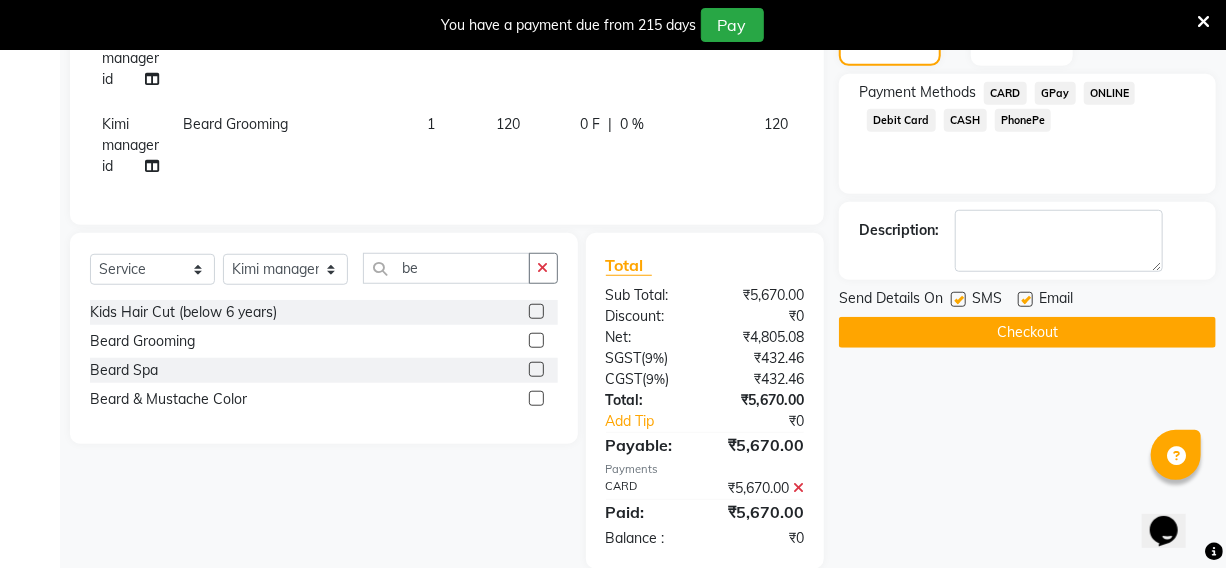 click on "Checkout" 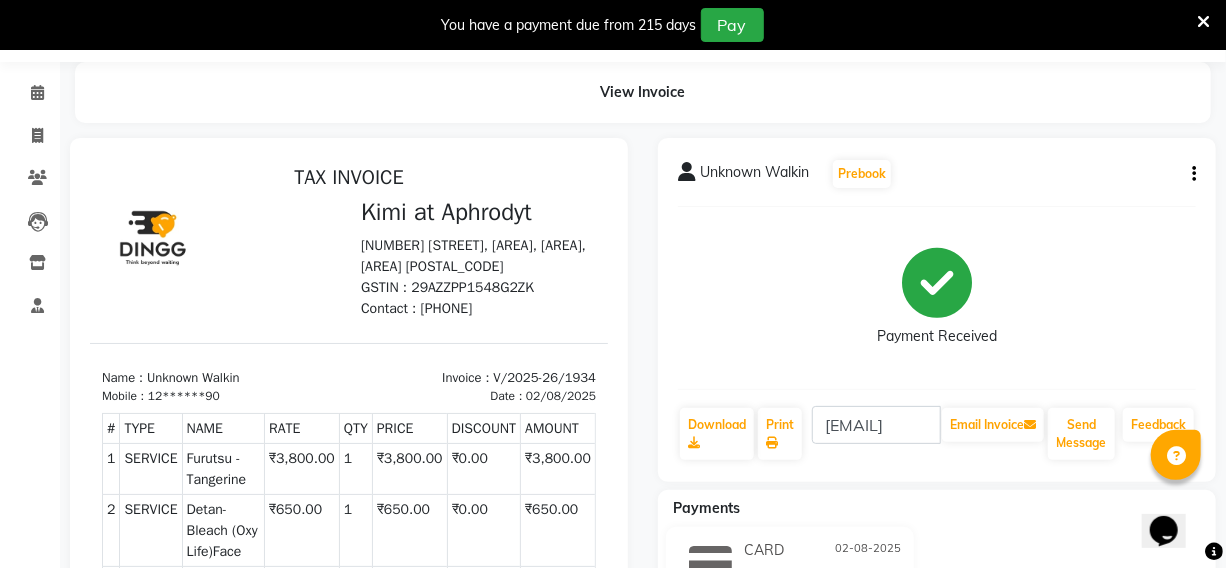 scroll, scrollTop: 0, scrollLeft: 0, axis: both 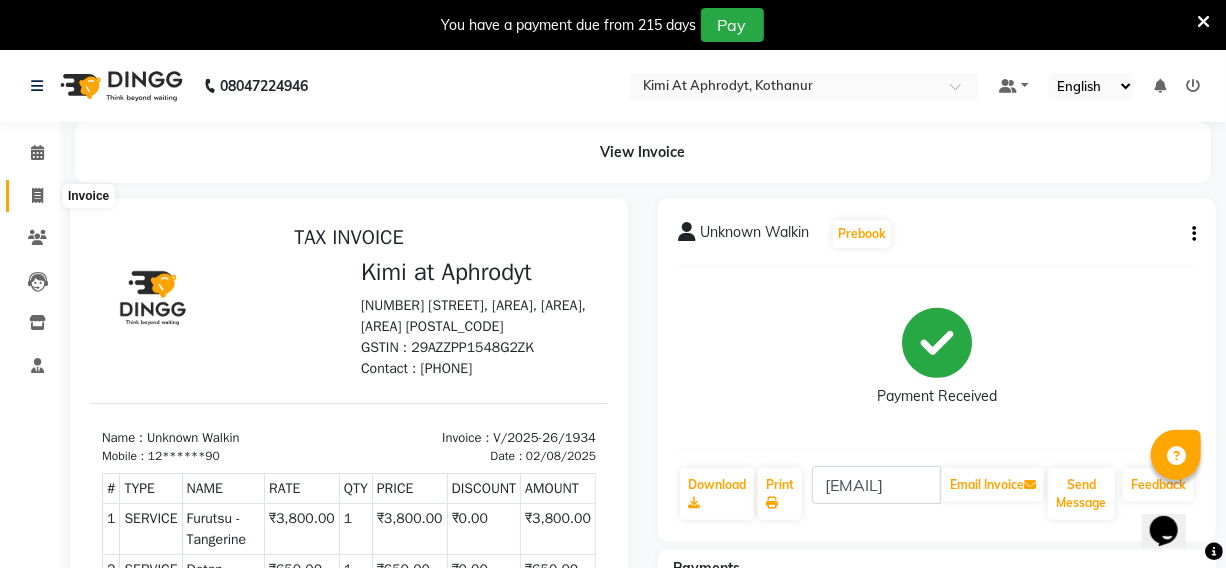click 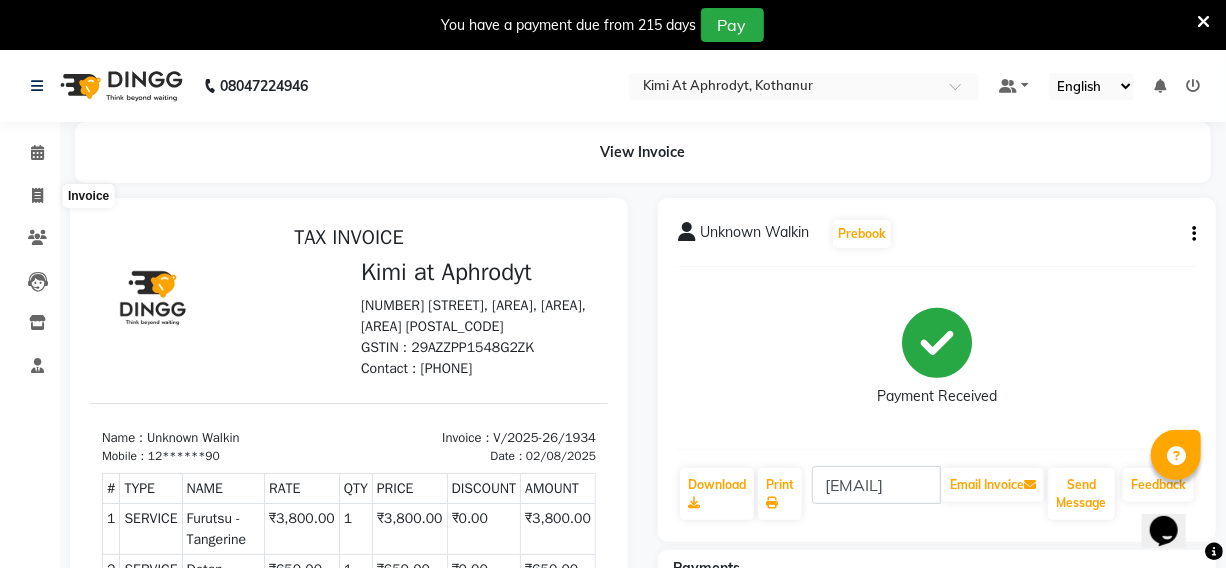 select on "7401" 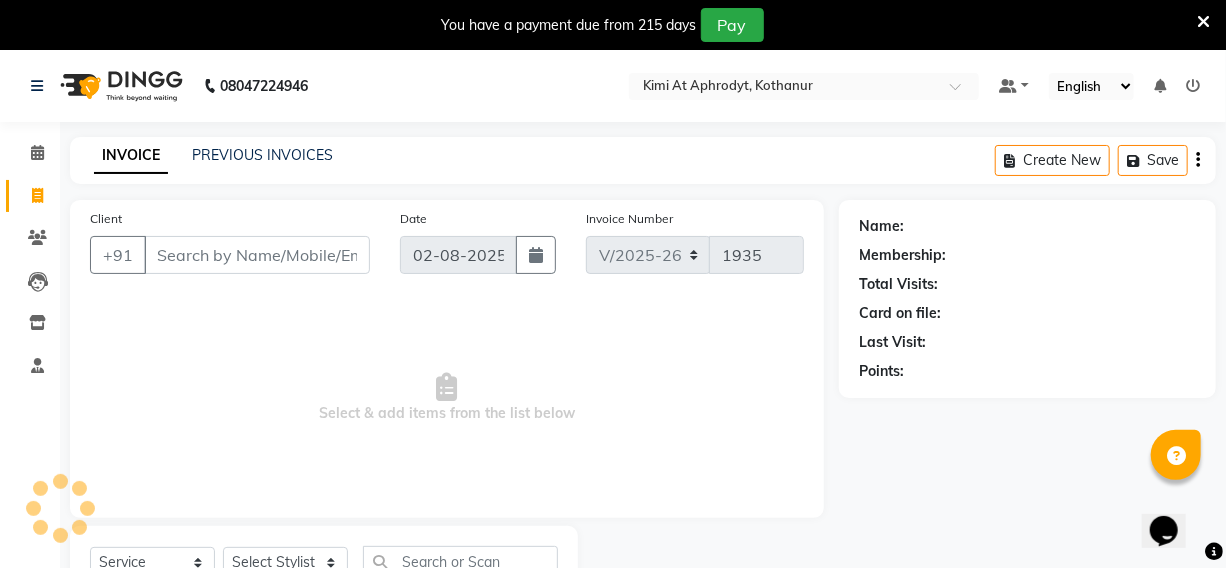 scroll, scrollTop: 83, scrollLeft: 0, axis: vertical 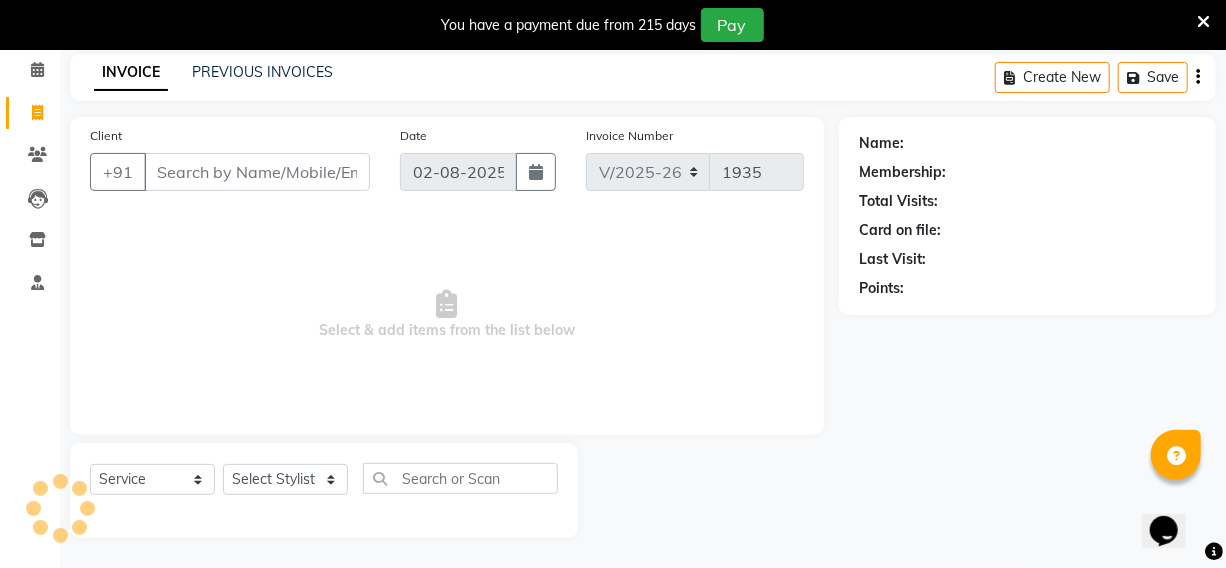 click on "Client" at bounding box center (257, 172) 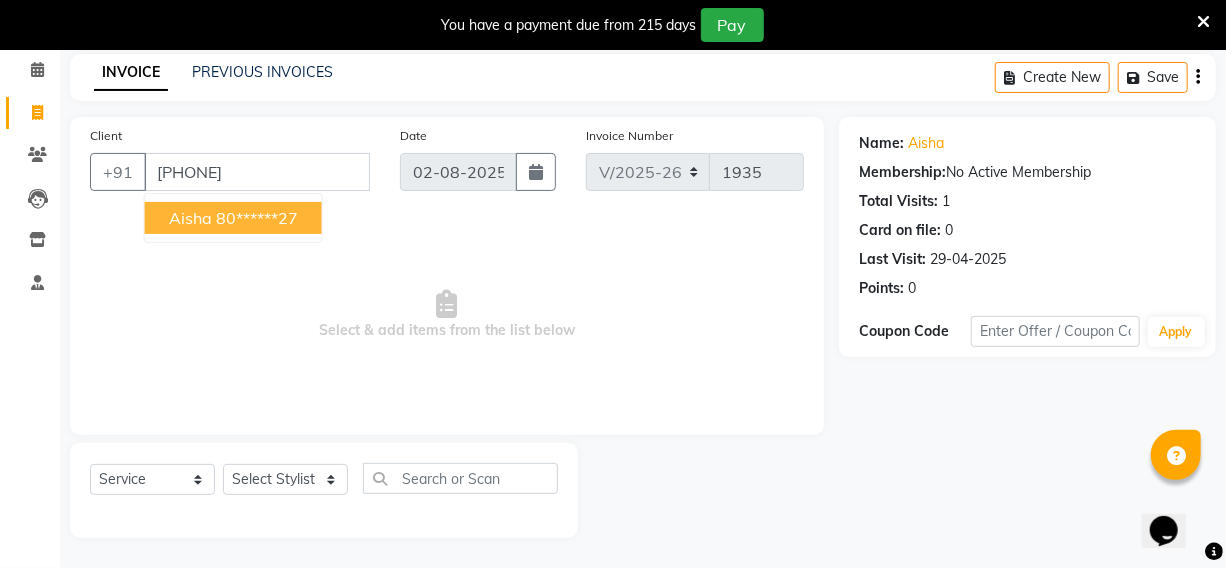 click on "80******27" at bounding box center (257, 218) 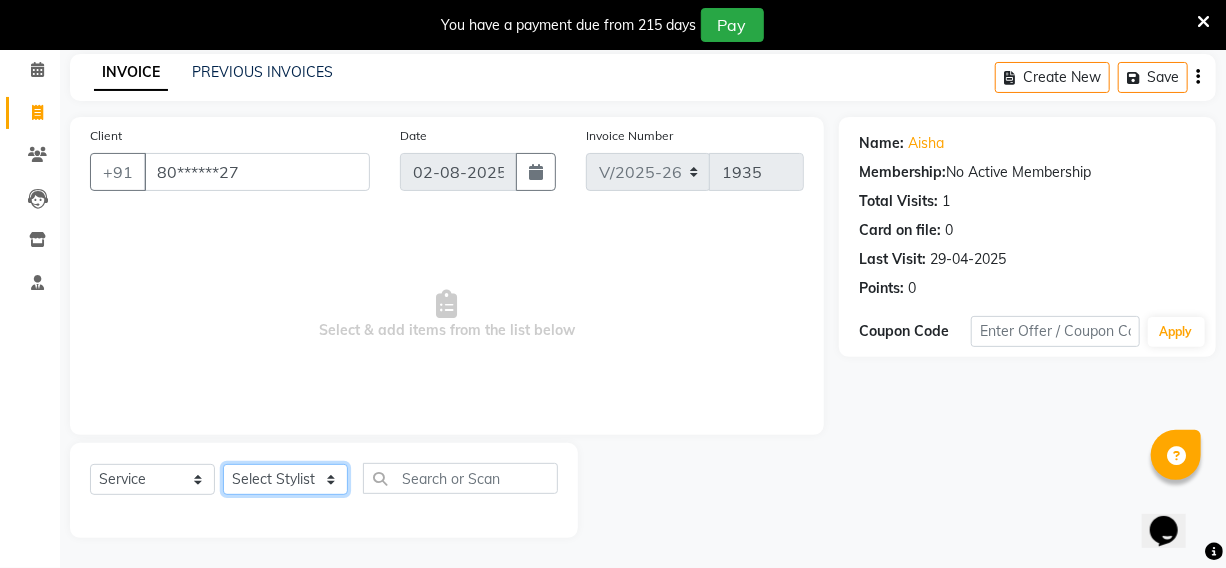 click on "Select Stylist Fardeen Hriatpuii Jeho Khup Kimi manager id Lydia Mani Mercy NCY Rehya Sathiya Zomuani Zovi" 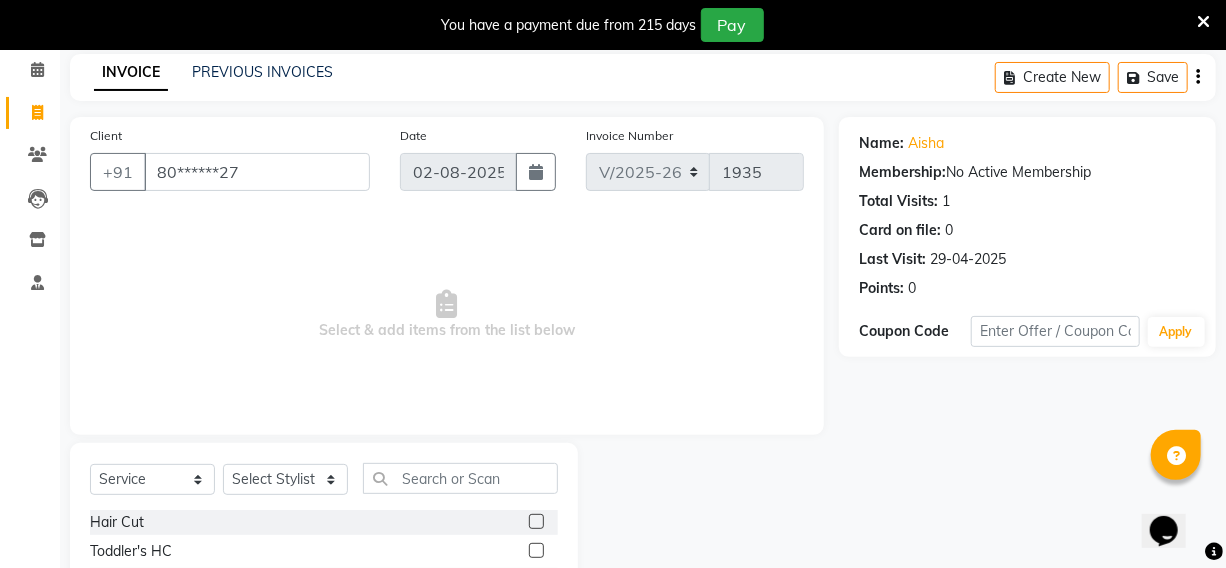 click 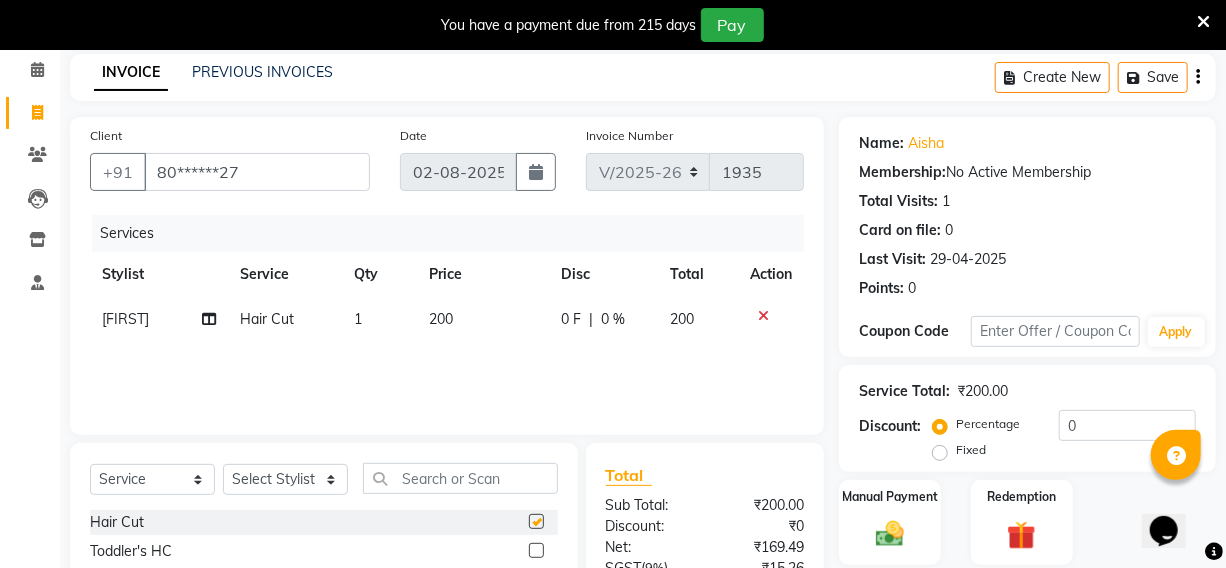 checkbox on "false" 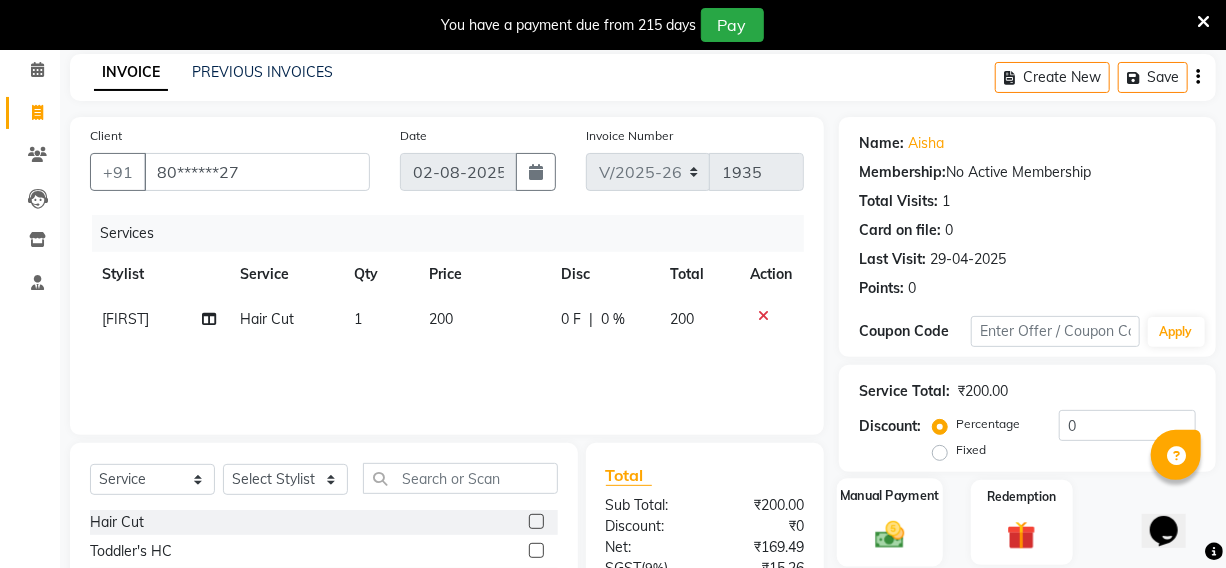 click 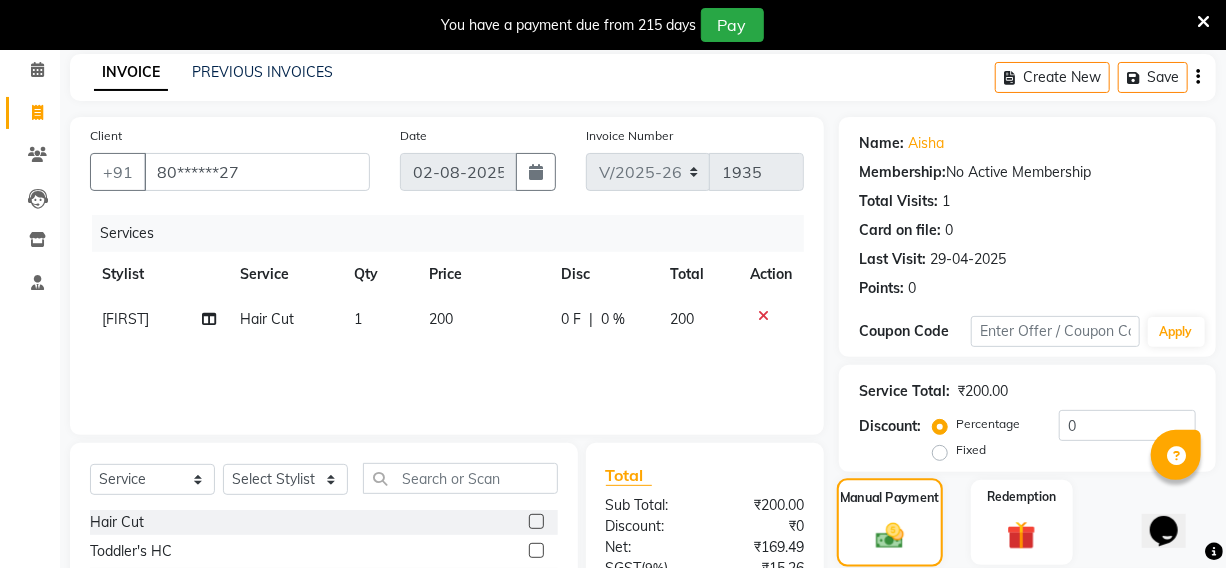 click 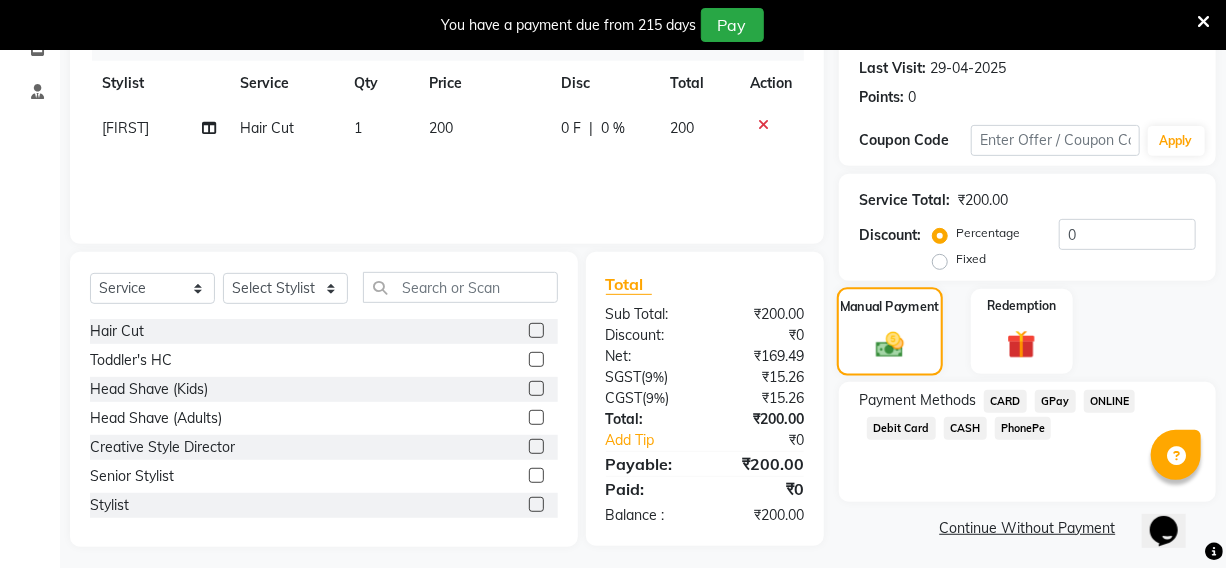 scroll, scrollTop: 283, scrollLeft: 0, axis: vertical 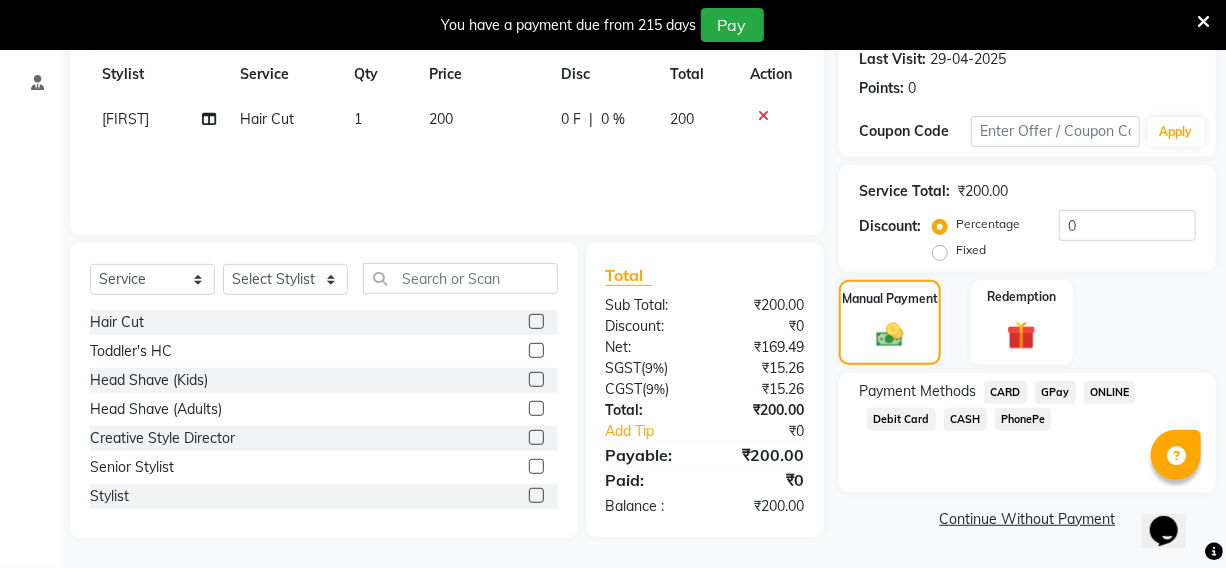 click on "PhonePe" 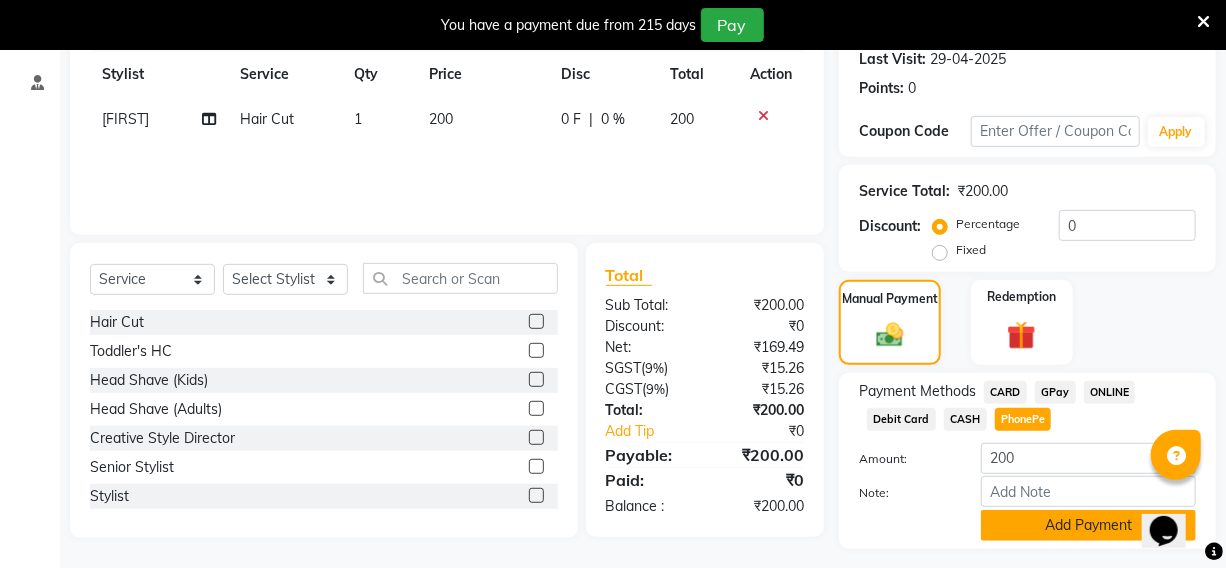 click on "Add Payment" 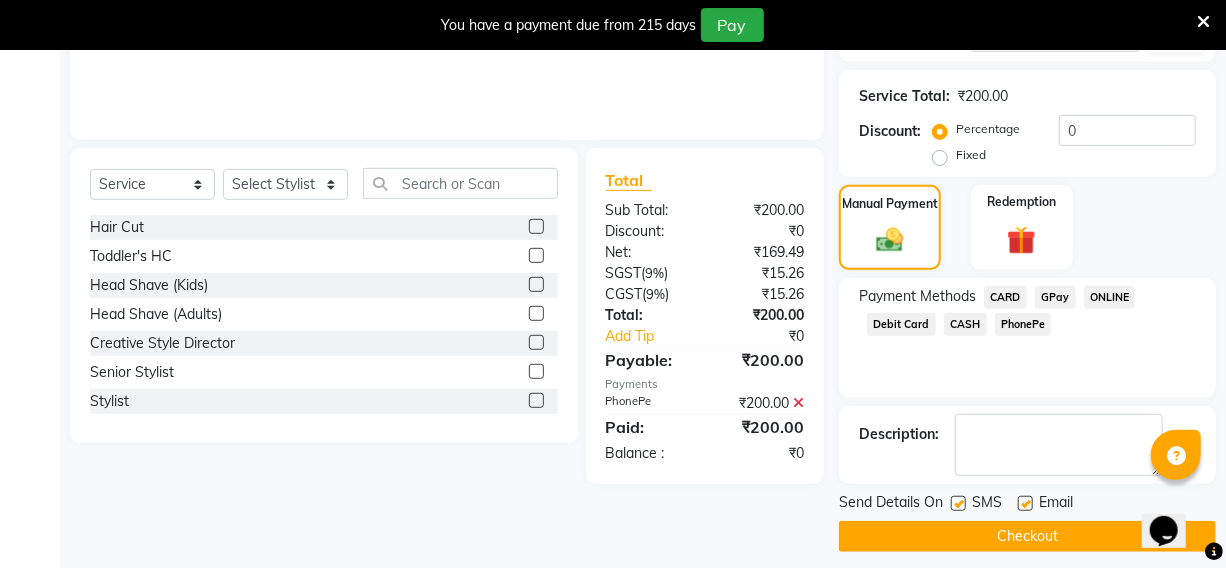 scroll, scrollTop: 390, scrollLeft: 0, axis: vertical 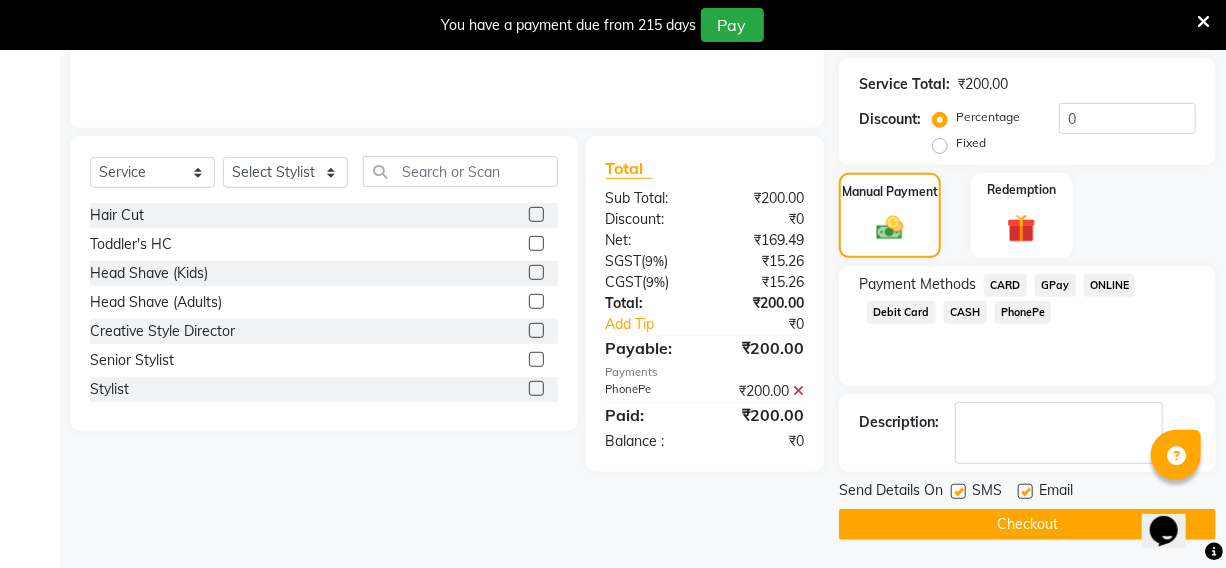 click on "Checkout" 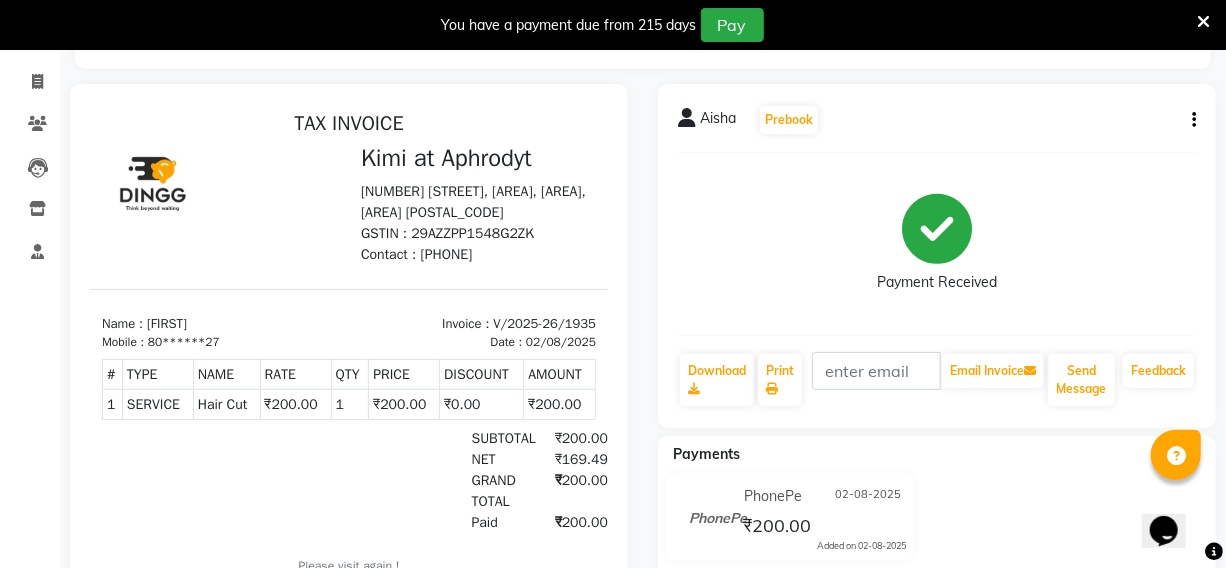 scroll, scrollTop: 0, scrollLeft: 0, axis: both 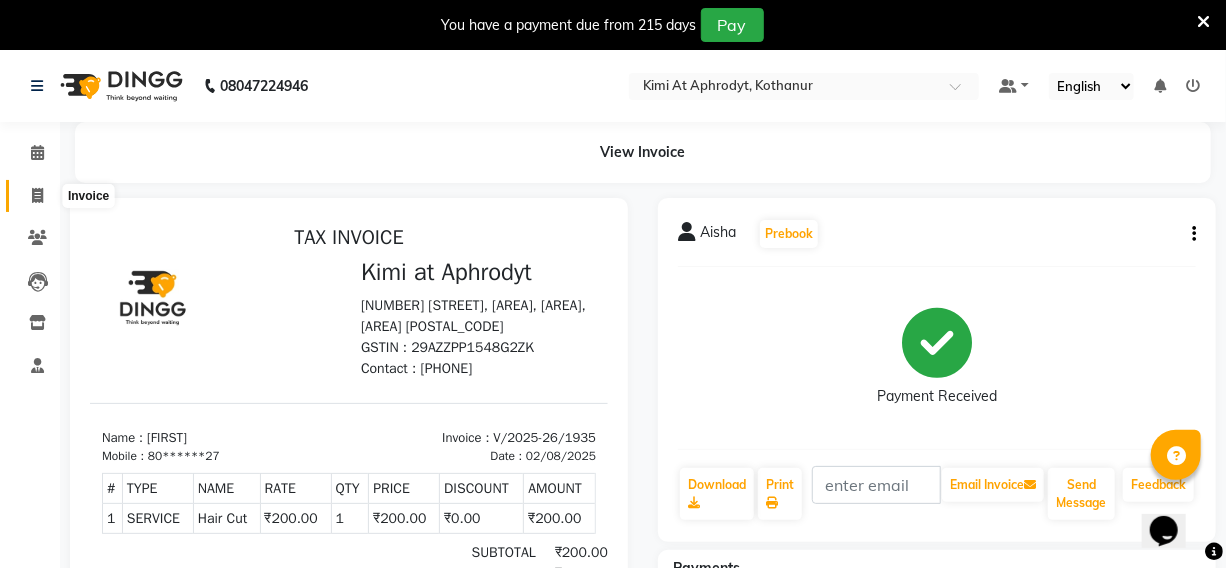 click 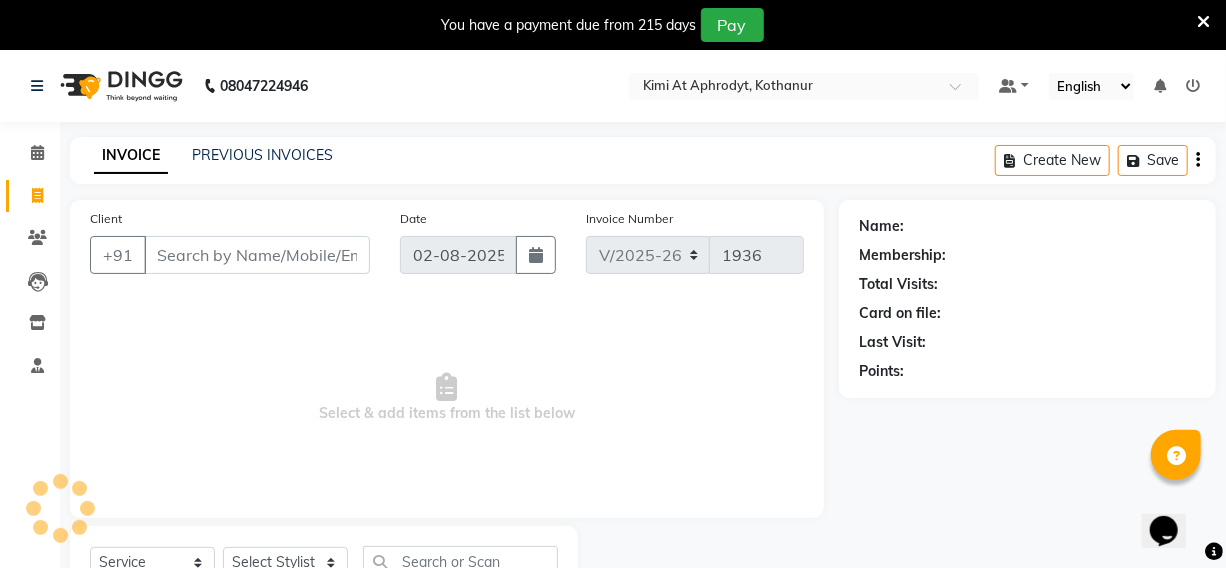 scroll, scrollTop: 83, scrollLeft: 0, axis: vertical 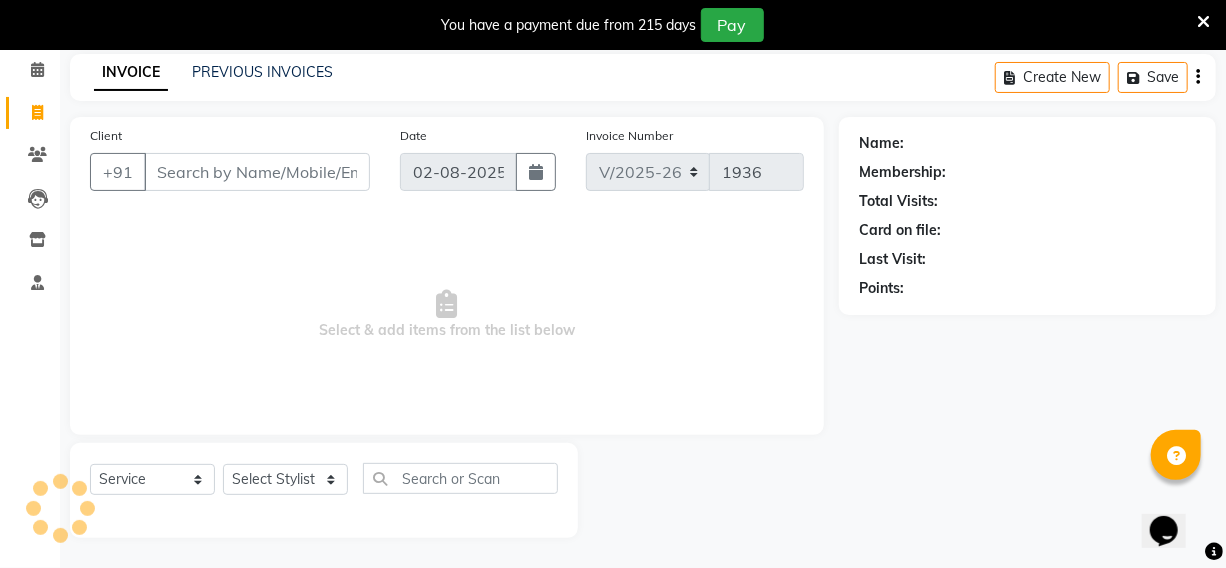 click on "Client" at bounding box center [257, 172] 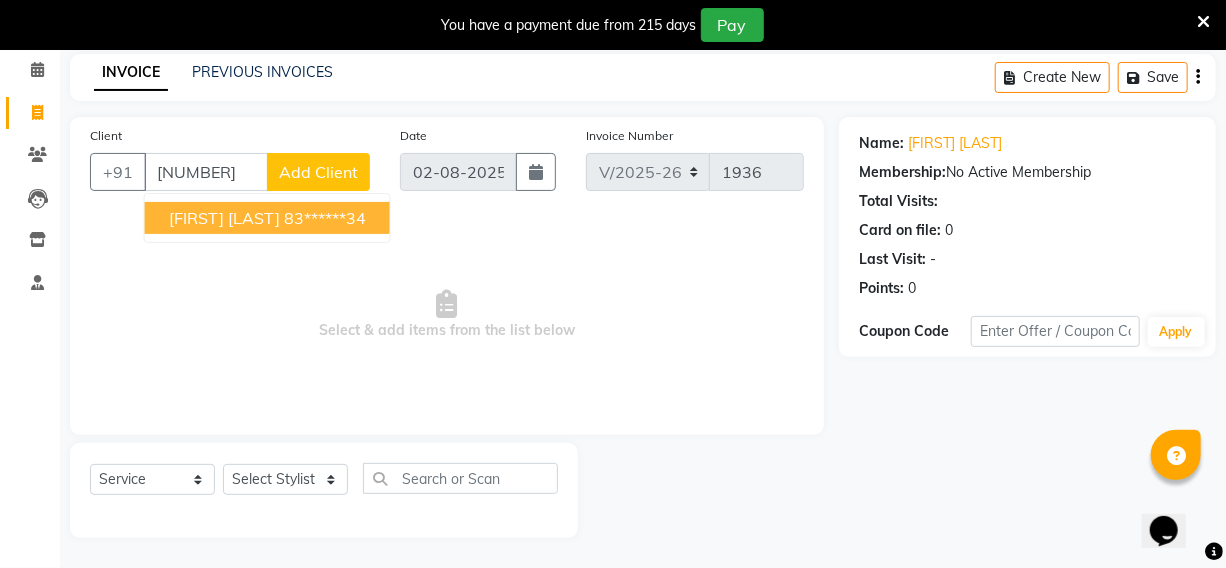 click on "[FIRST] [LAST]" at bounding box center [224, 218] 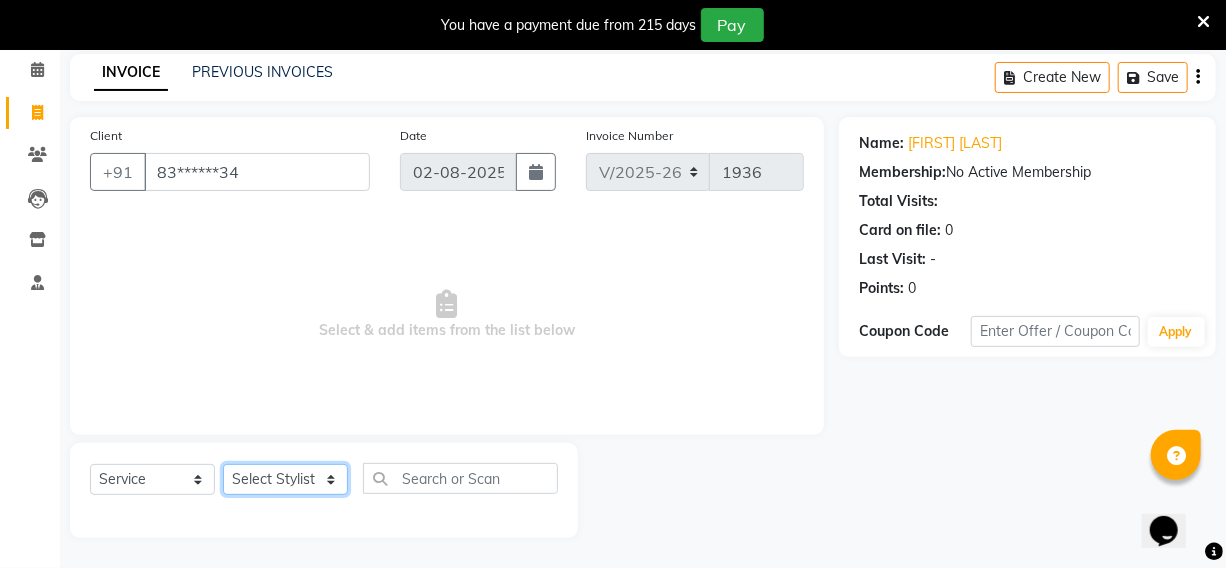 click on "Select Stylist Fardeen Hriatpuii Jeho Khup Kimi manager id Lydia Mani Mercy NCY Rehya Sathiya Zomuani Zovi" 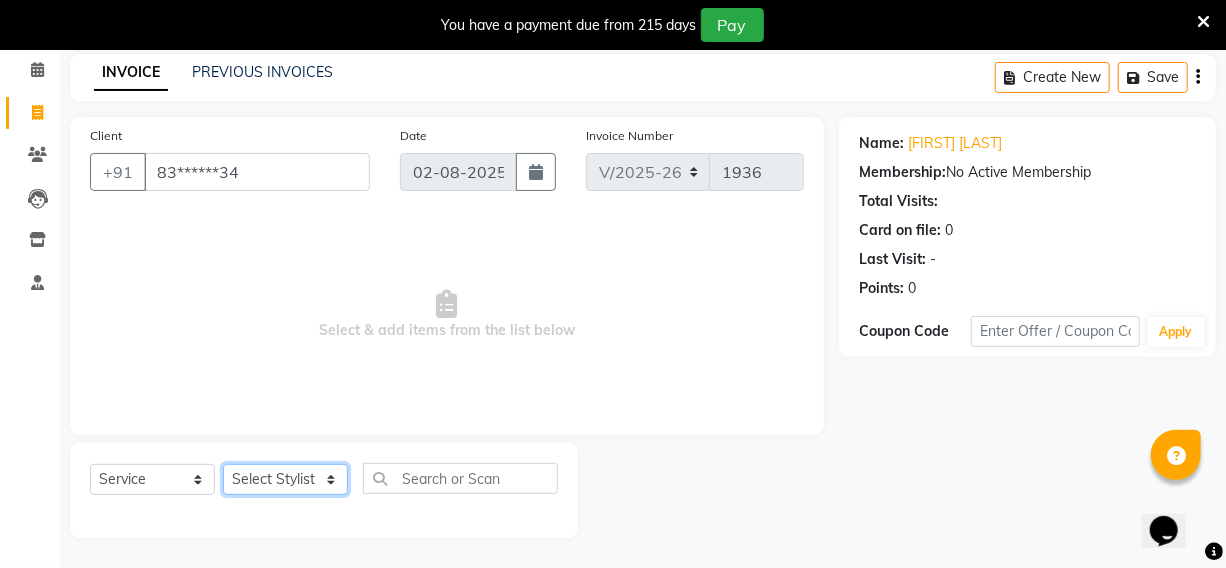 select on "69729" 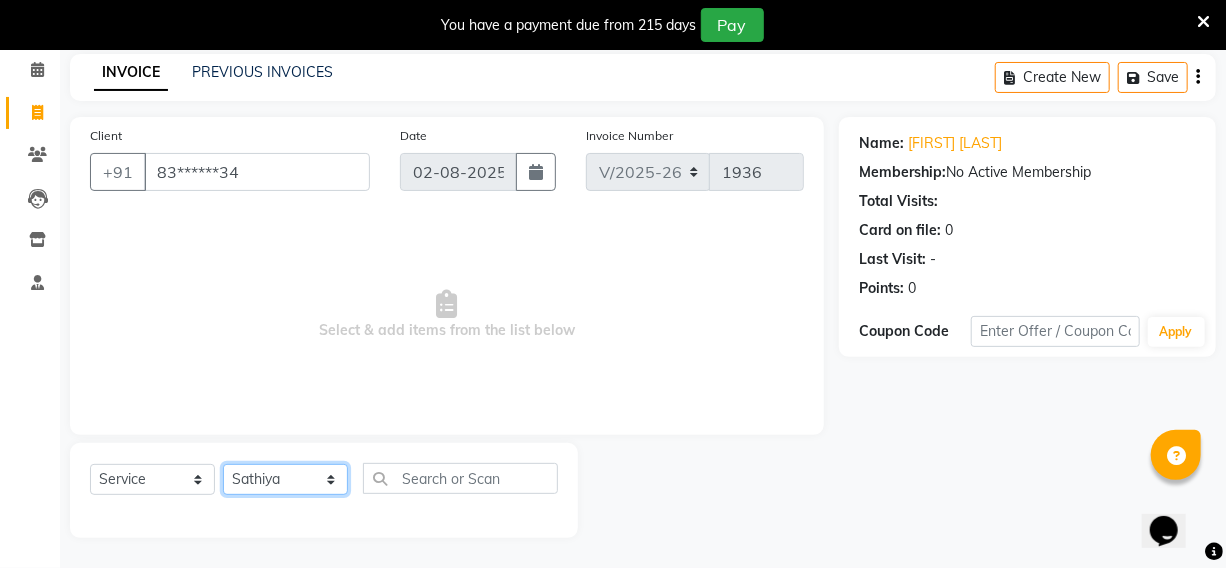 click on "Select Stylist Fardeen Hriatpuii Jeho Khup Kimi manager id Lydia Mani Mercy NCY Rehya Sathiya Zomuani Zovi" 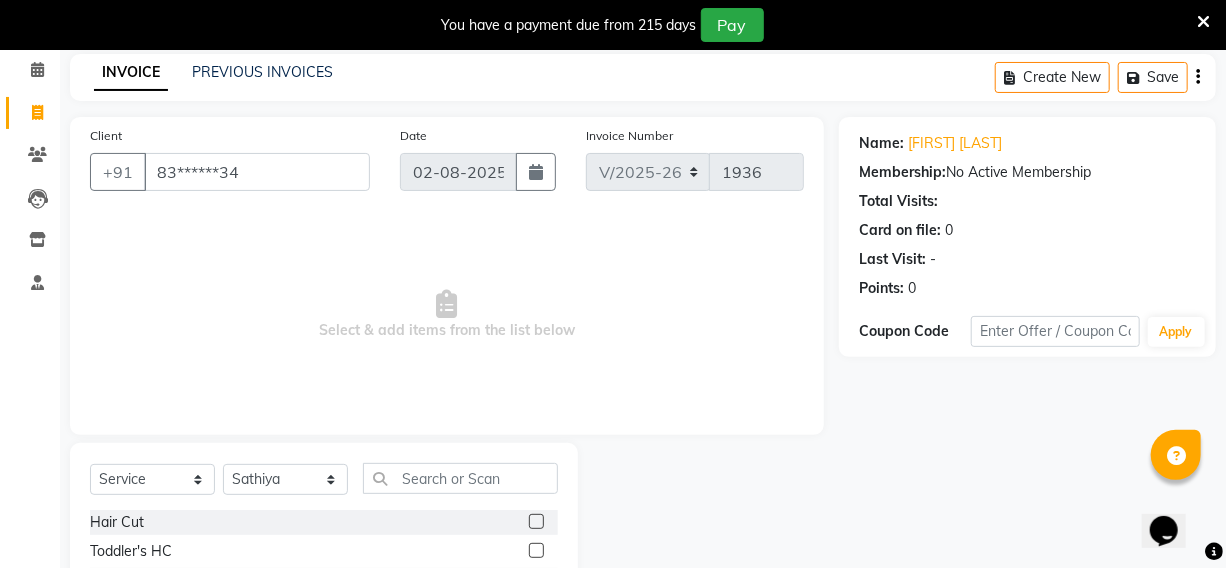 click 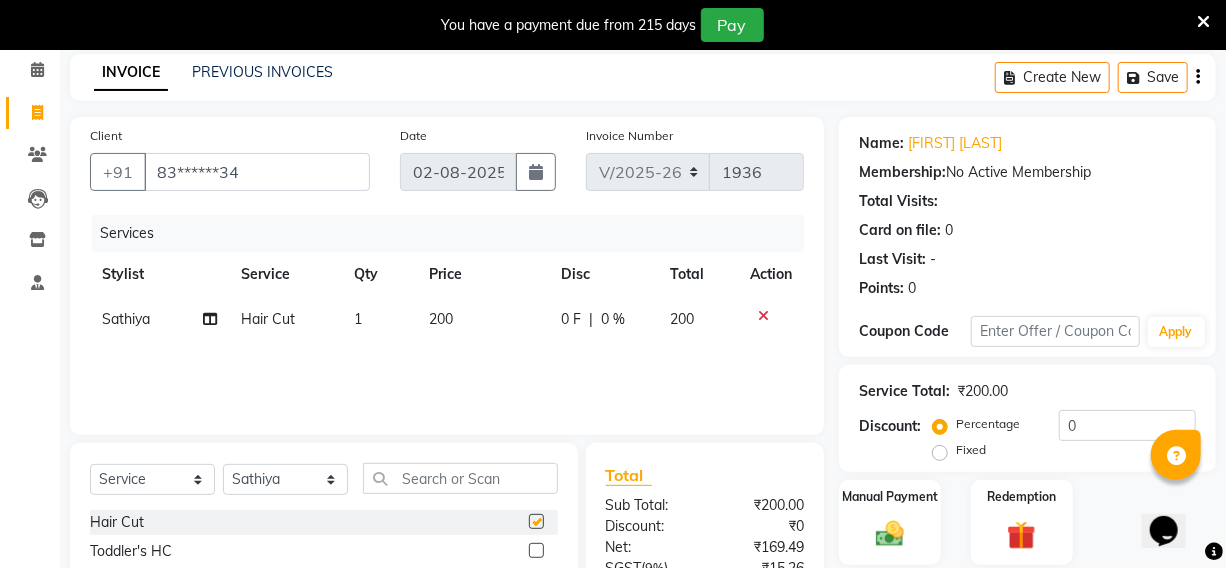 checkbox on "false" 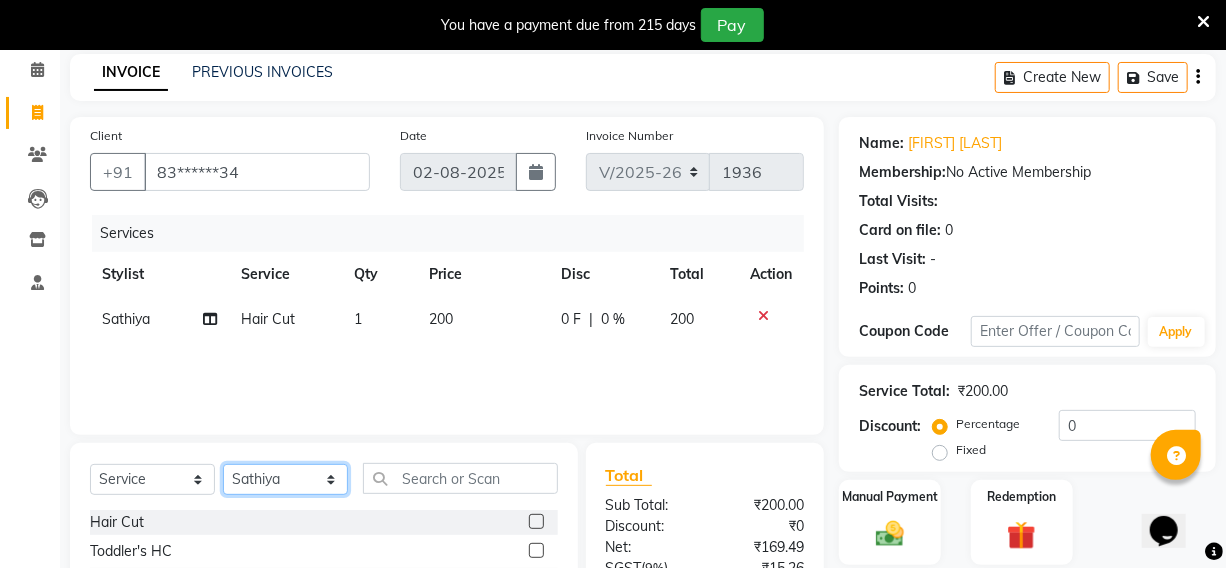 click on "Select Stylist Fardeen Hriatpuii Jeho Khup Kimi manager id Lydia Mani Mercy NCY Rehya Sathiya Zomuani Zovi" 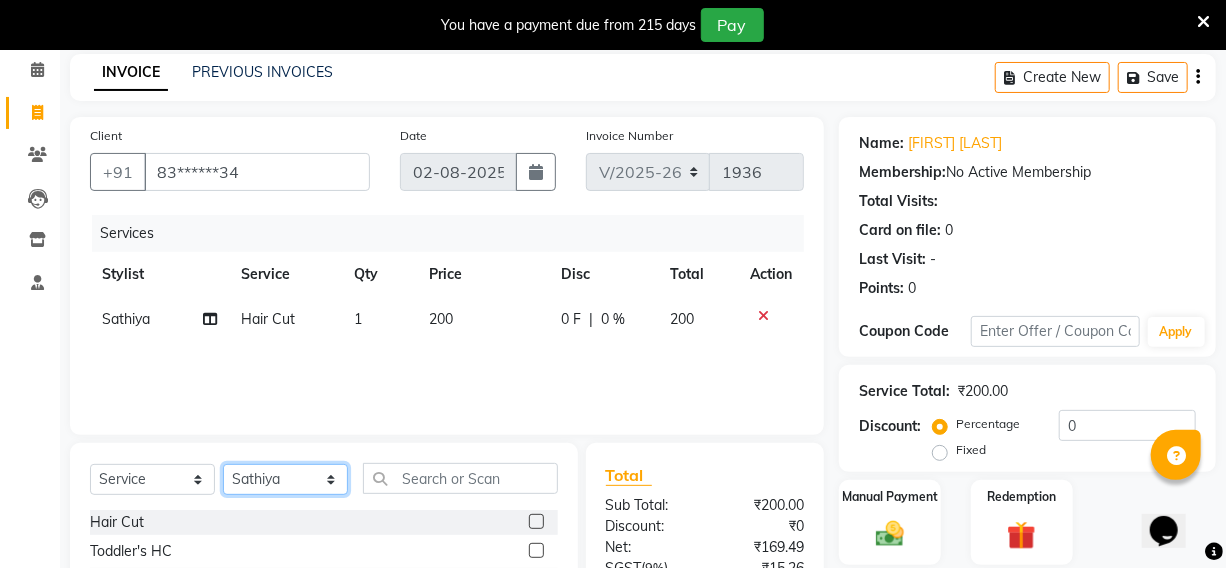 select on "85520" 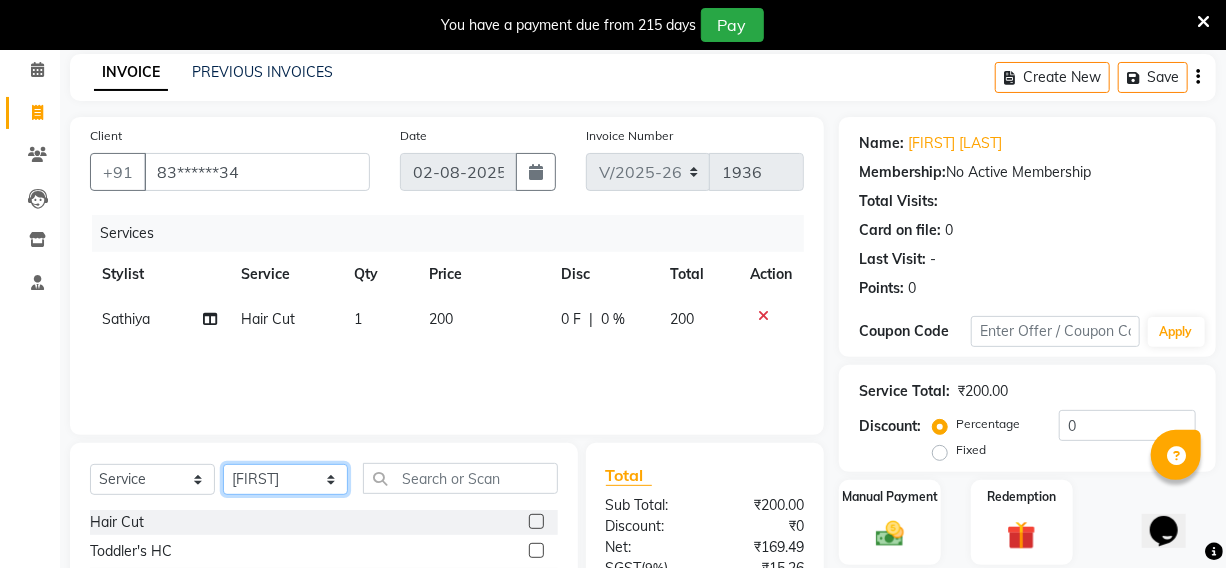 click on "Select Stylist Fardeen Hriatpuii Jeho Khup Kimi manager id Lydia Mani Mercy NCY Rehya Sathiya Zomuani Zovi" 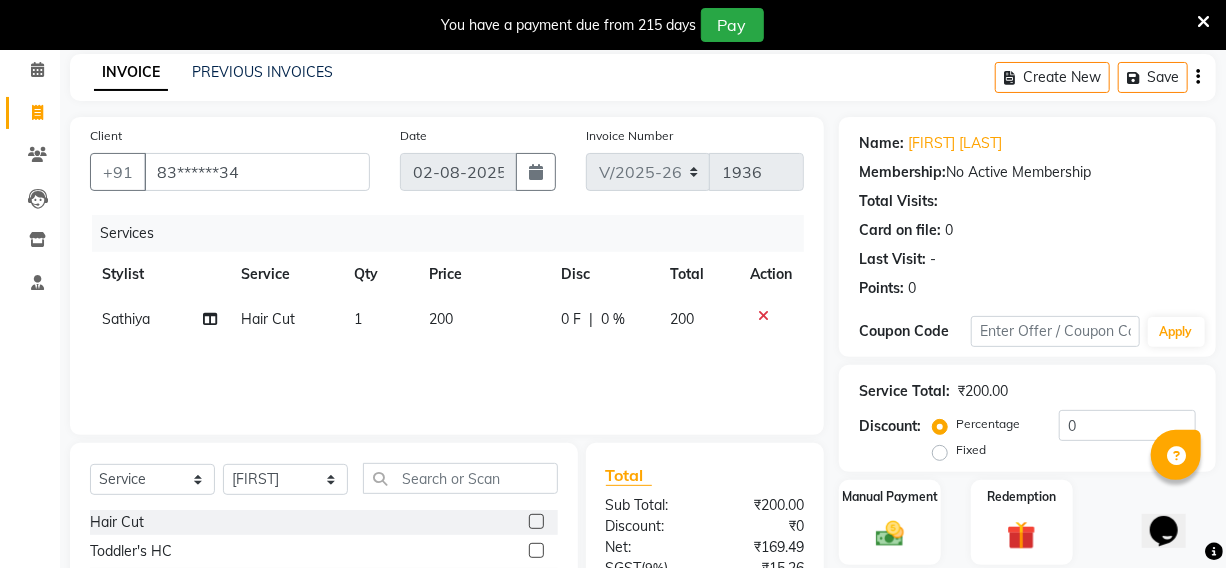 click 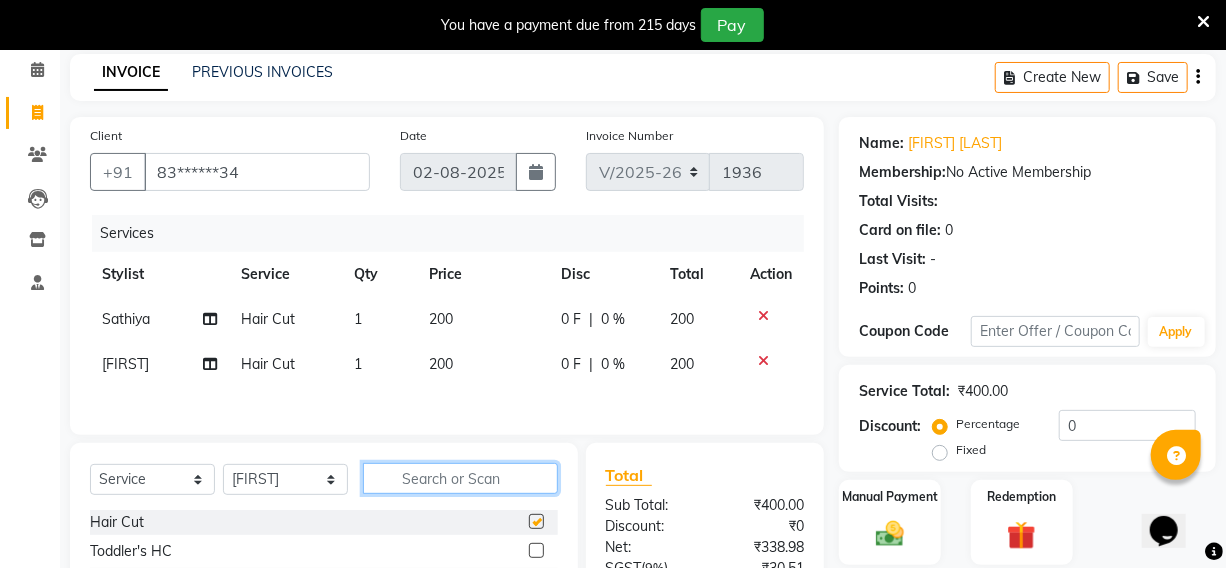 click 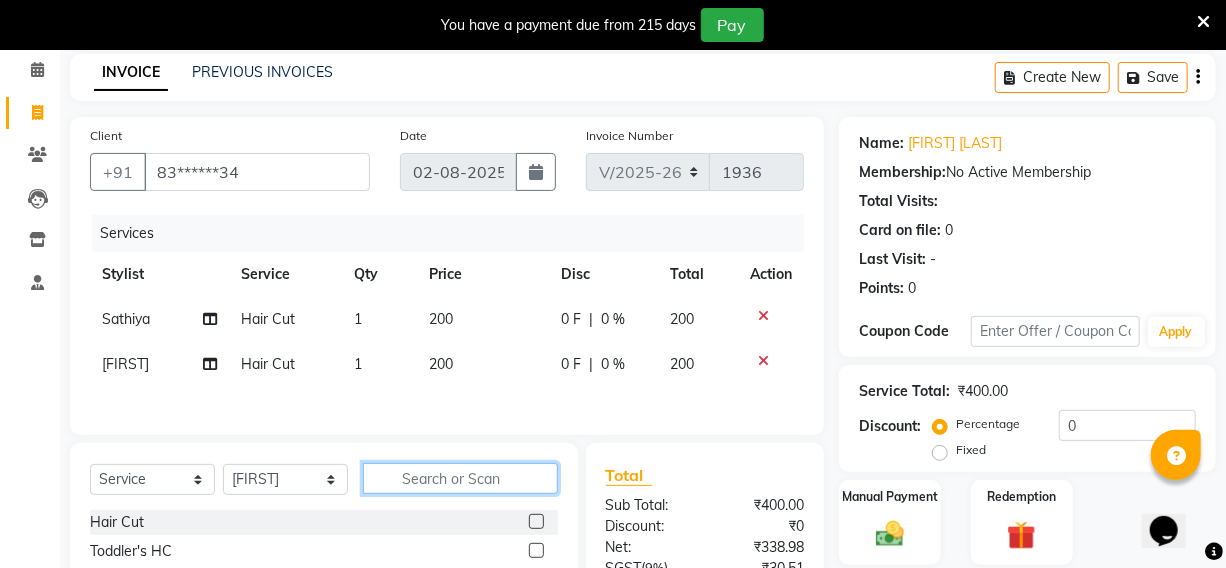 checkbox on "false" 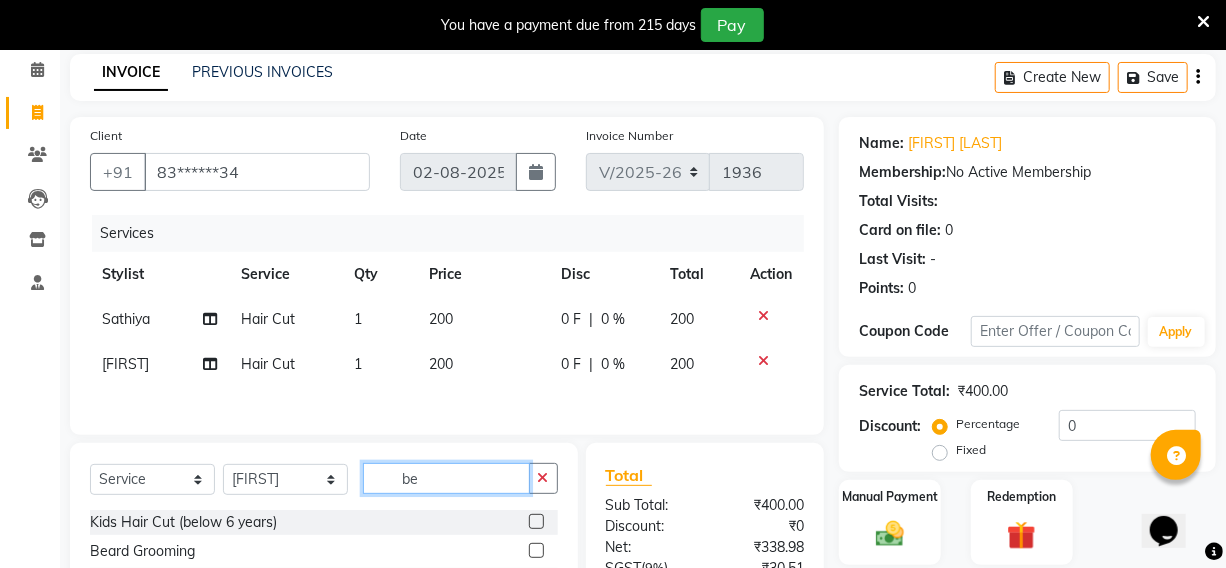 type on "be" 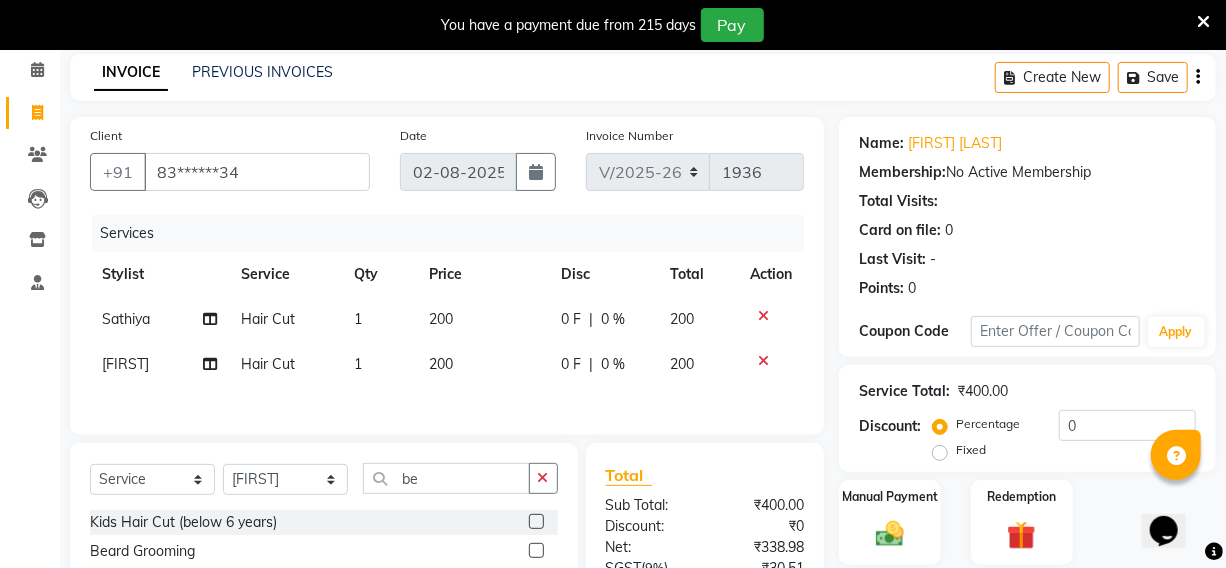 click 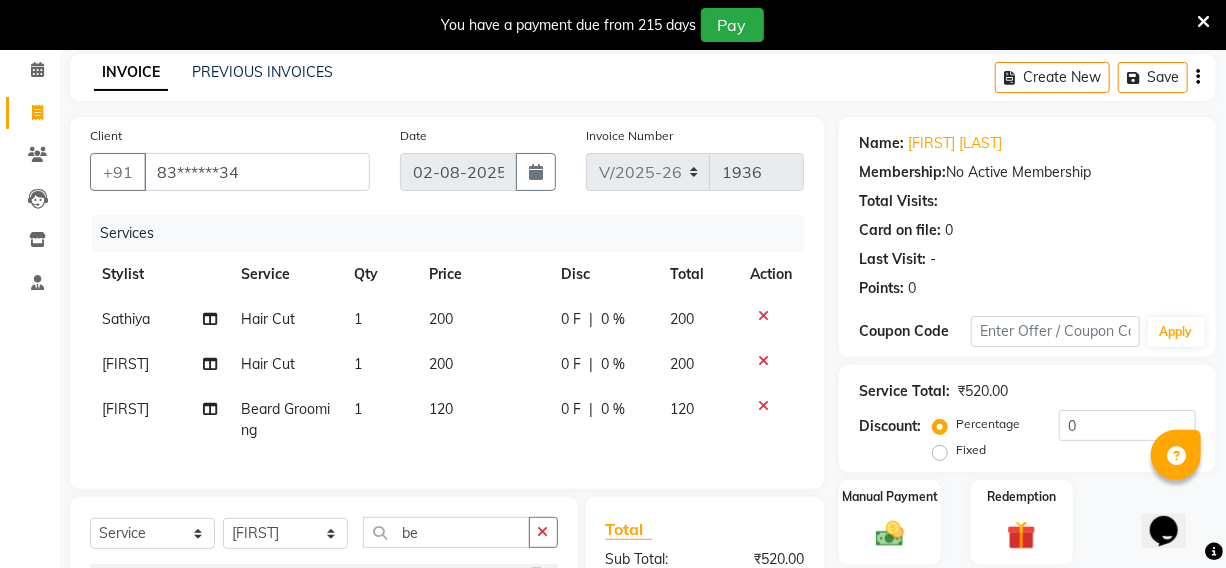 checkbox on "false" 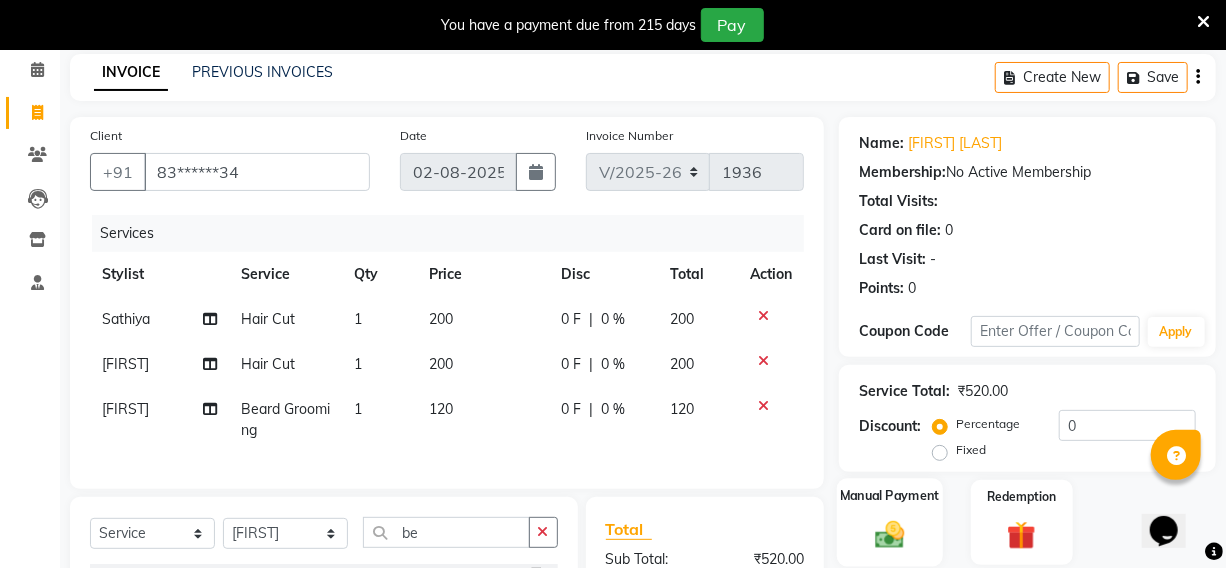 click 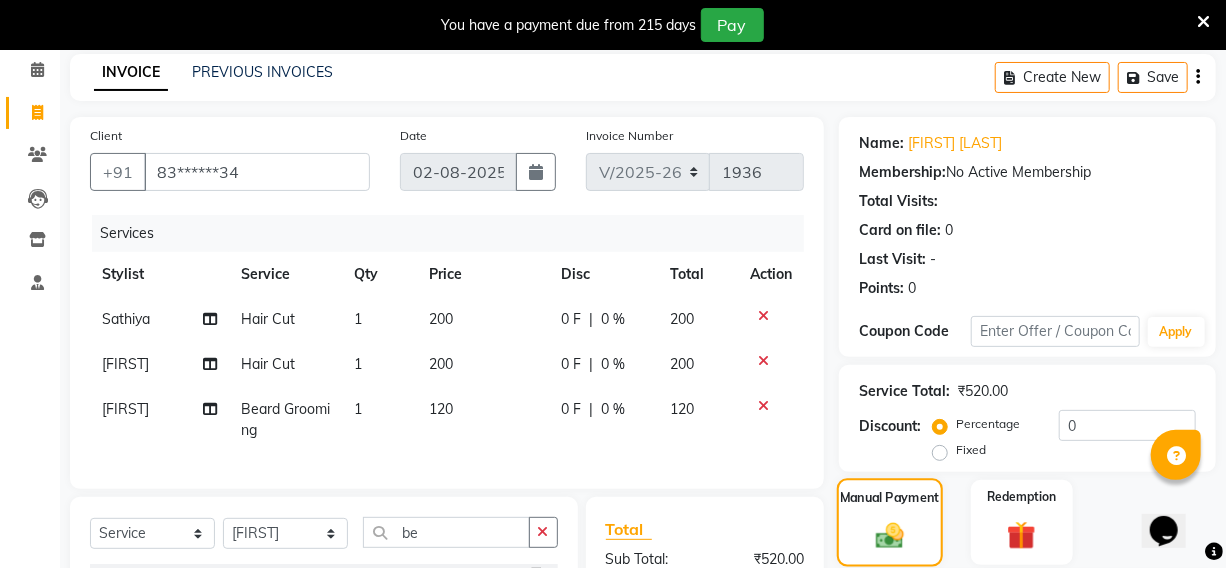 scroll, scrollTop: 351, scrollLeft: 0, axis: vertical 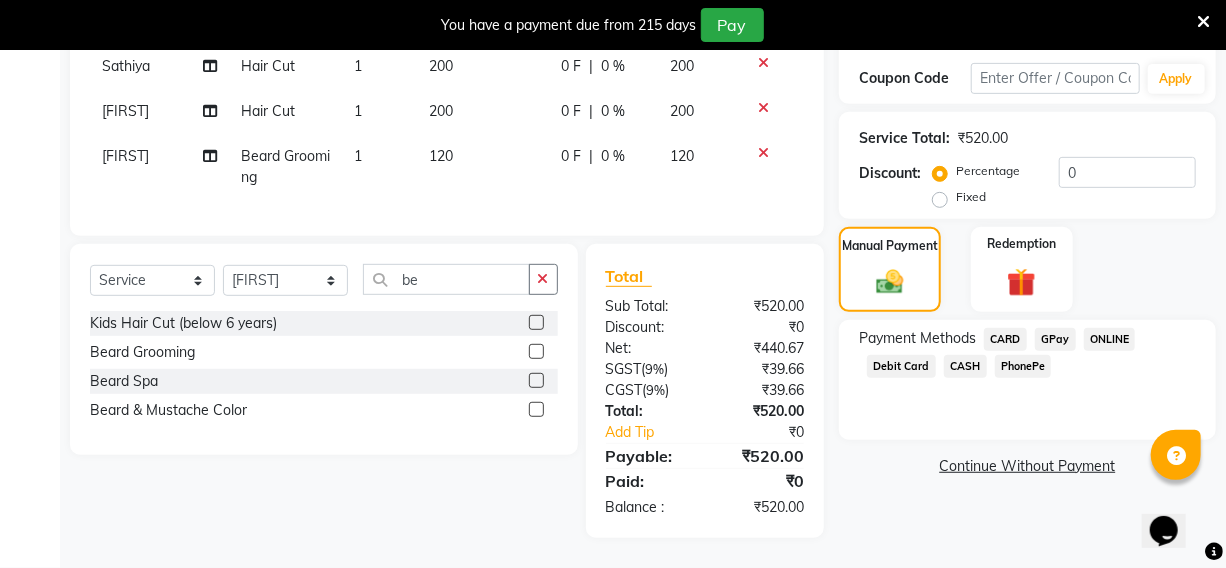 click on "CARD" 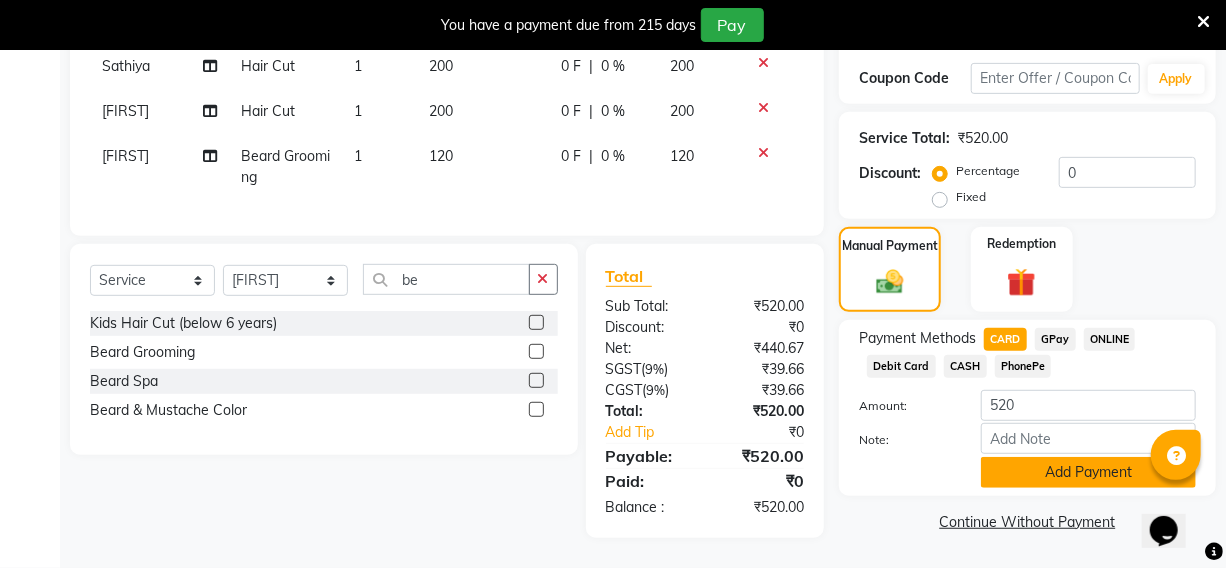 click on "Add Payment" 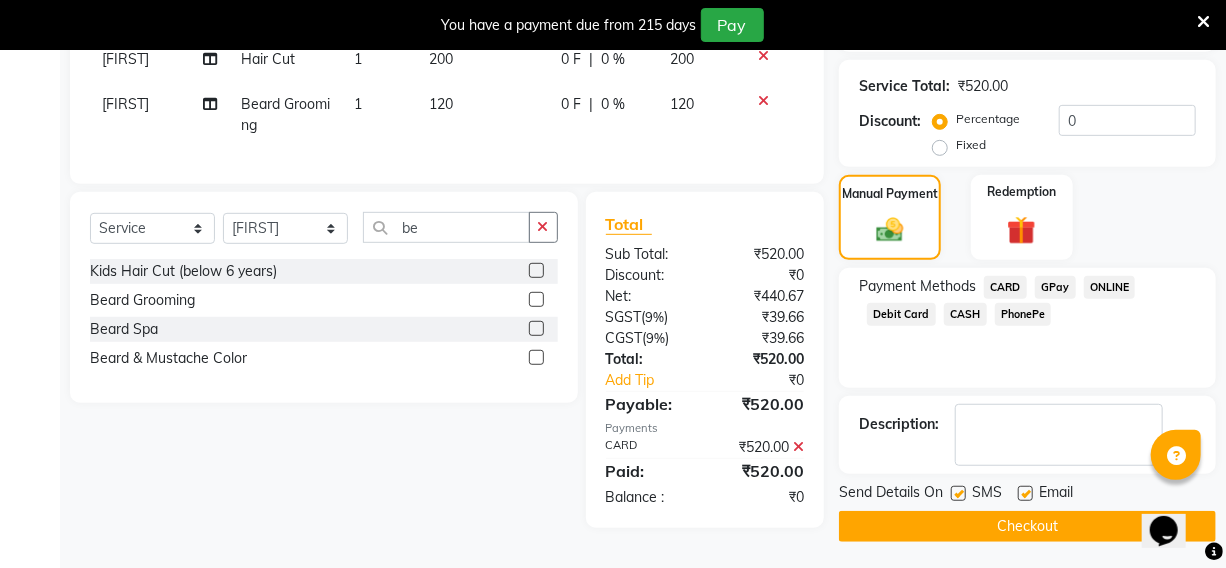 scroll, scrollTop: 393, scrollLeft: 0, axis: vertical 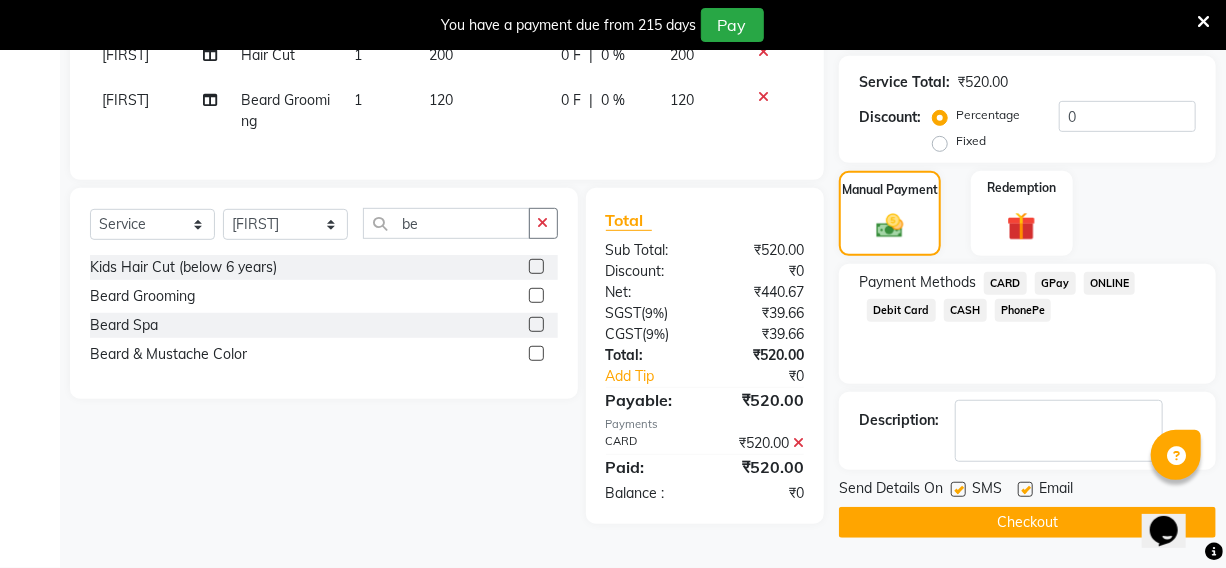 click on "Checkout" 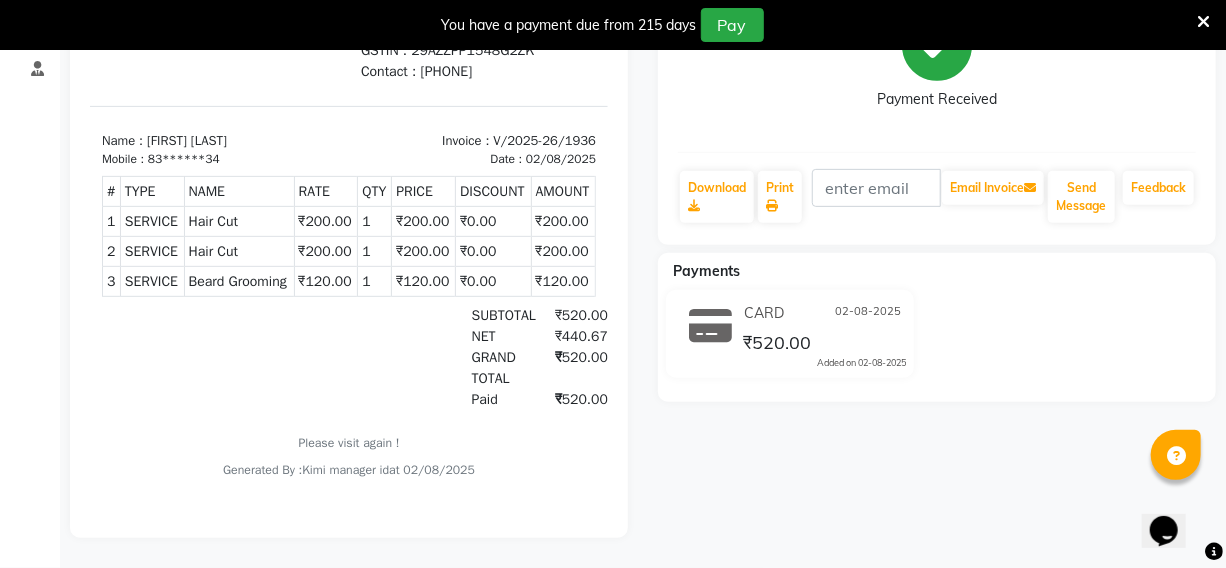 scroll, scrollTop: 0, scrollLeft: 0, axis: both 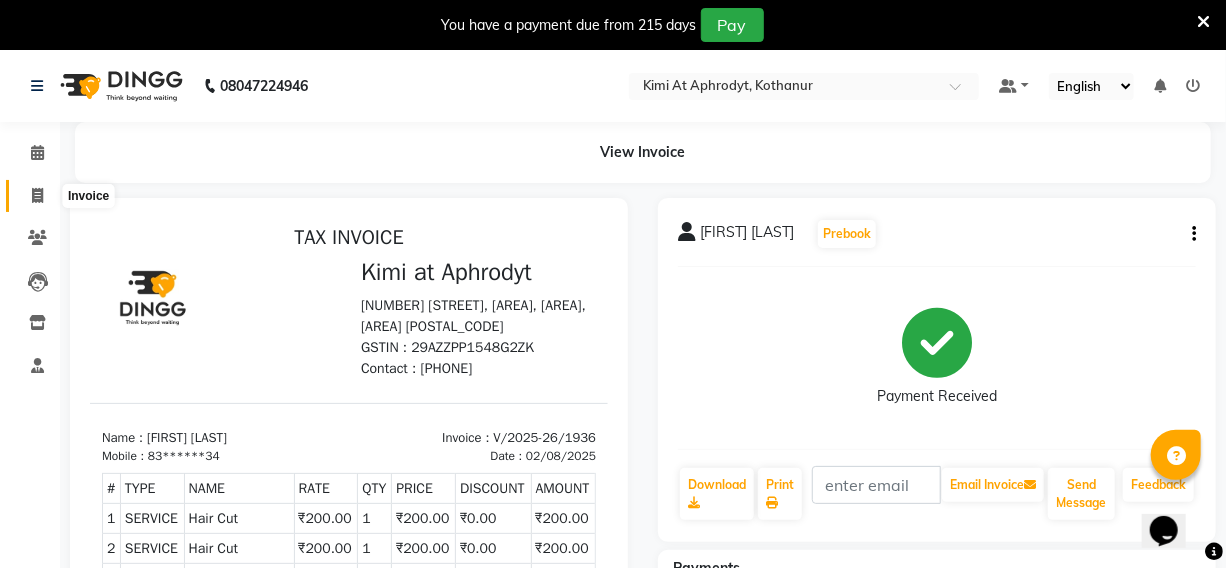 click 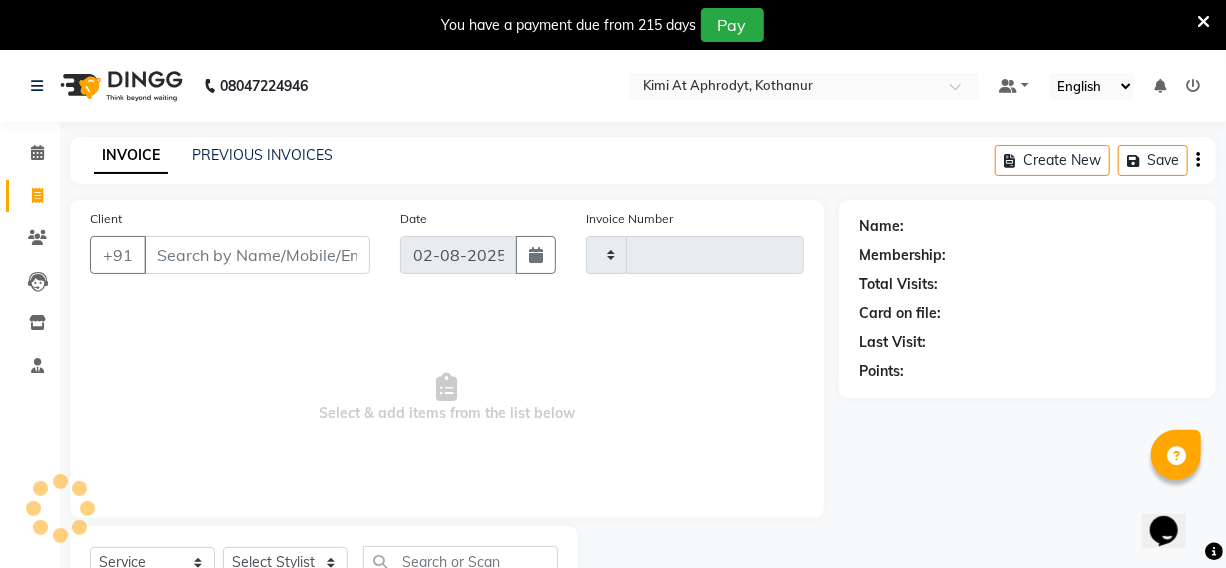 type on "1937" 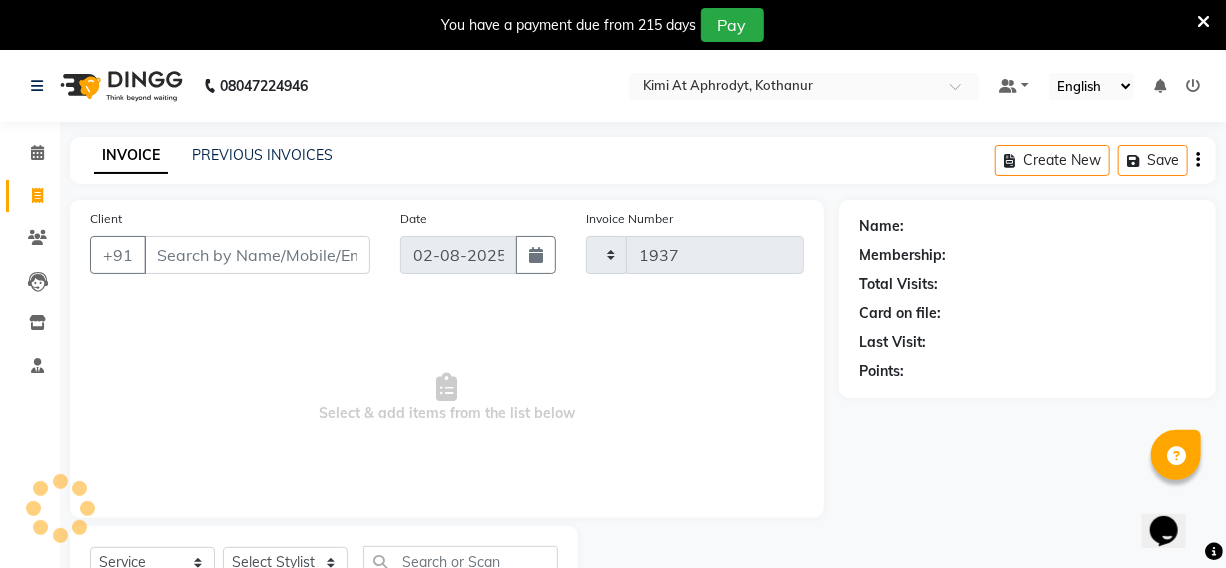 scroll, scrollTop: 83, scrollLeft: 0, axis: vertical 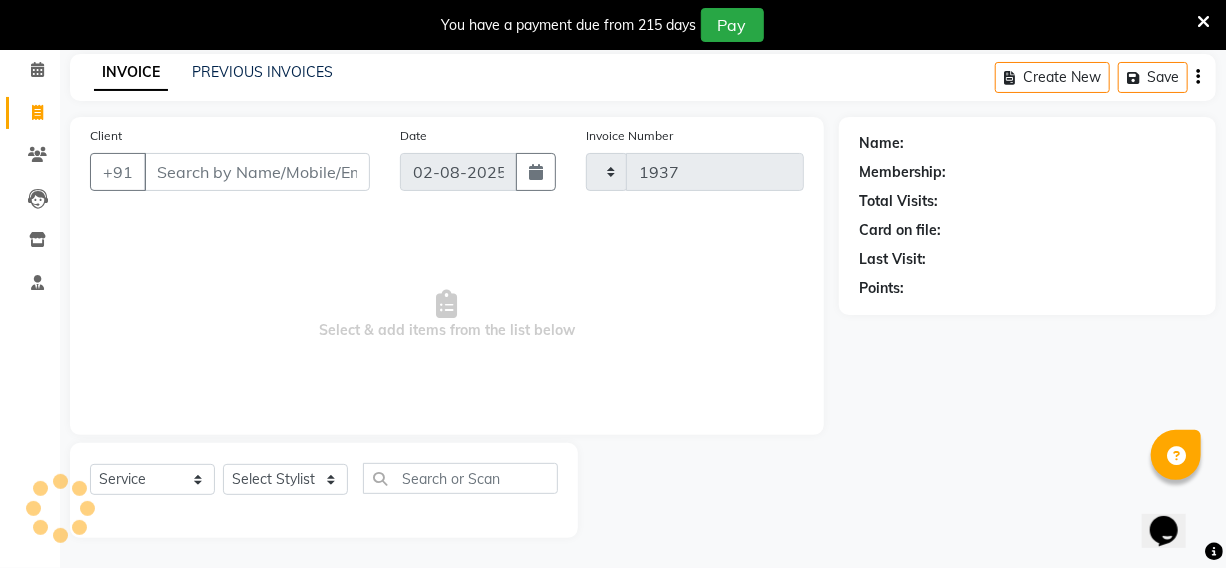 select on "7401" 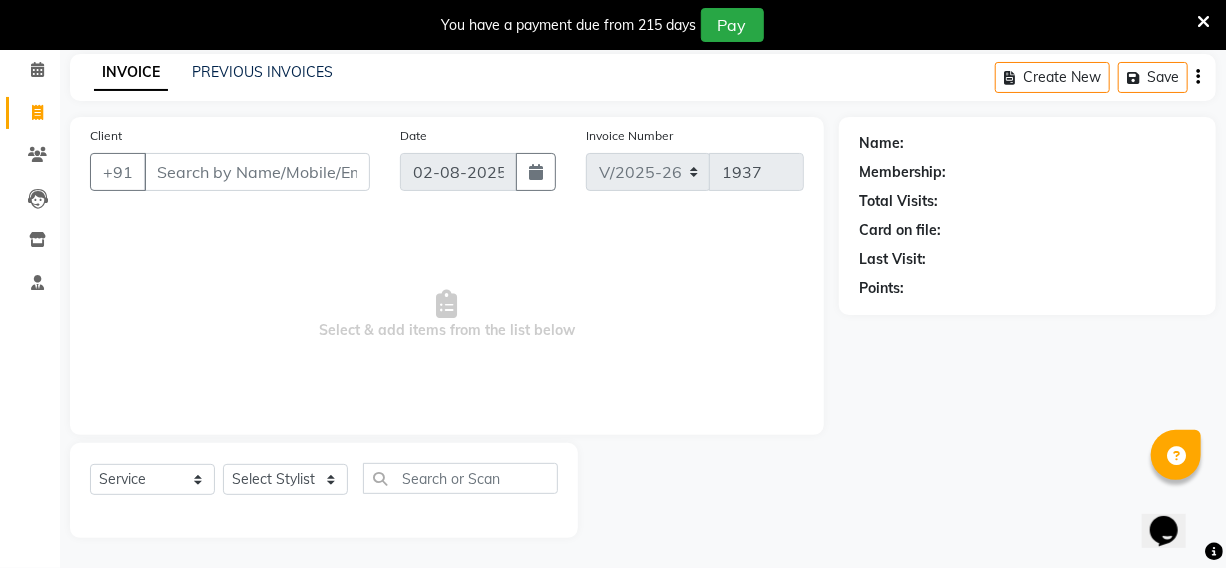 click on "Client" at bounding box center [257, 172] 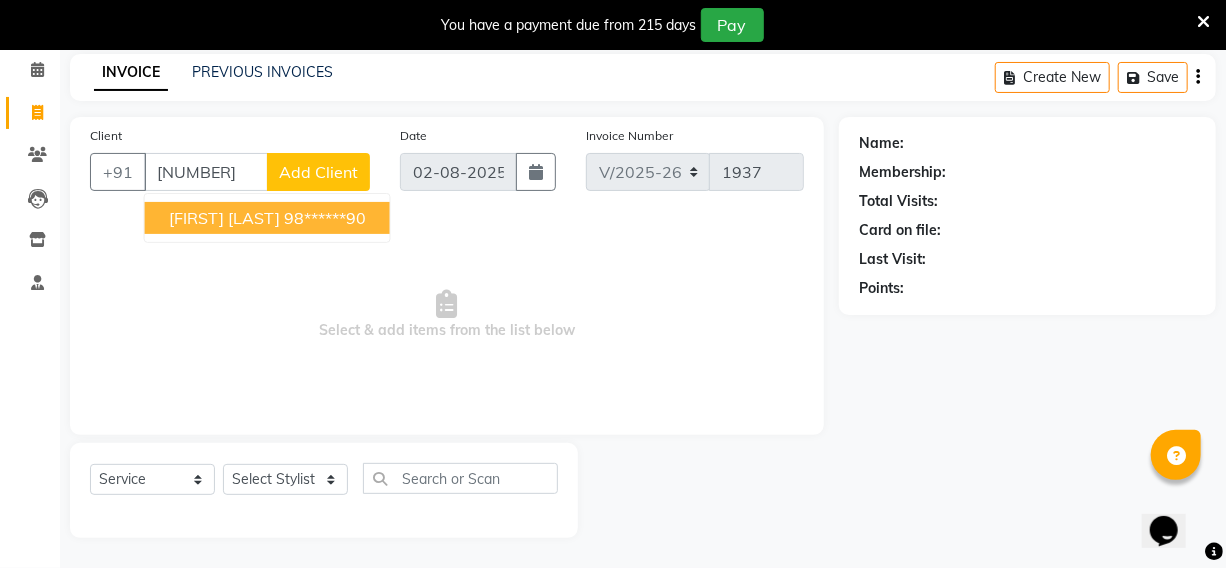 click on "[FIRST] [LAST] [PHONE]" at bounding box center (267, 218) 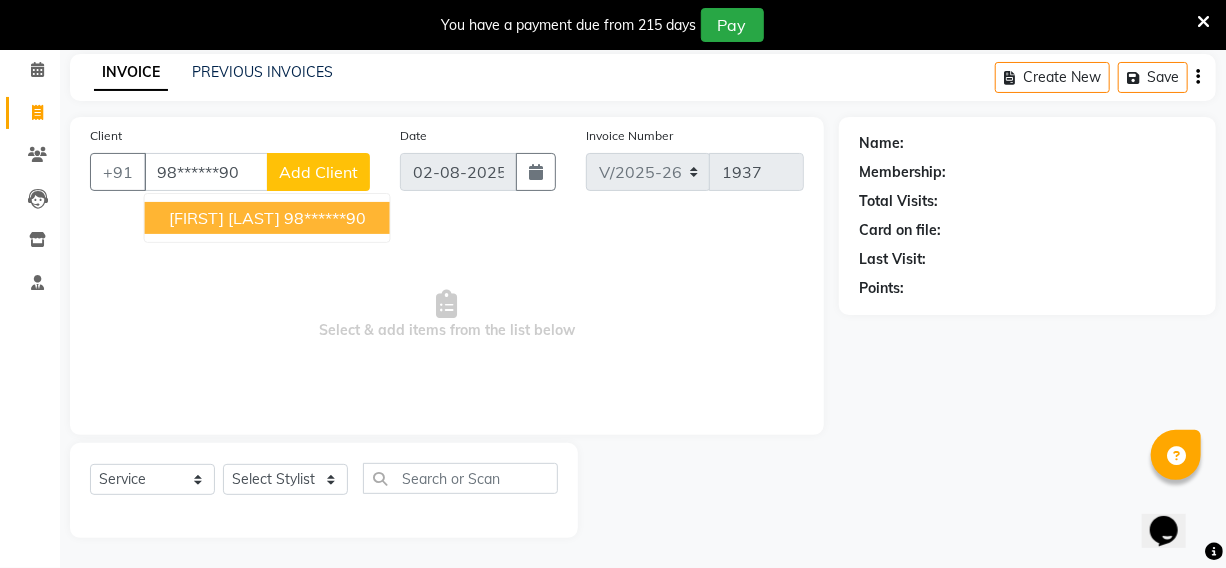type on "98******90" 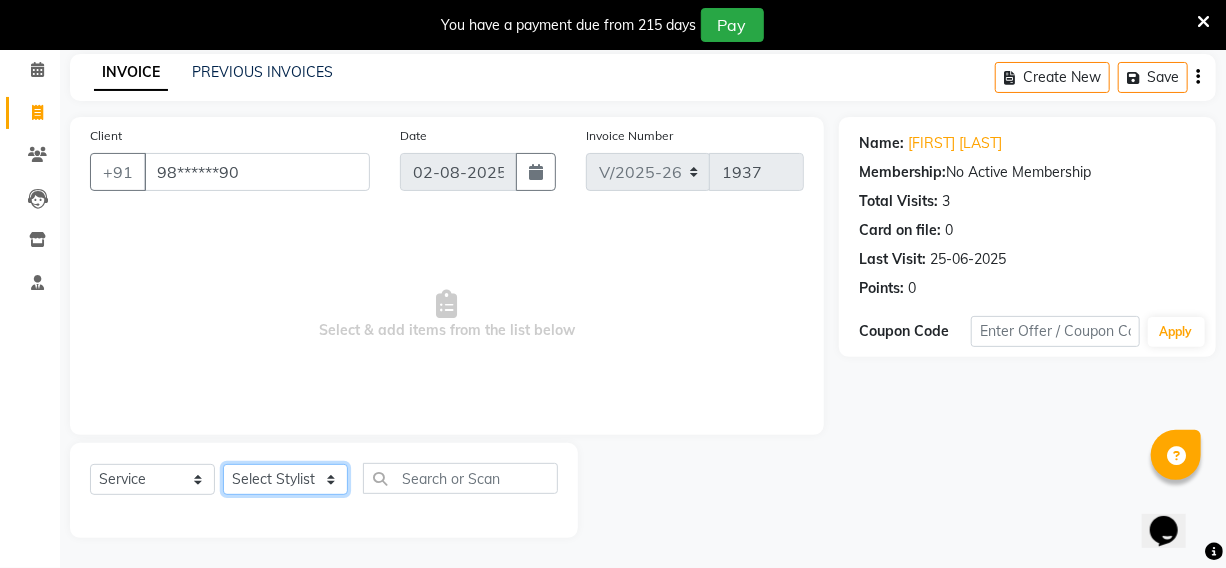 click on "Select Stylist Fardeen Hriatpuii Jeho Khup Kimi manager id Lydia Mani Mercy NCY Rehya Sathiya Zomuani Zovi" 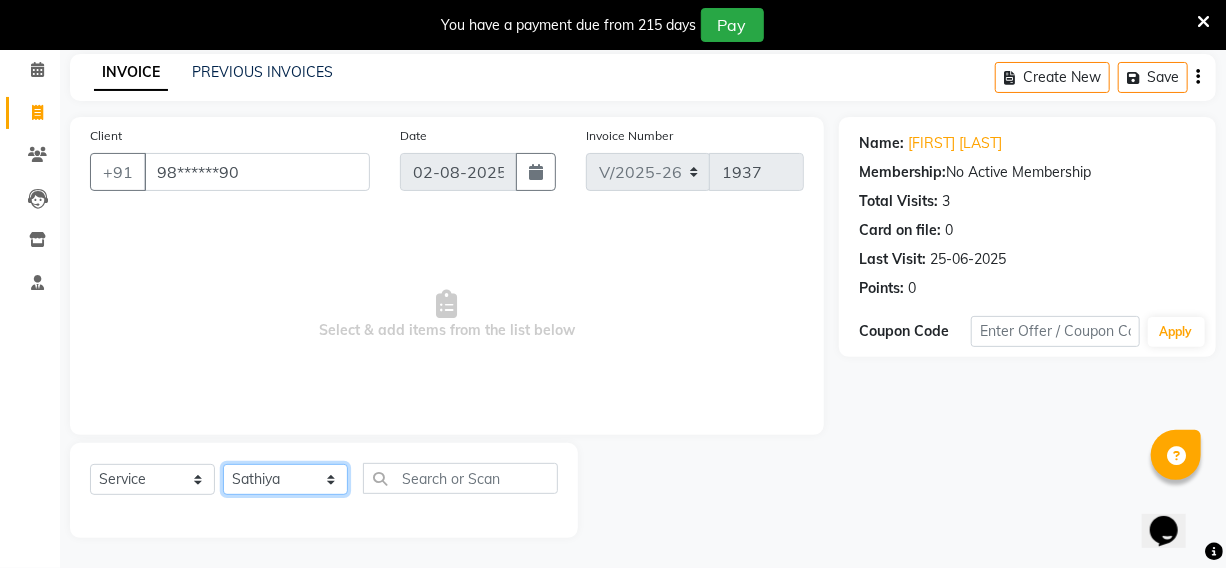 click on "Select Stylist Fardeen Hriatpuii Jeho Khup Kimi manager id Lydia Mani Mercy NCY Rehya Sathiya Zomuani Zovi" 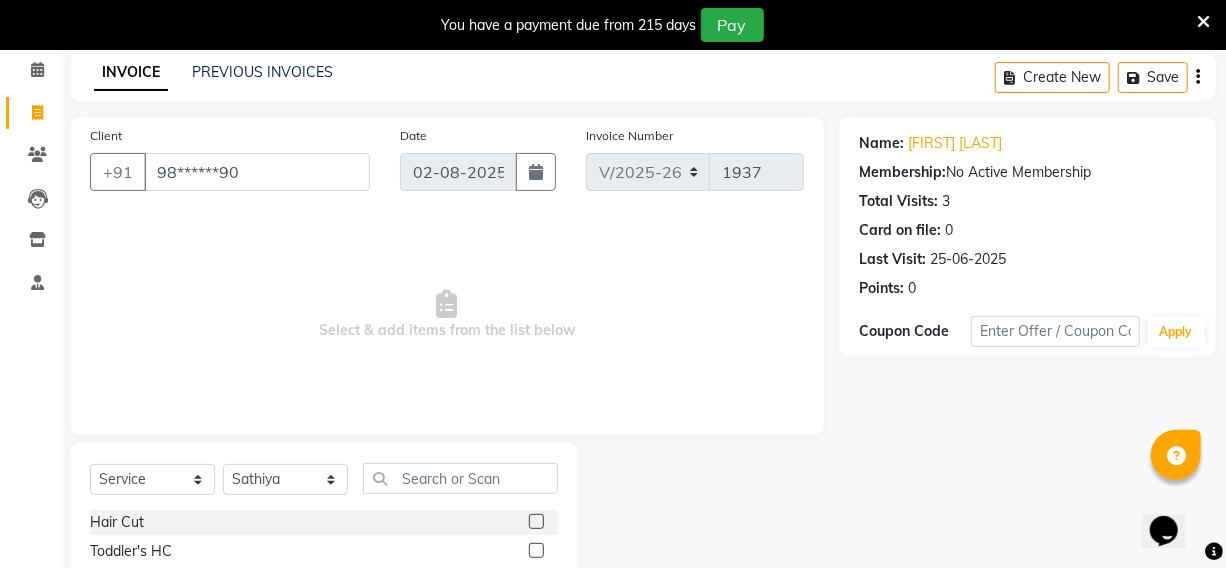 click 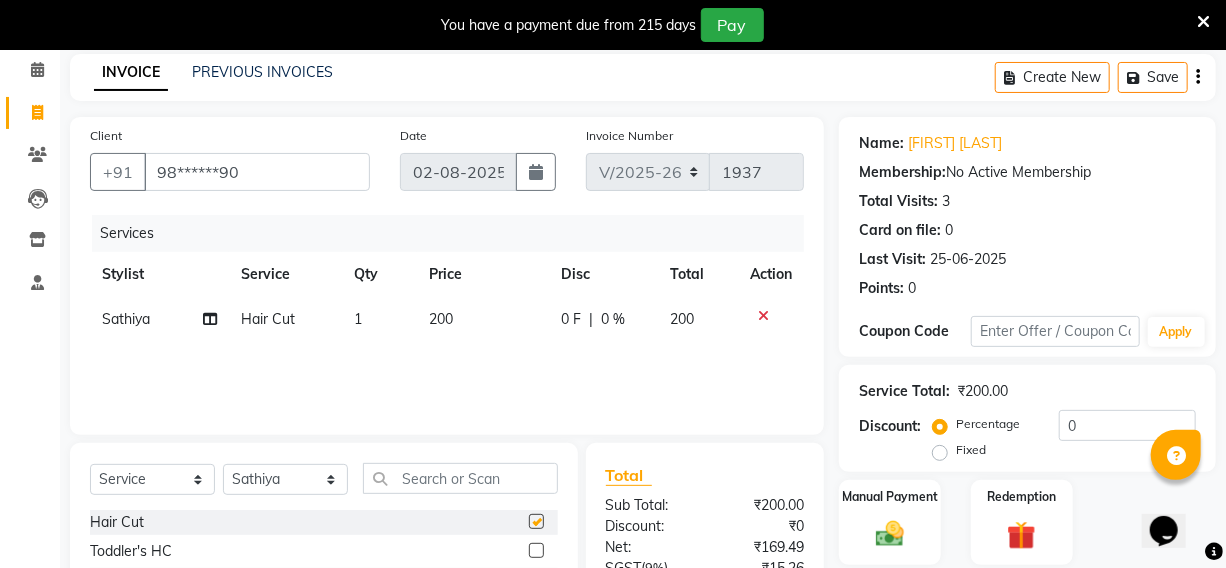 checkbox on "false" 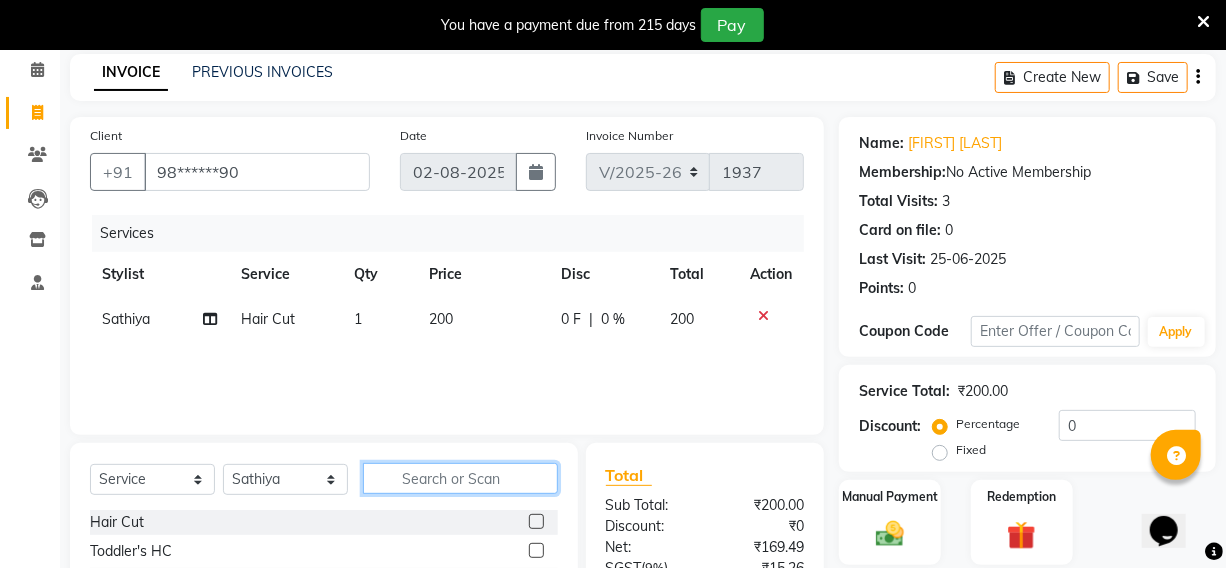 click 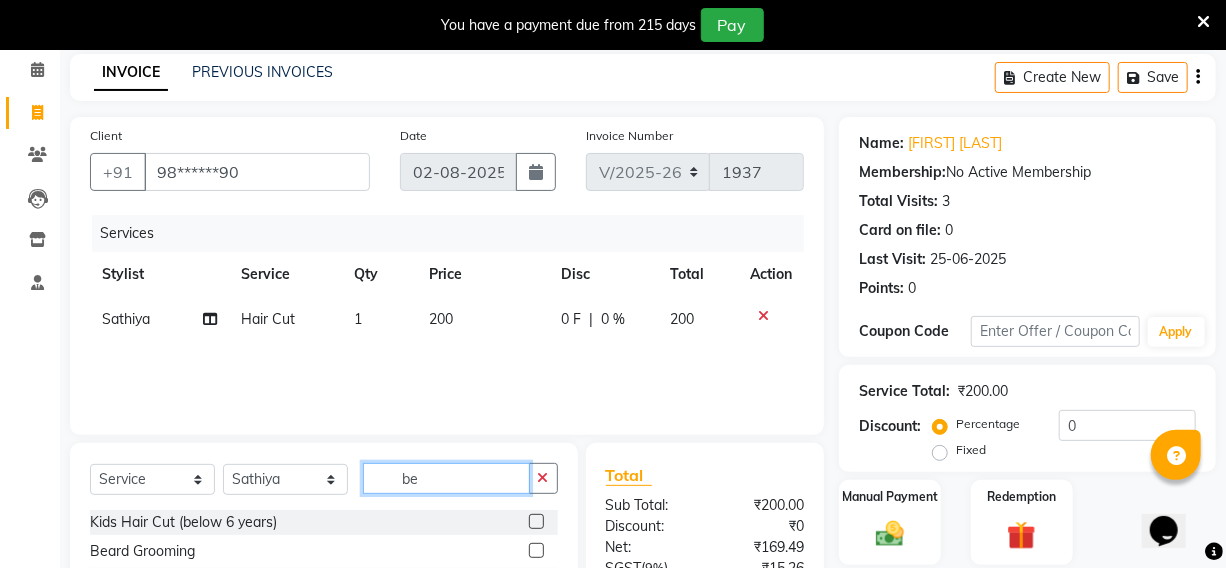 type on "be" 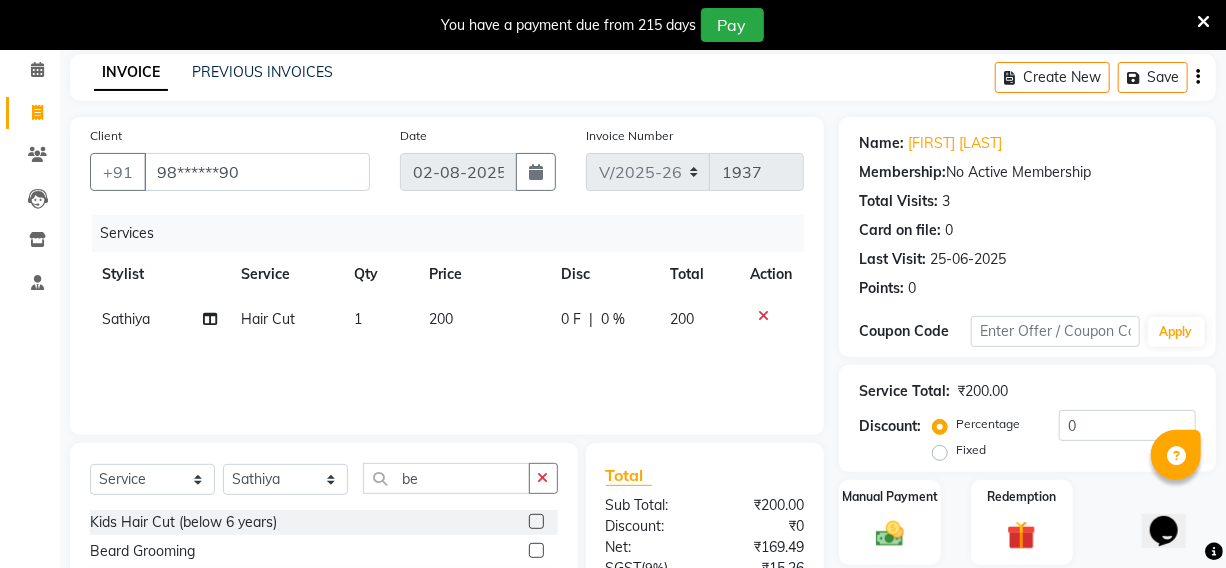 click 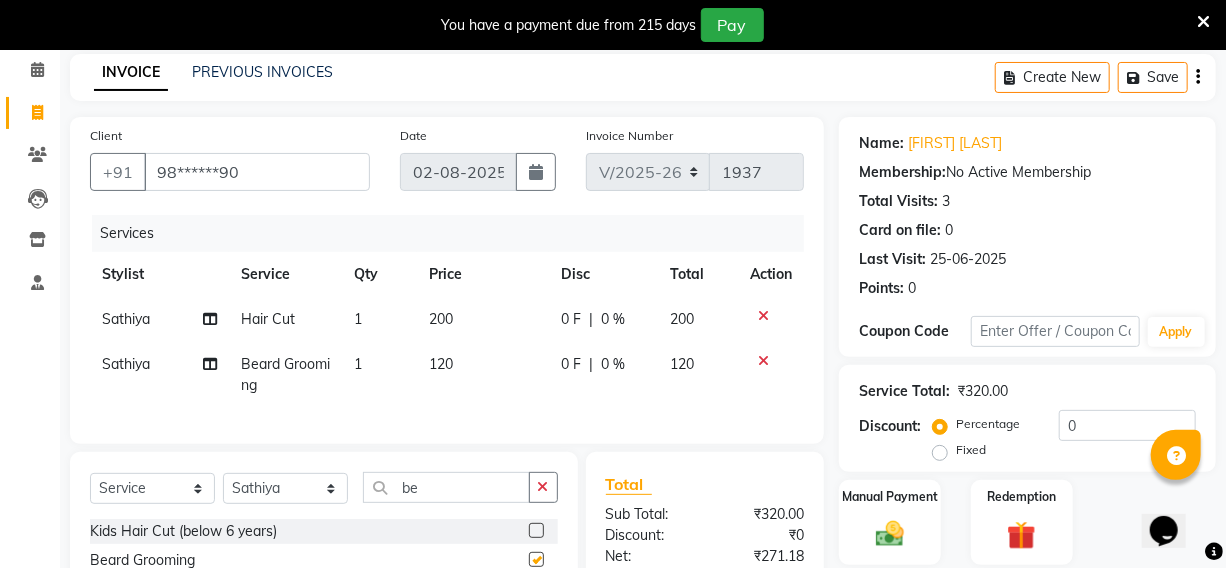 checkbox on "false" 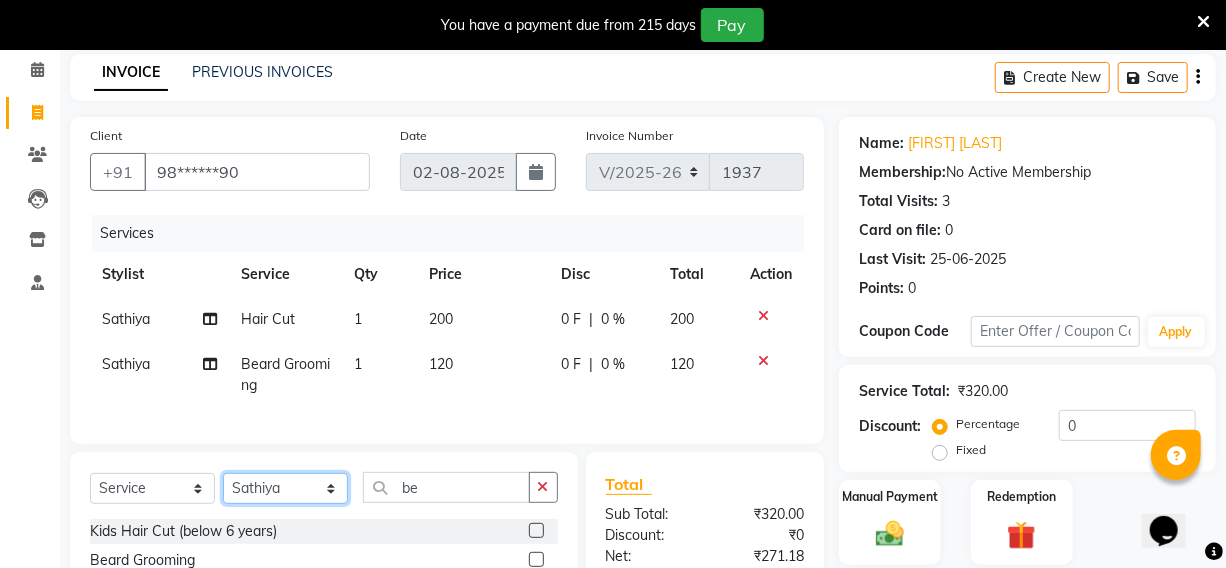 click on "Select Stylist Fardeen Hriatpuii Jeho Khup Kimi manager id Lydia Mani Mercy NCY Rehya Sathiya Zomuani Zovi" 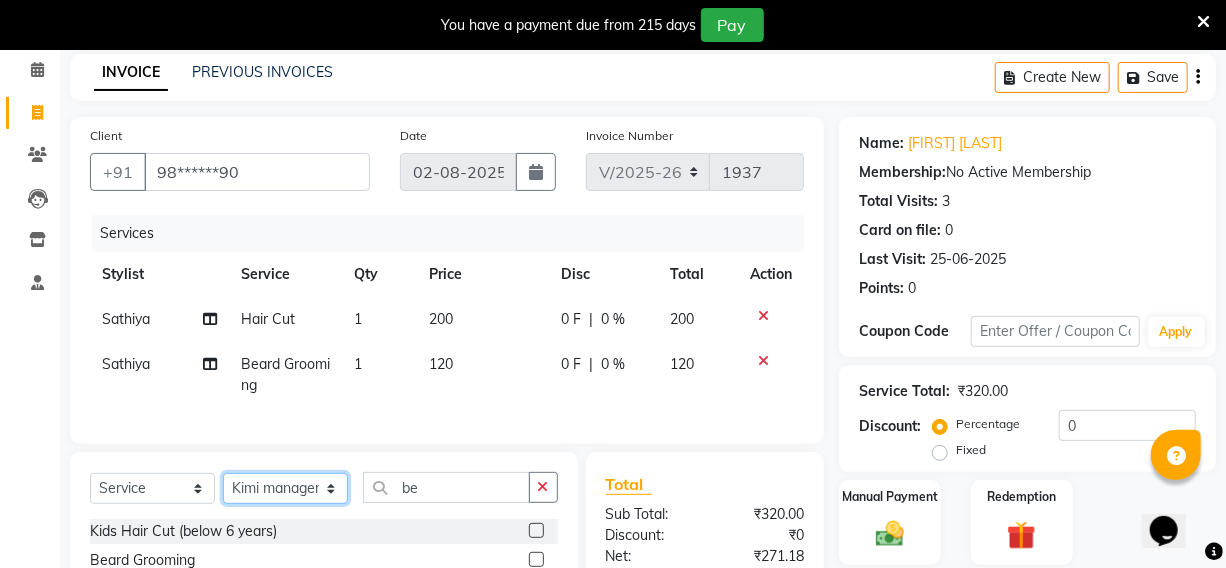 click on "Select Stylist Fardeen Hriatpuii Jeho Khup Kimi manager id Lydia Mani Mercy NCY Rehya Sathiya Zomuani Zovi" 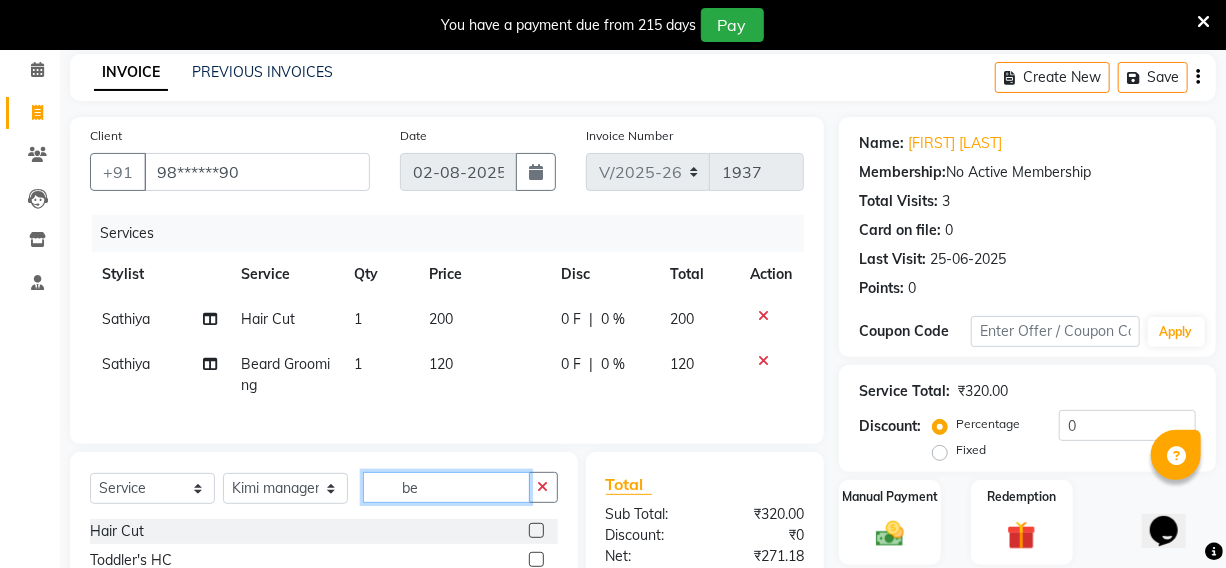 click on "be" 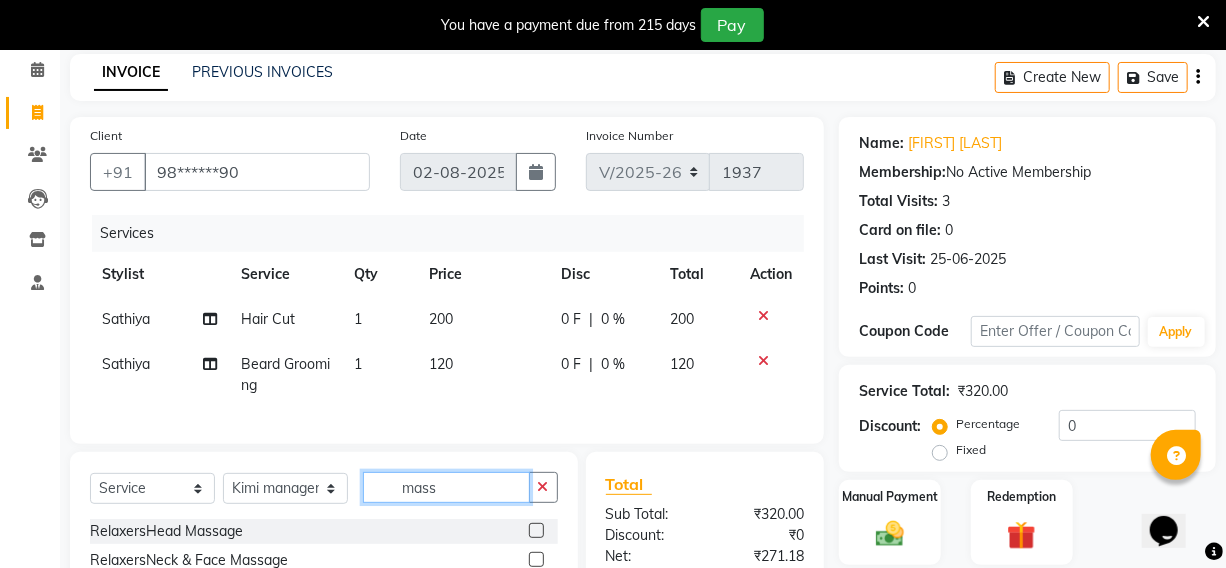 type on "mass" 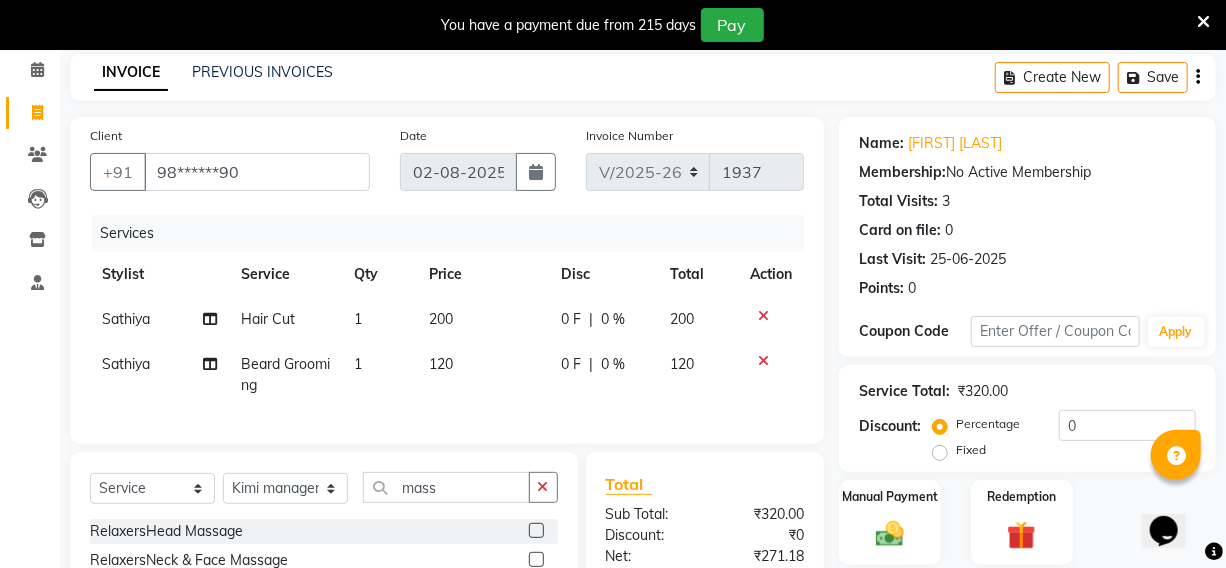 click 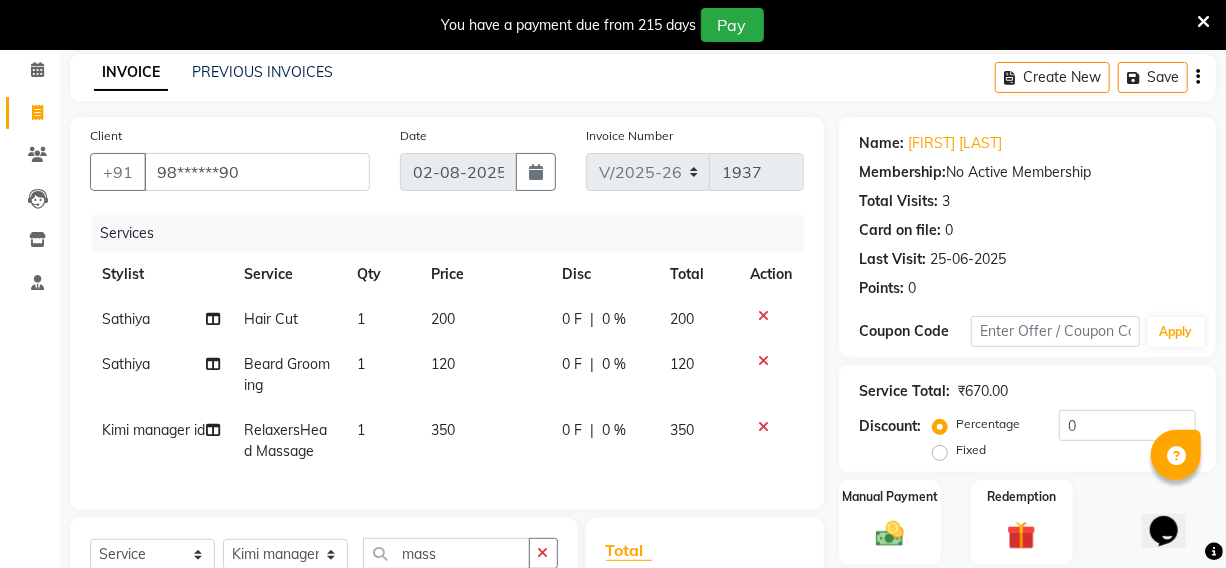 checkbox on "false" 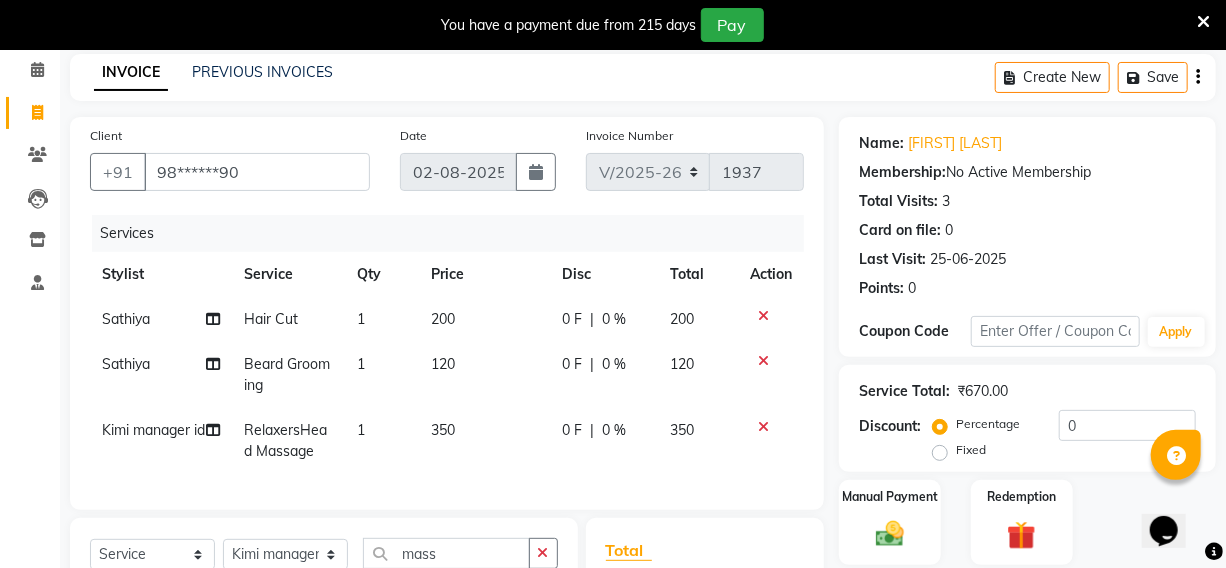 scroll, scrollTop: 265, scrollLeft: 0, axis: vertical 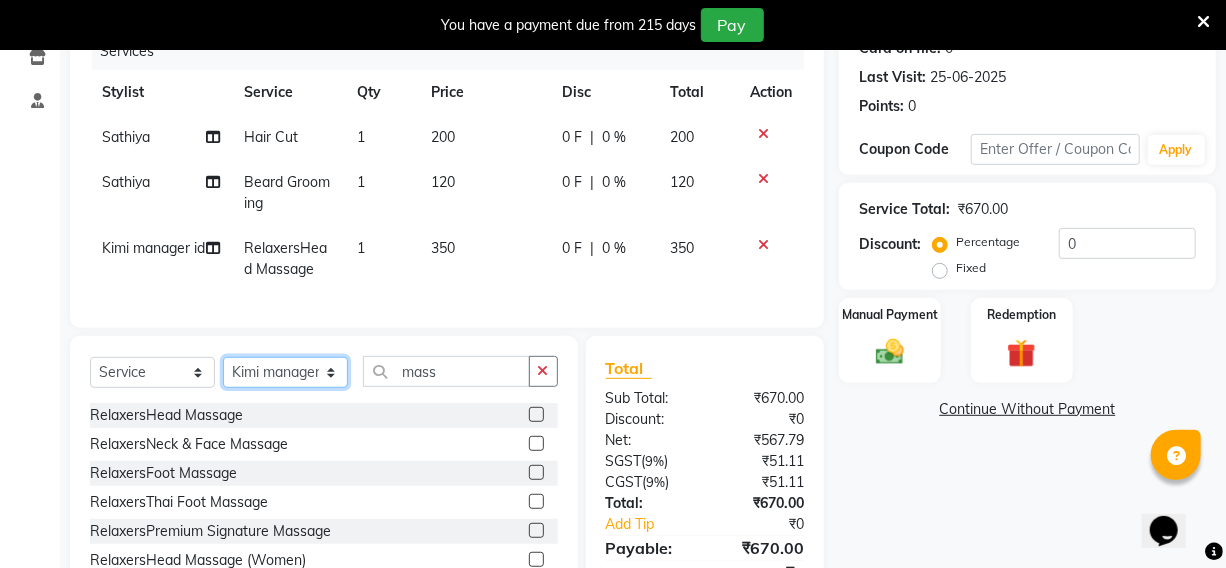 click on "Select Stylist Fardeen Hriatpuii Jeho Khup Kimi manager id Lydia Mani Mercy NCY Rehya Sathiya Zomuani Zovi" 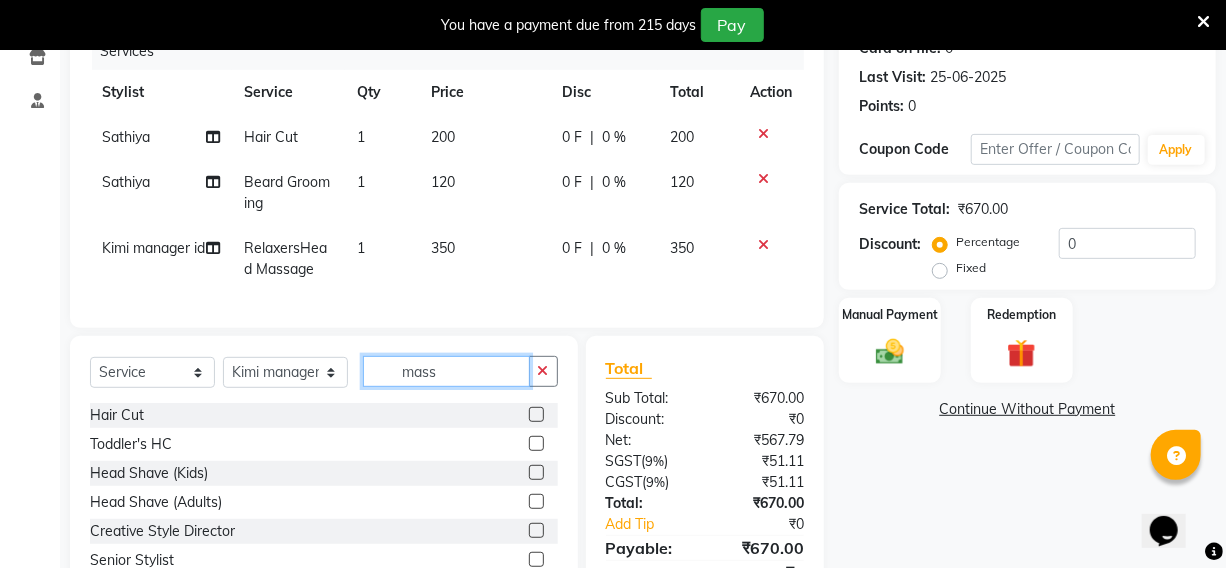 click on "mass" 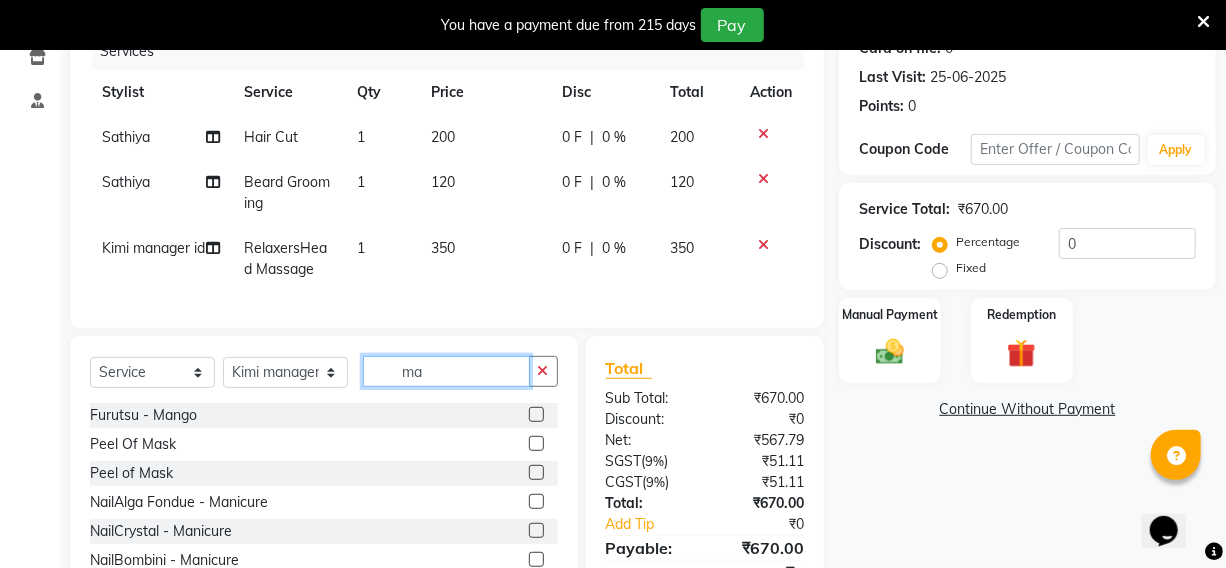 type on "m" 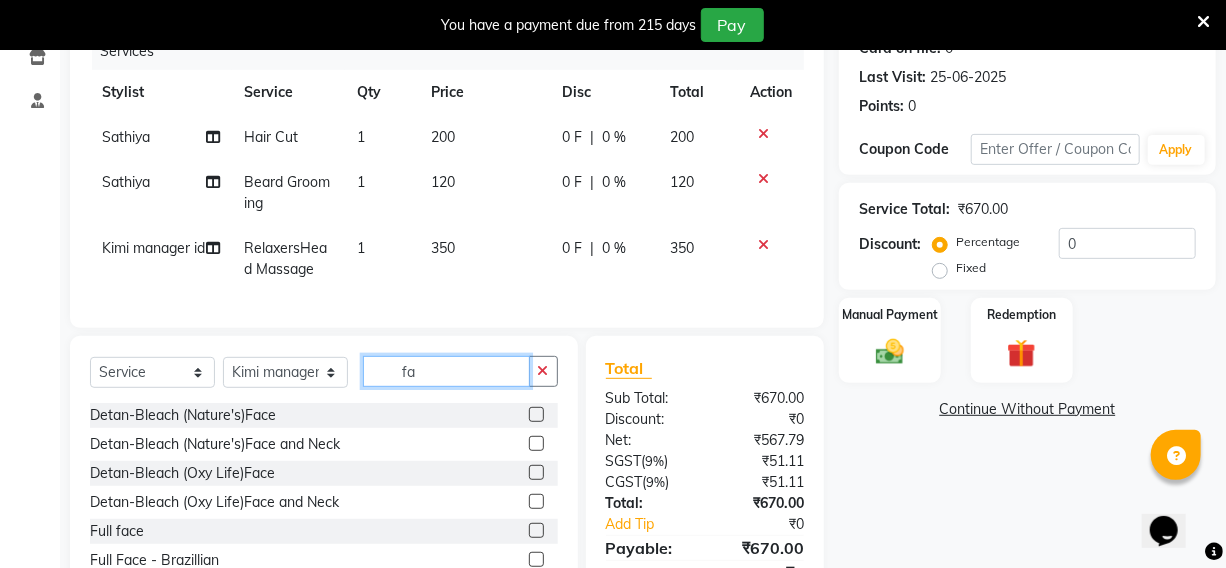 type on "f" 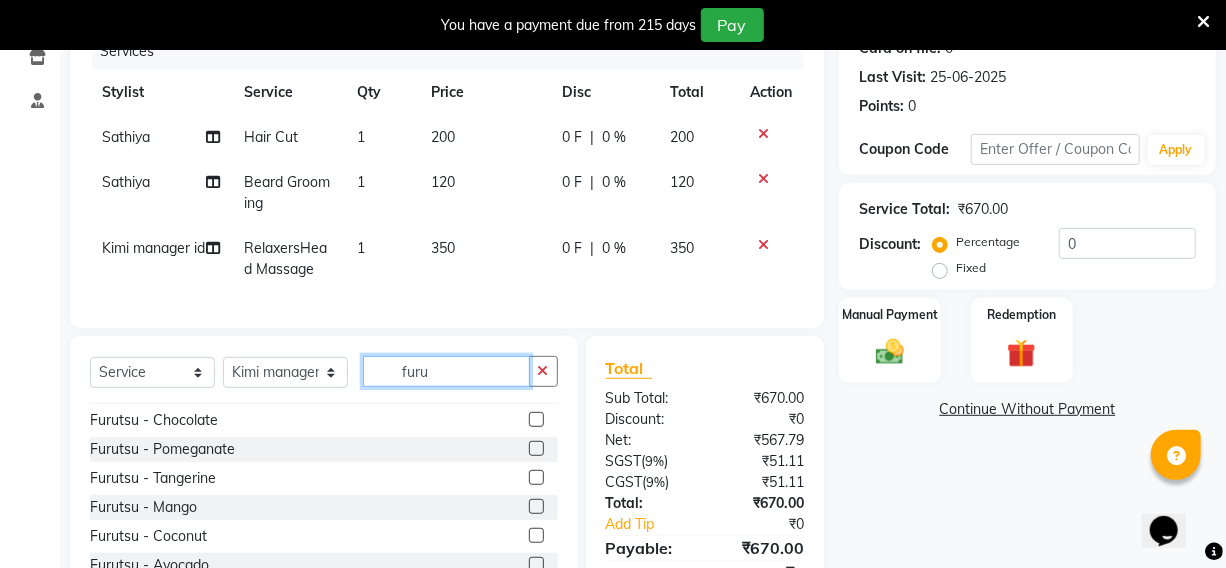 scroll, scrollTop: 31, scrollLeft: 0, axis: vertical 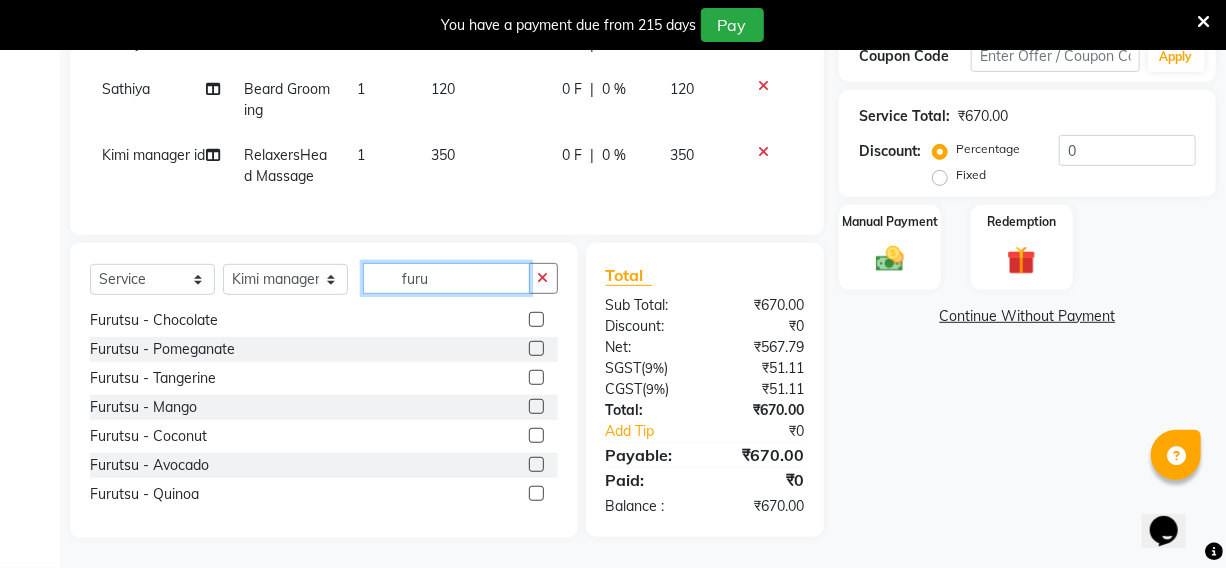 type on "furu" 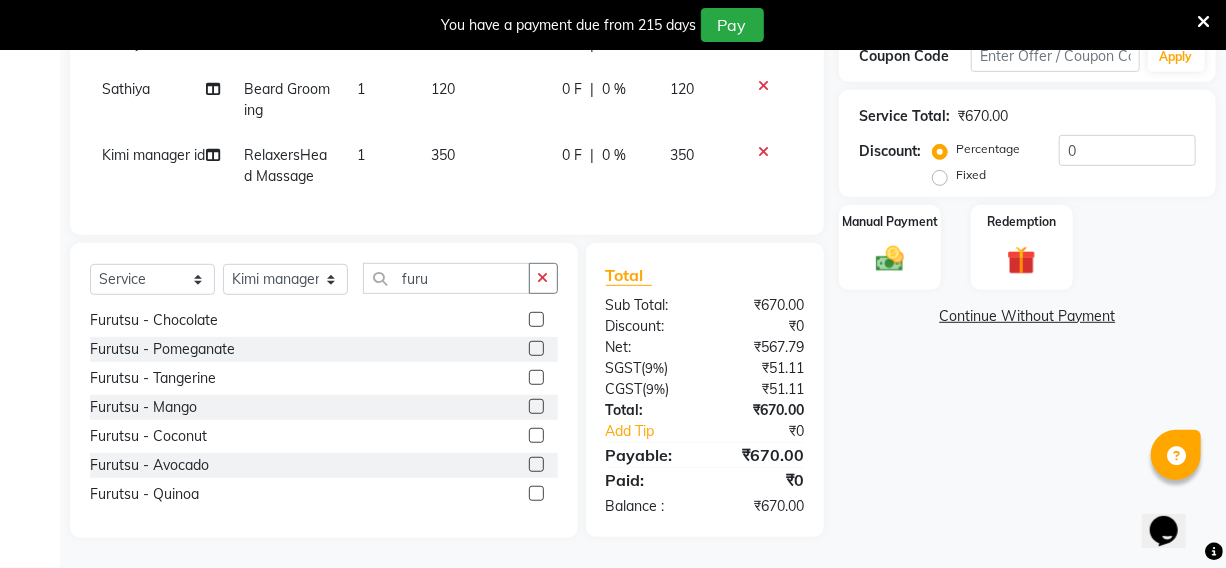 click 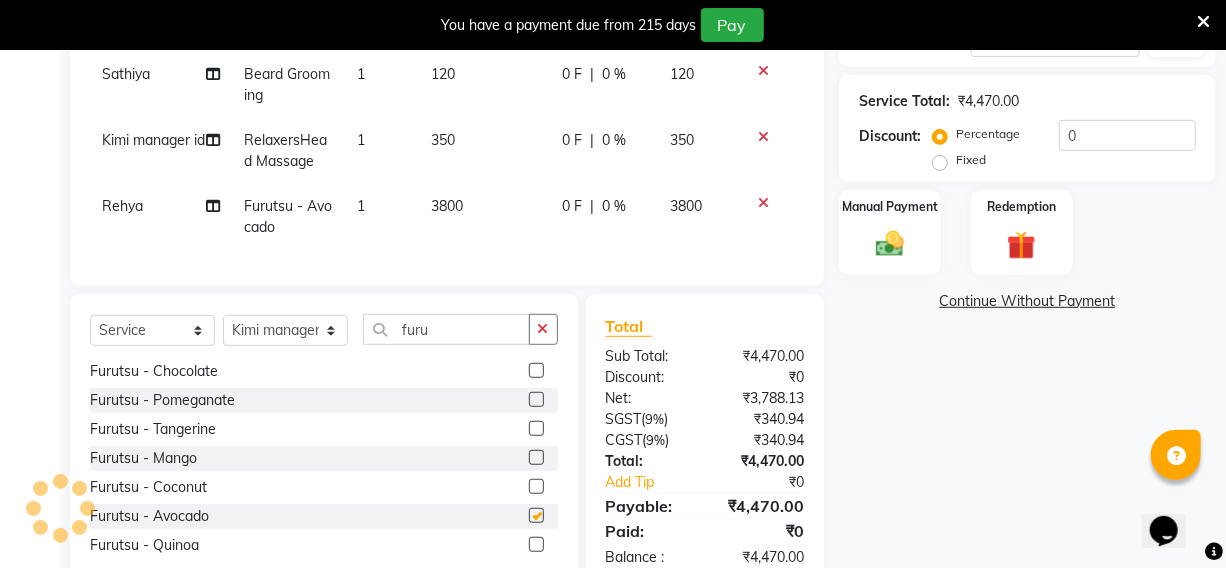 checkbox on "false" 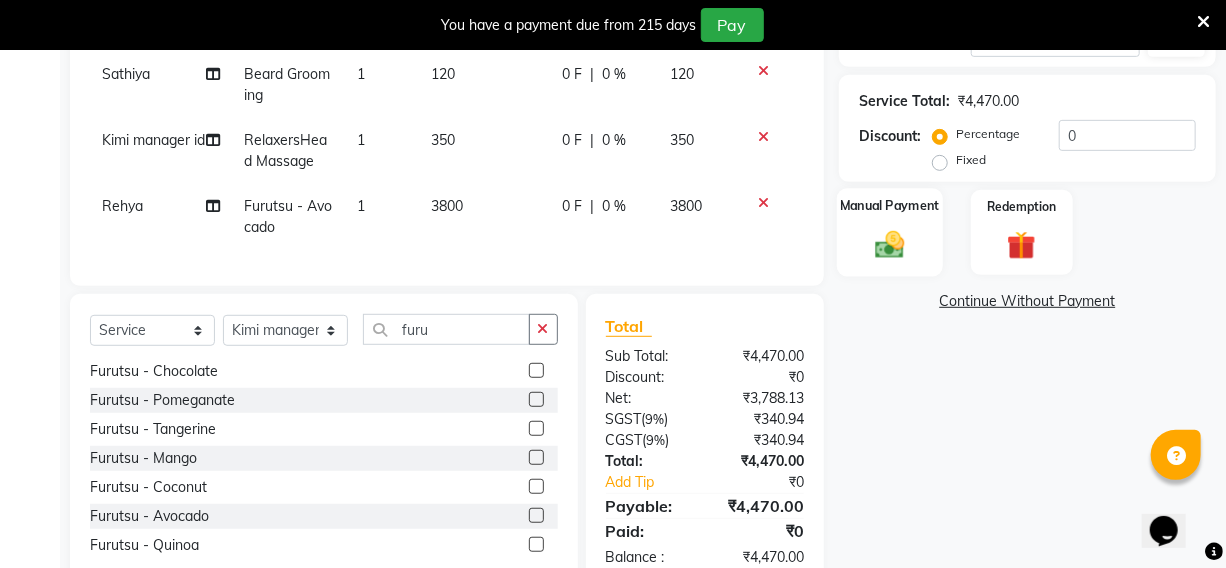 click on "Manual Payment" 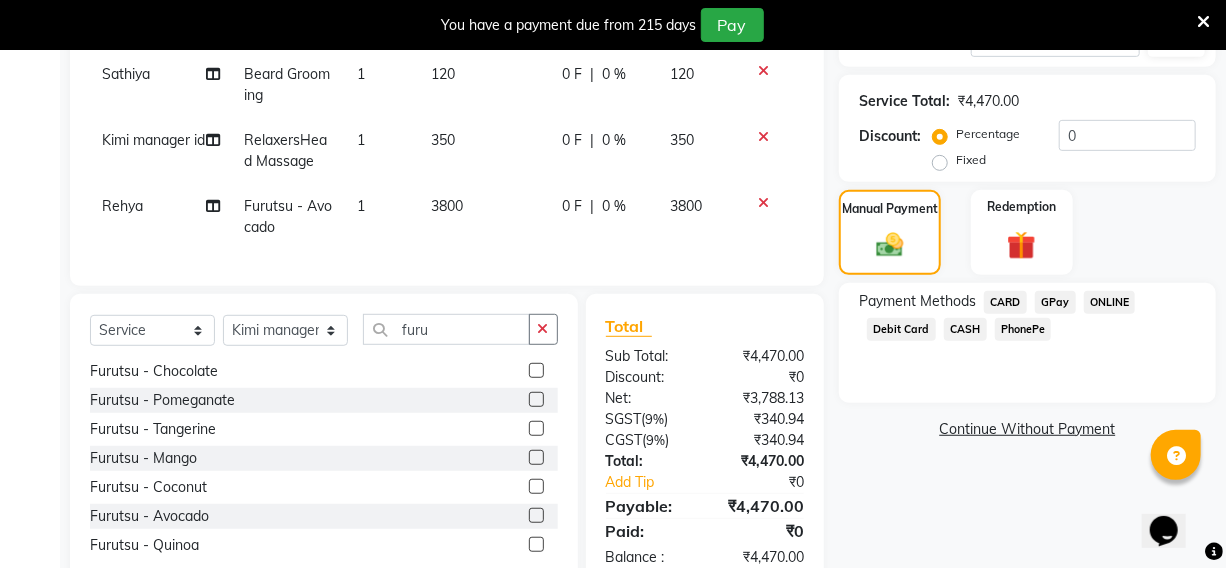 click on "CARD" 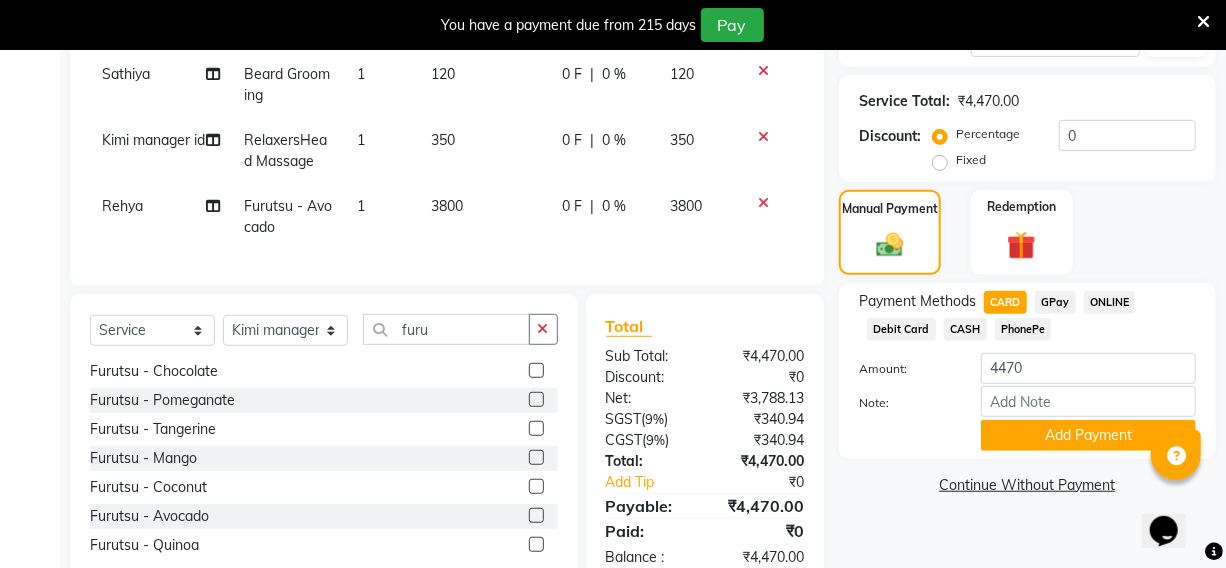 click on "CARD" 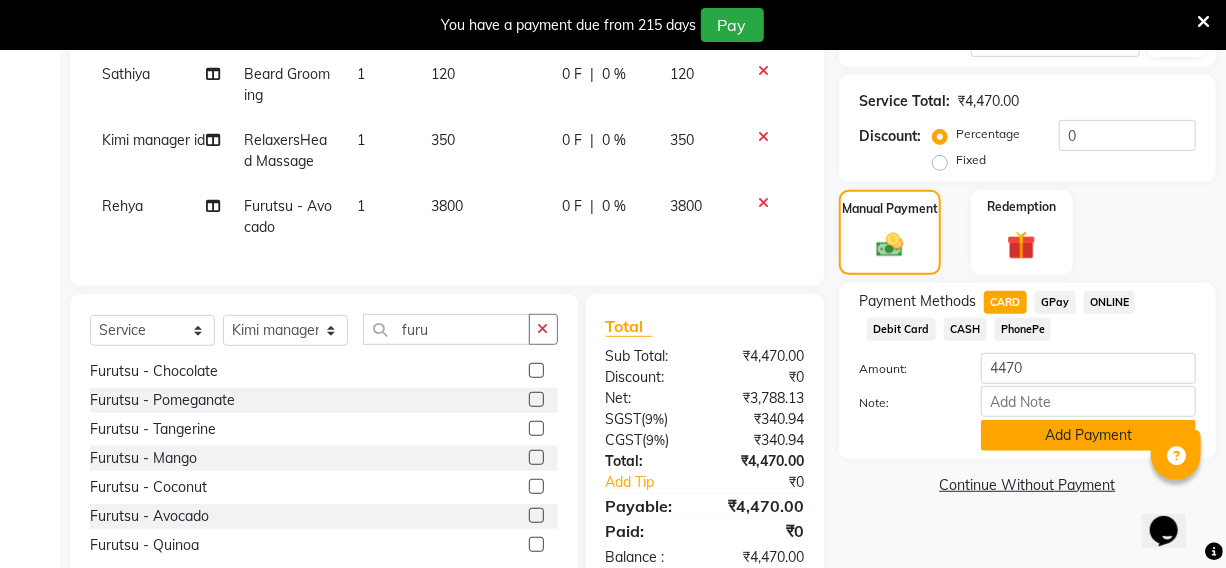 click on "Add Payment" 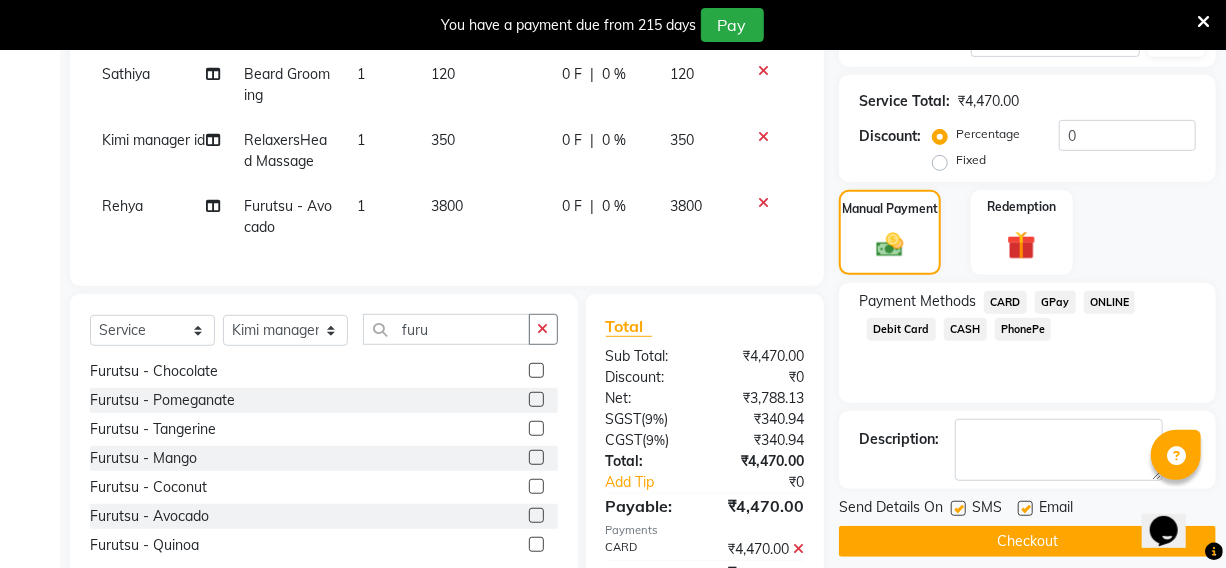 click on "Checkout" 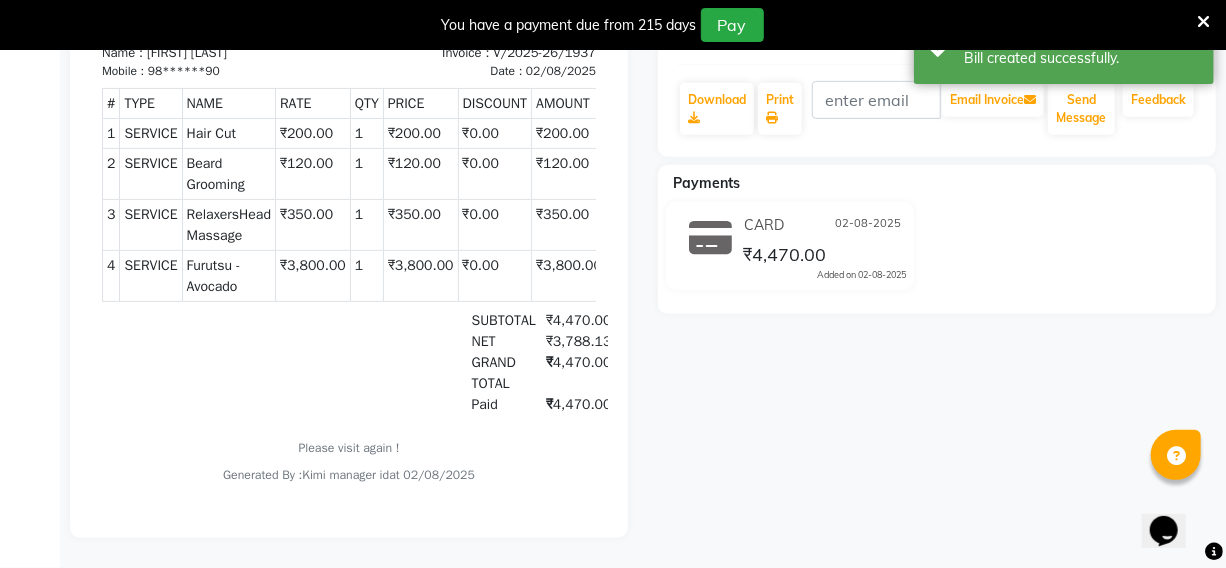 scroll, scrollTop: 0, scrollLeft: 0, axis: both 